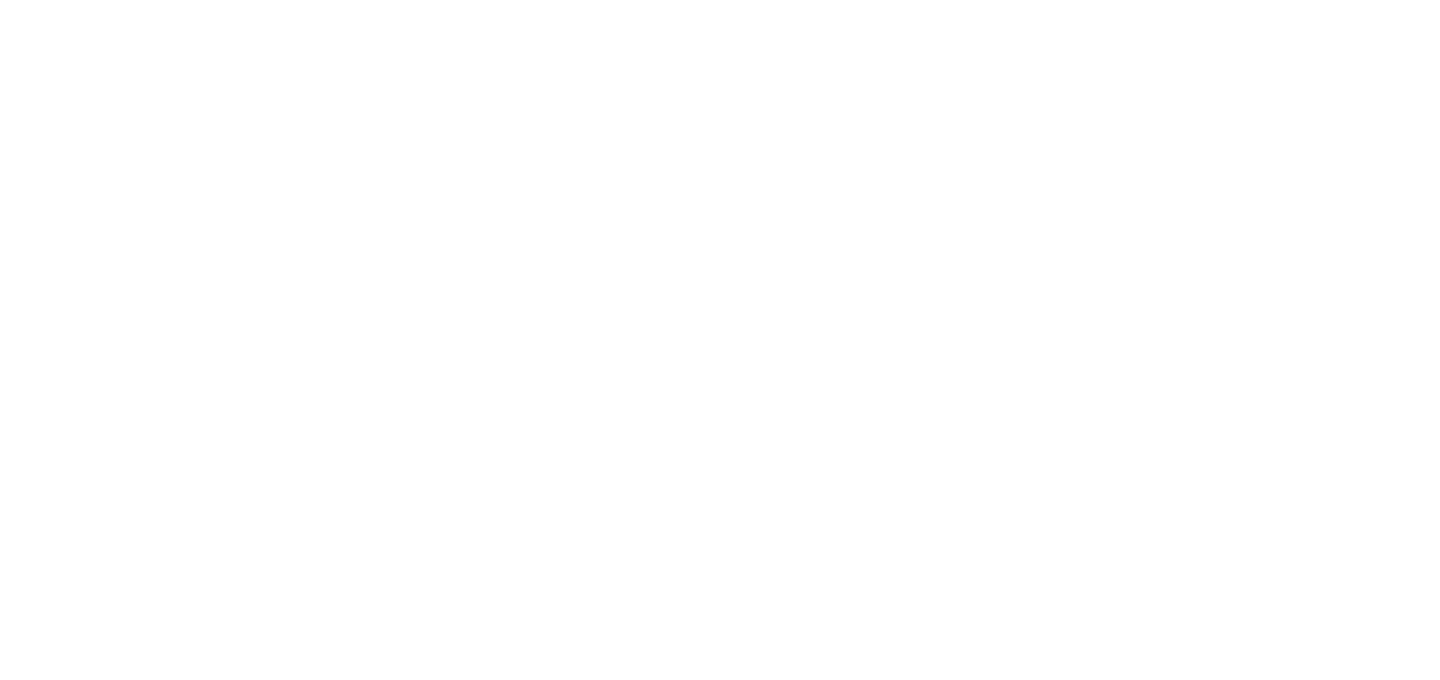 scroll, scrollTop: 0, scrollLeft: 0, axis: both 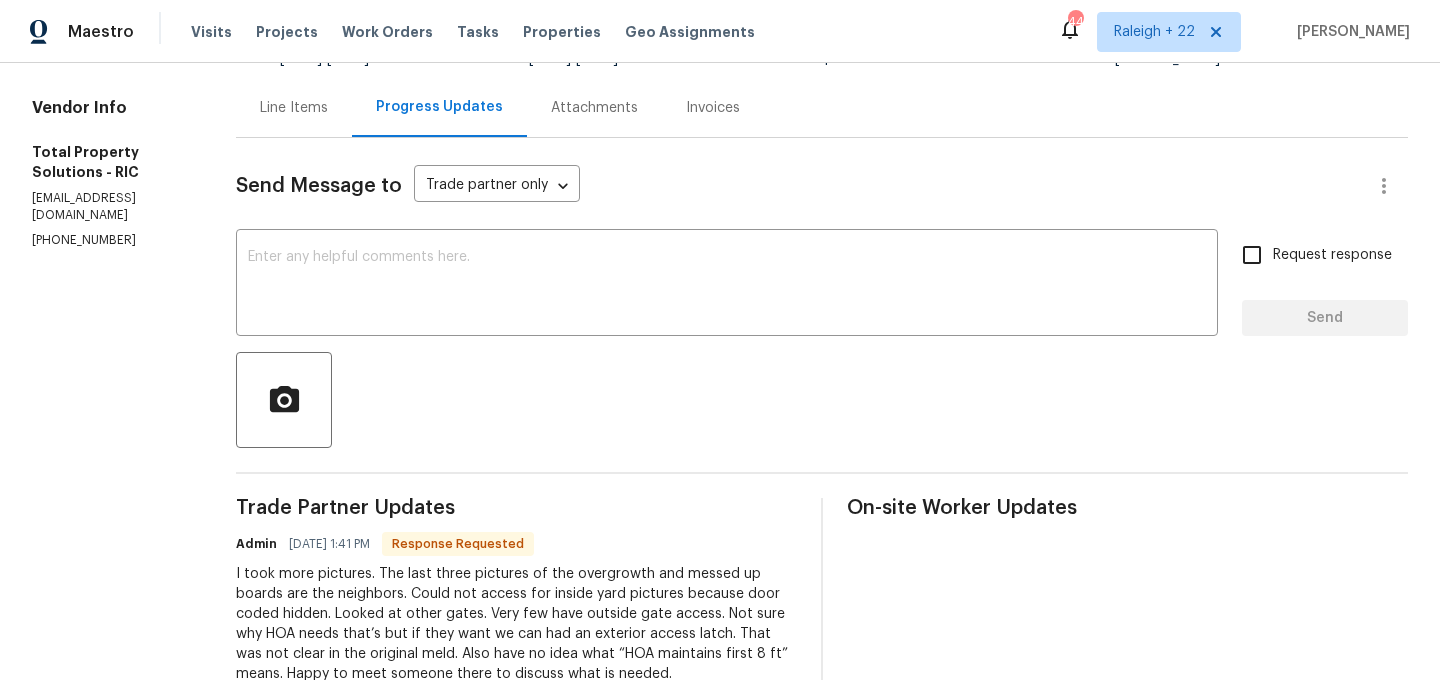 click on "Line Items" at bounding box center [294, 107] 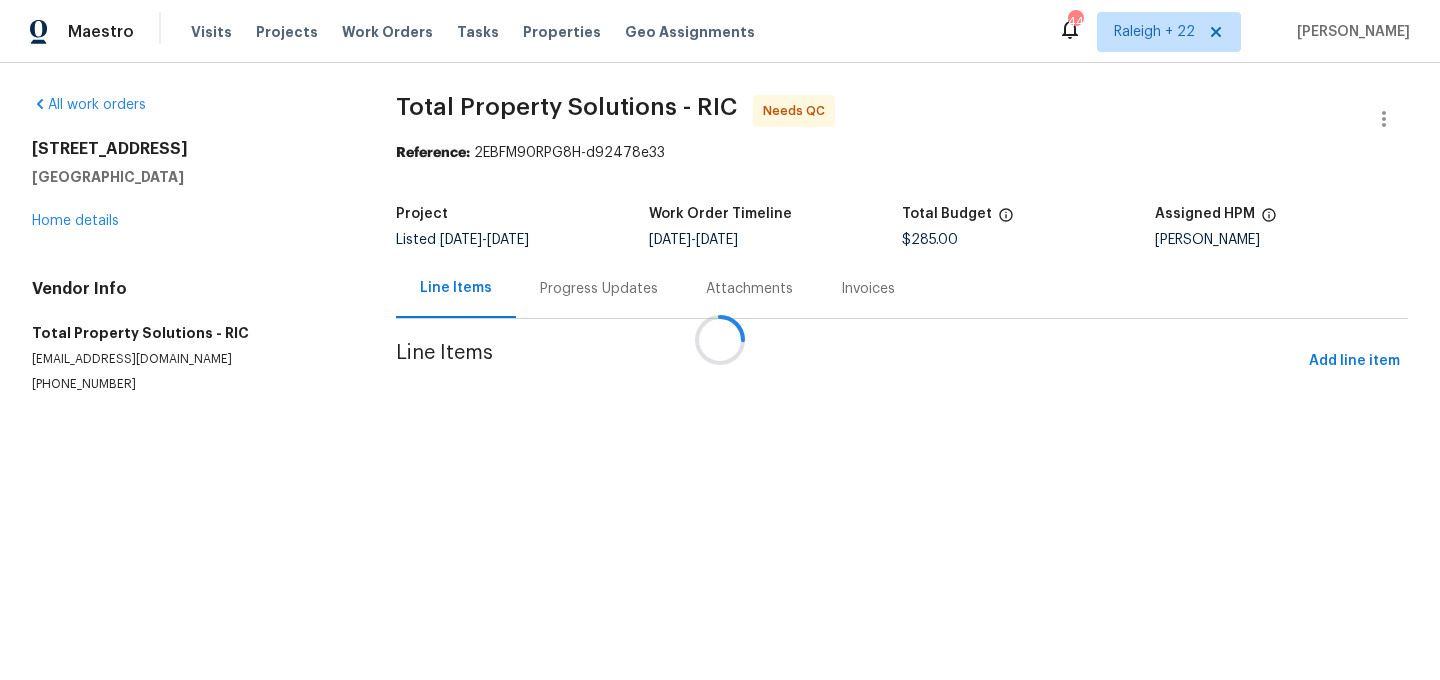 scroll, scrollTop: 0, scrollLeft: 0, axis: both 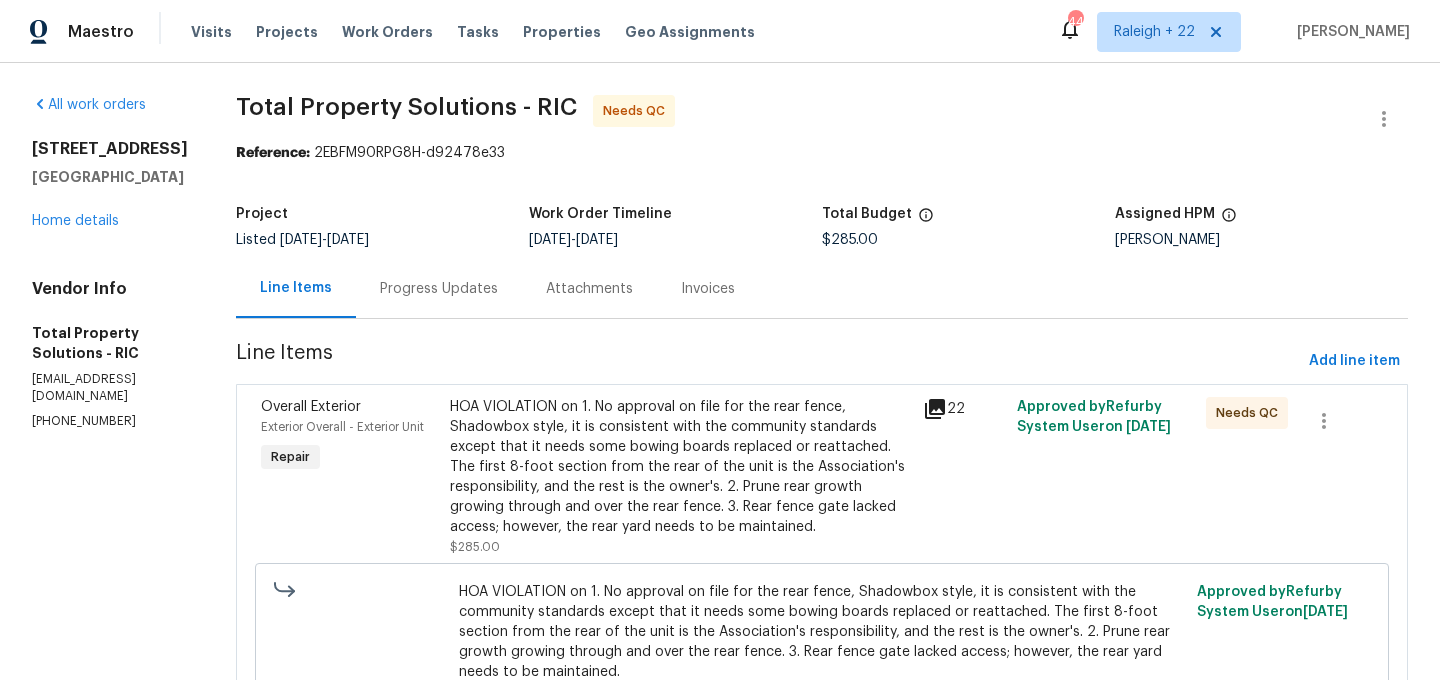 click on "HOA VIOLATION on 1. No approval on file for the rear fence, Shadowbox style, it is consistent with the community standards except that it needs some bowing boards replaced or reattached. The first 8-foot section from the rear of the unit is the Association's responsibility, and the rest is the owner's.
2. Prune rear growth growing through and over the rear fence.
3. Rear fence gate lacked access; however, the rear yard needs to be maintained." at bounding box center (680, 467) 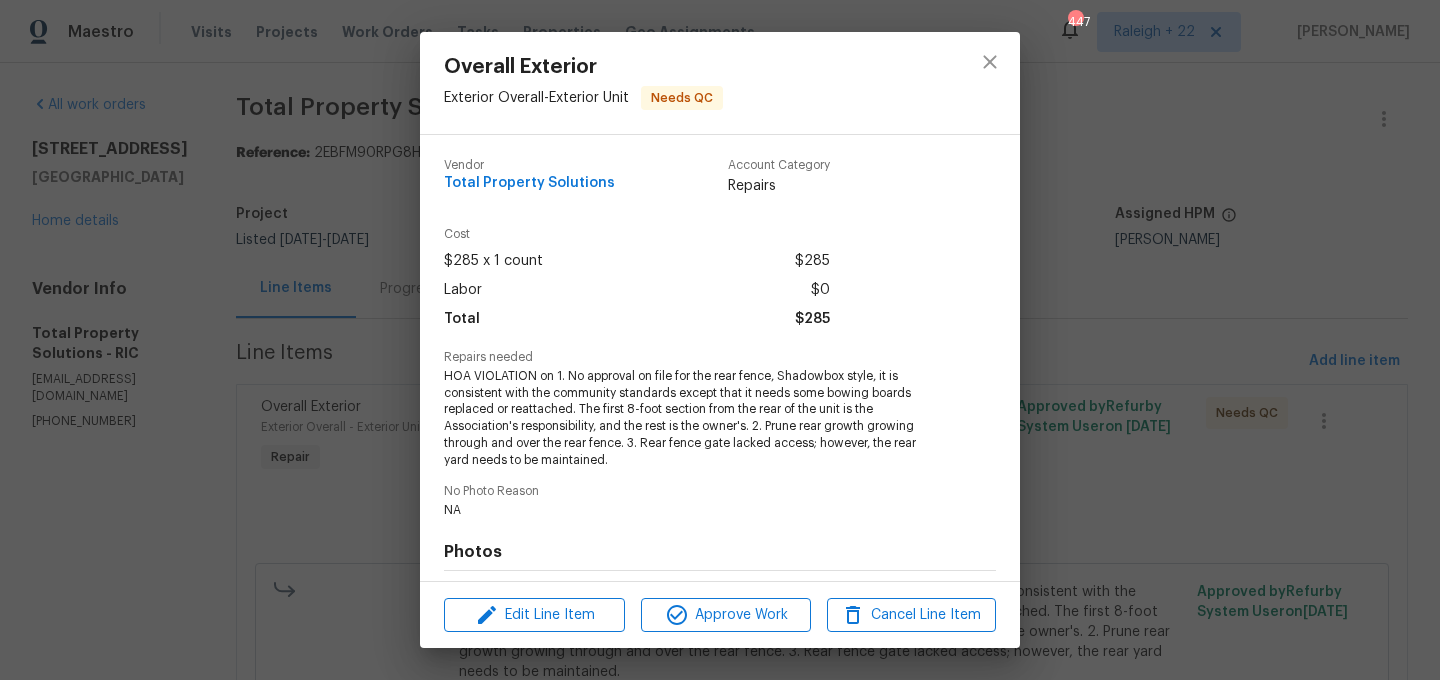 scroll, scrollTop: 274, scrollLeft: 0, axis: vertical 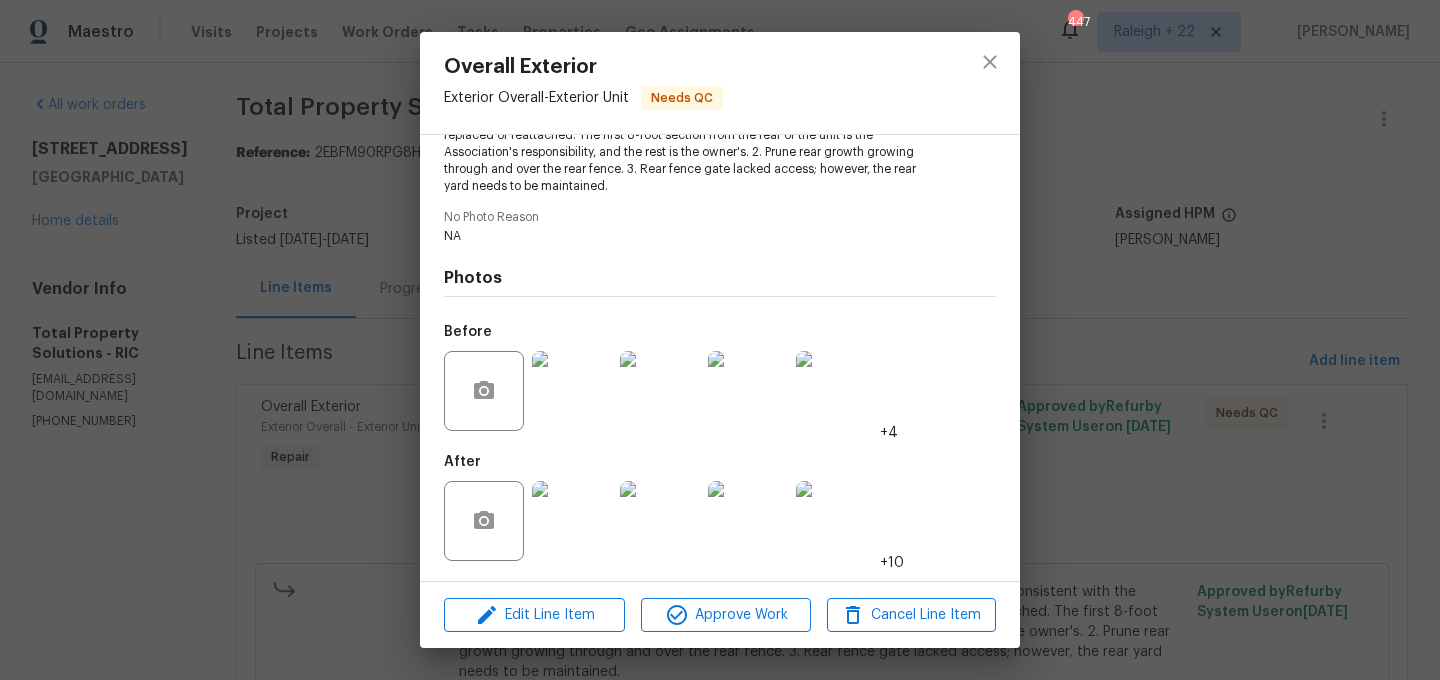 click at bounding box center (572, 521) 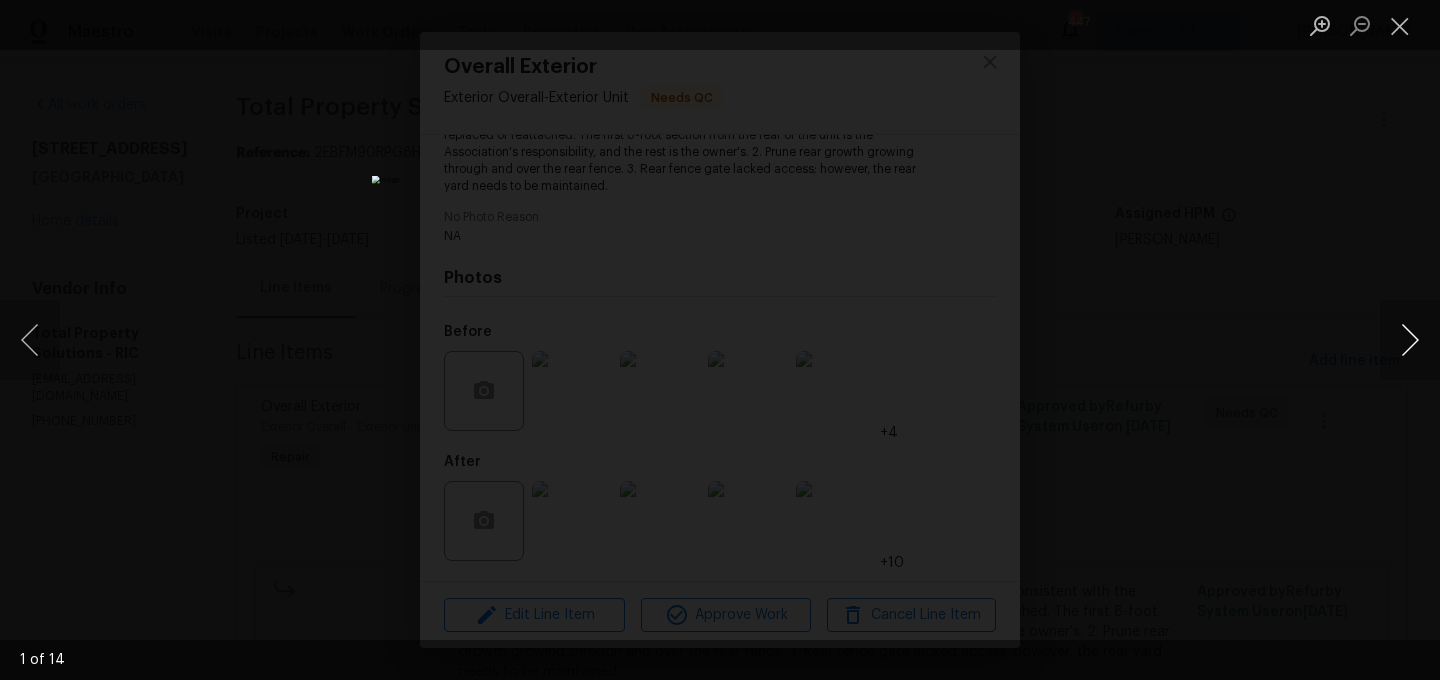 click at bounding box center (1410, 340) 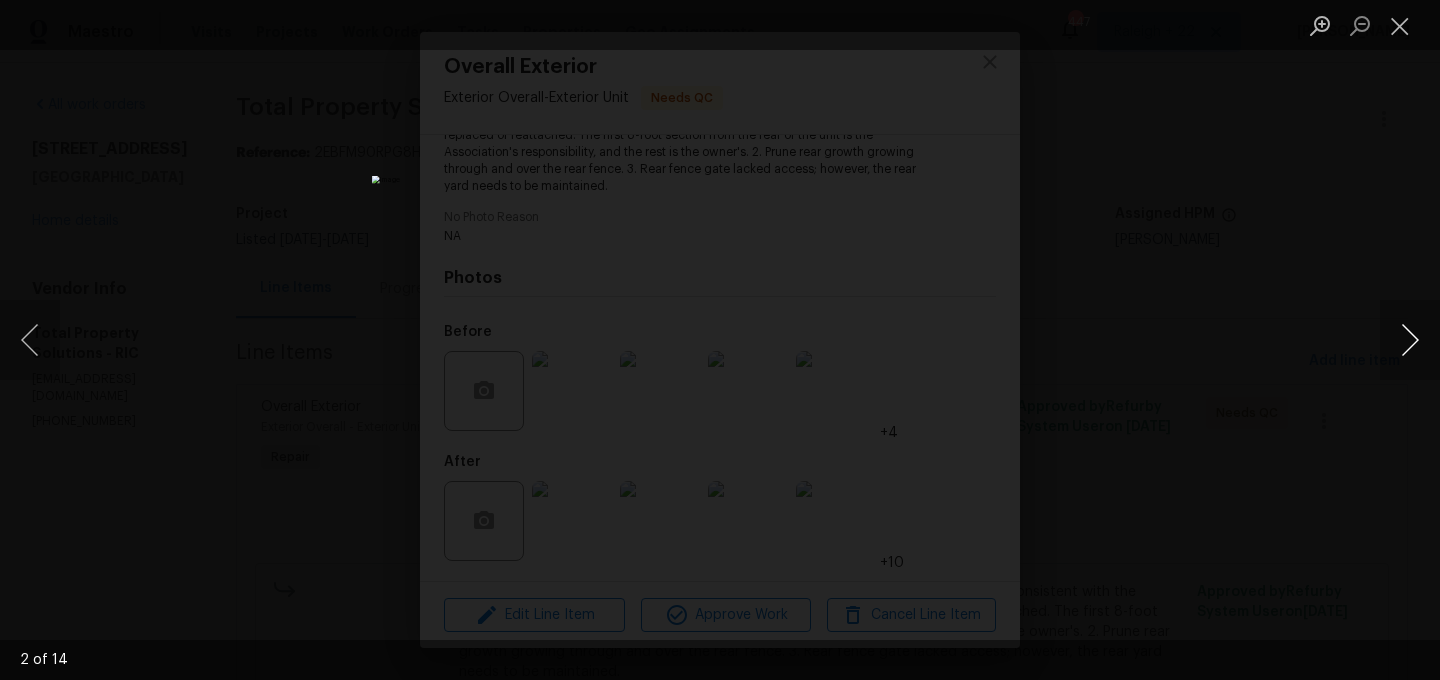 click at bounding box center (1410, 340) 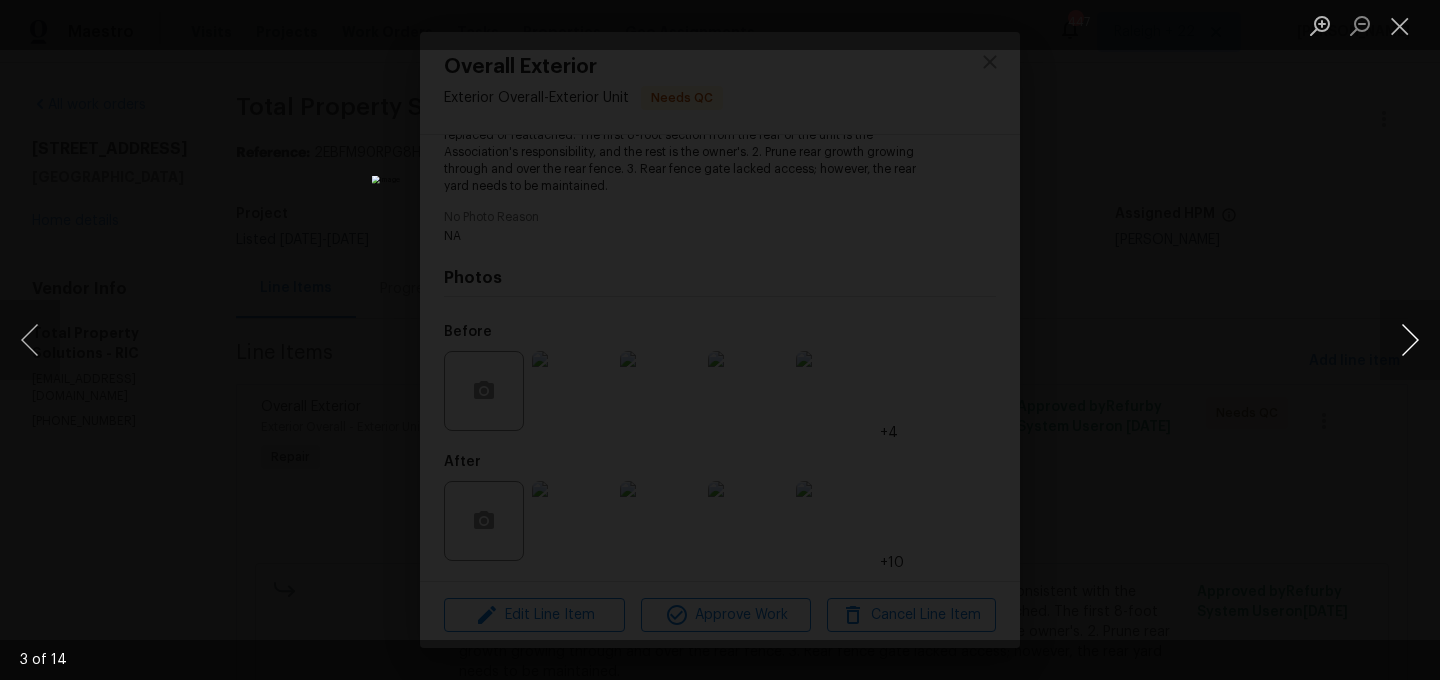 click at bounding box center [1410, 340] 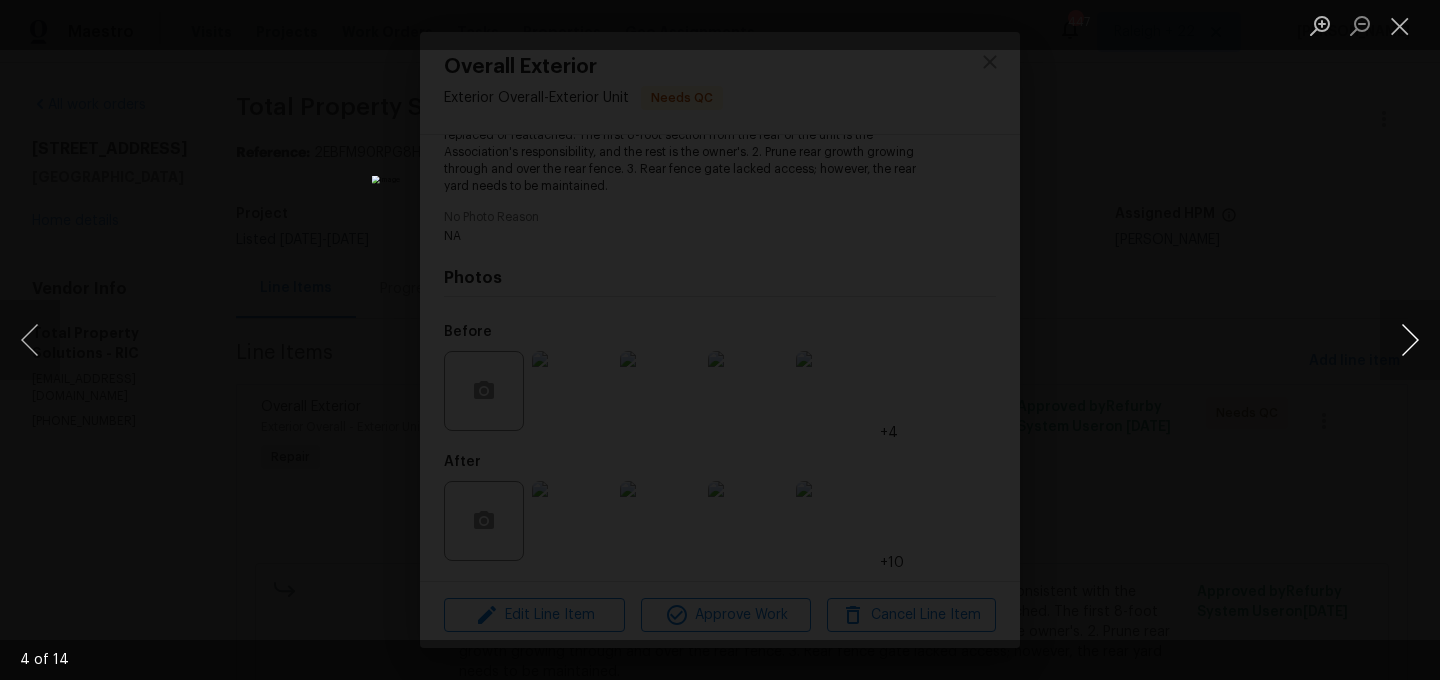 click at bounding box center [1410, 340] 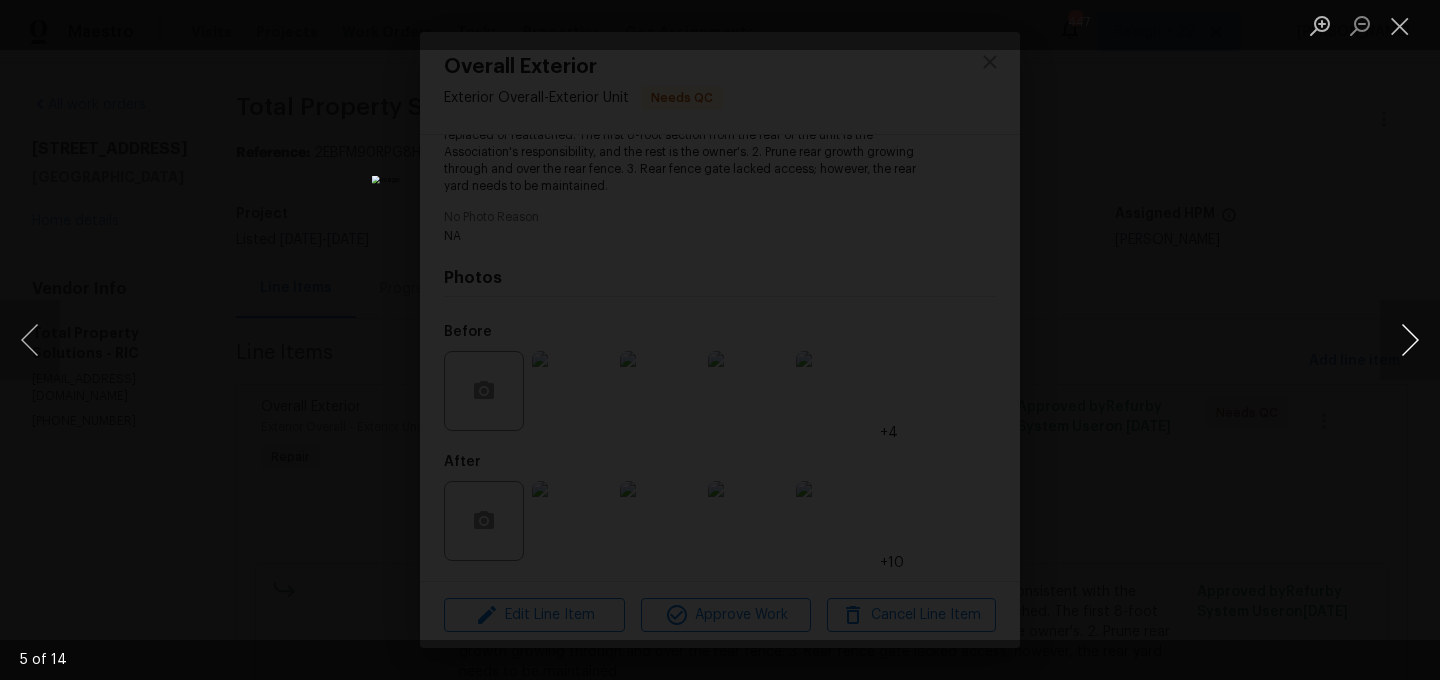 click at bounding box center (1410, 340) 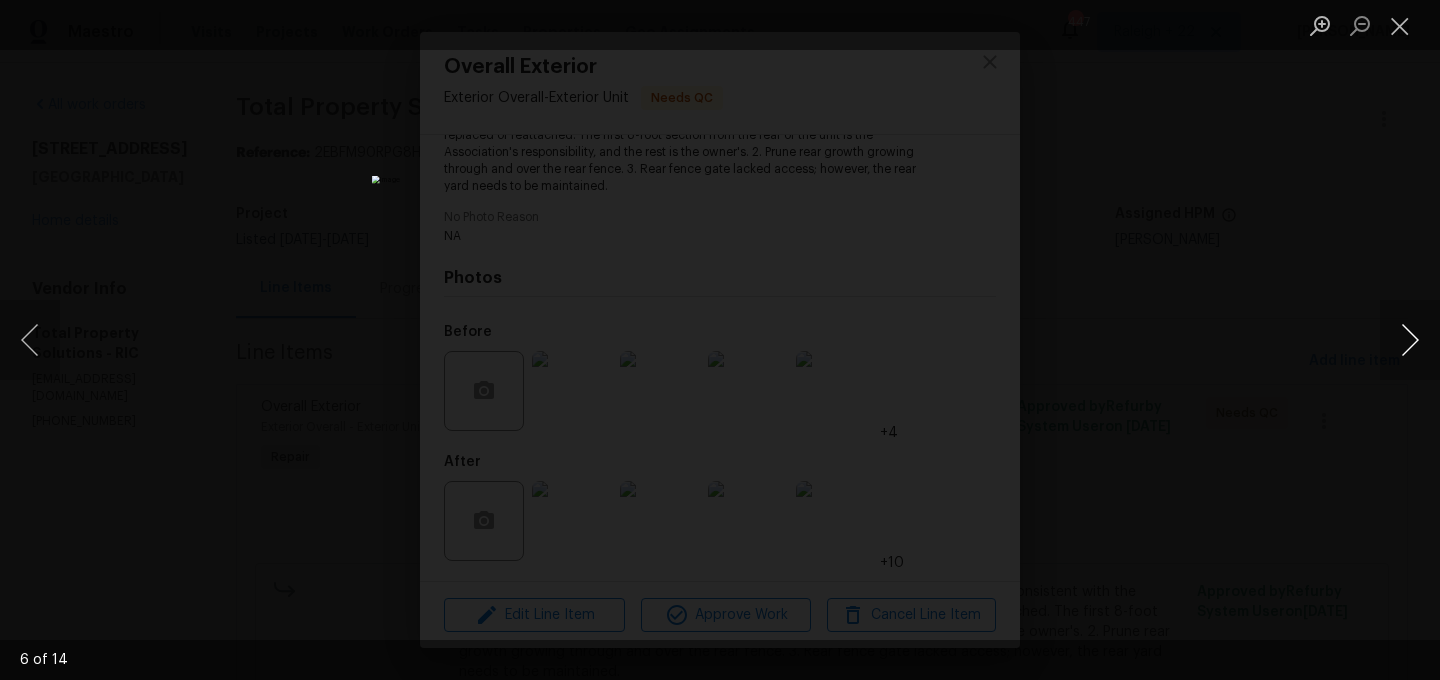 click at bounding box center (1410, 340) 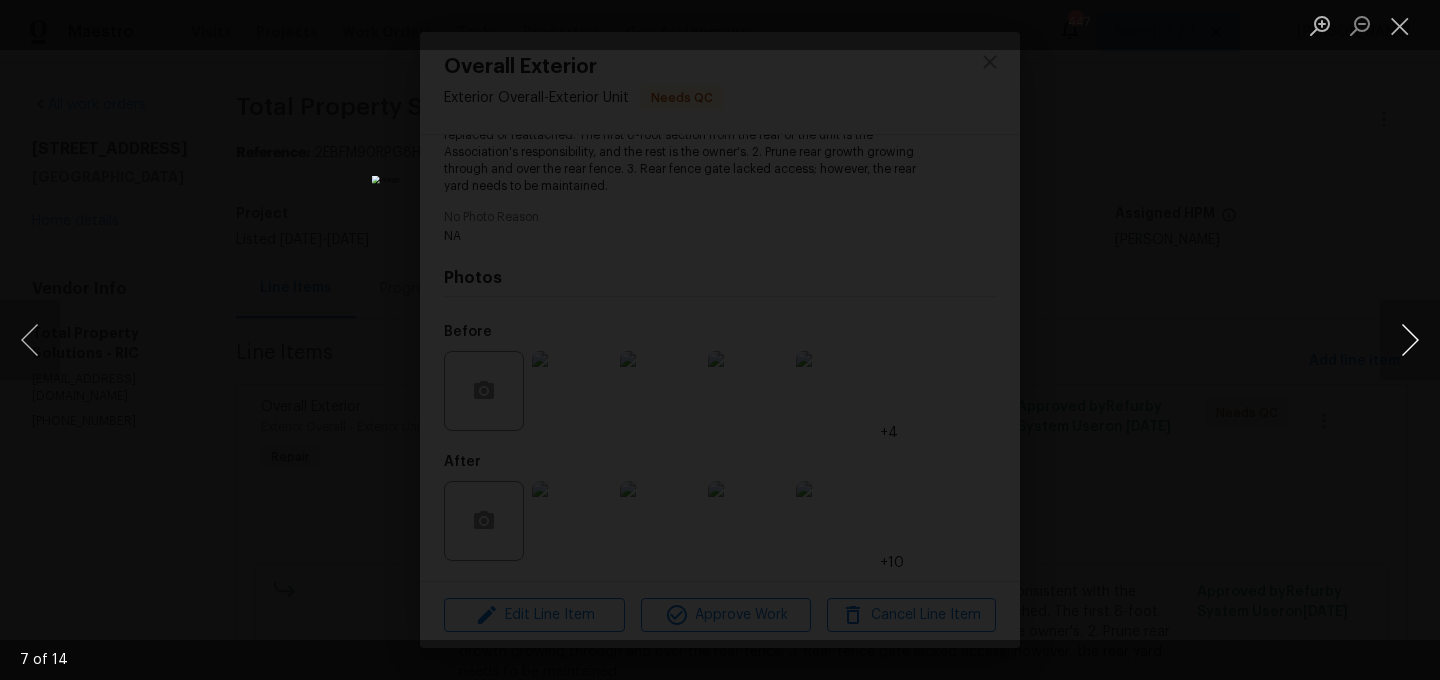 click at bounding box center (1410, 340) 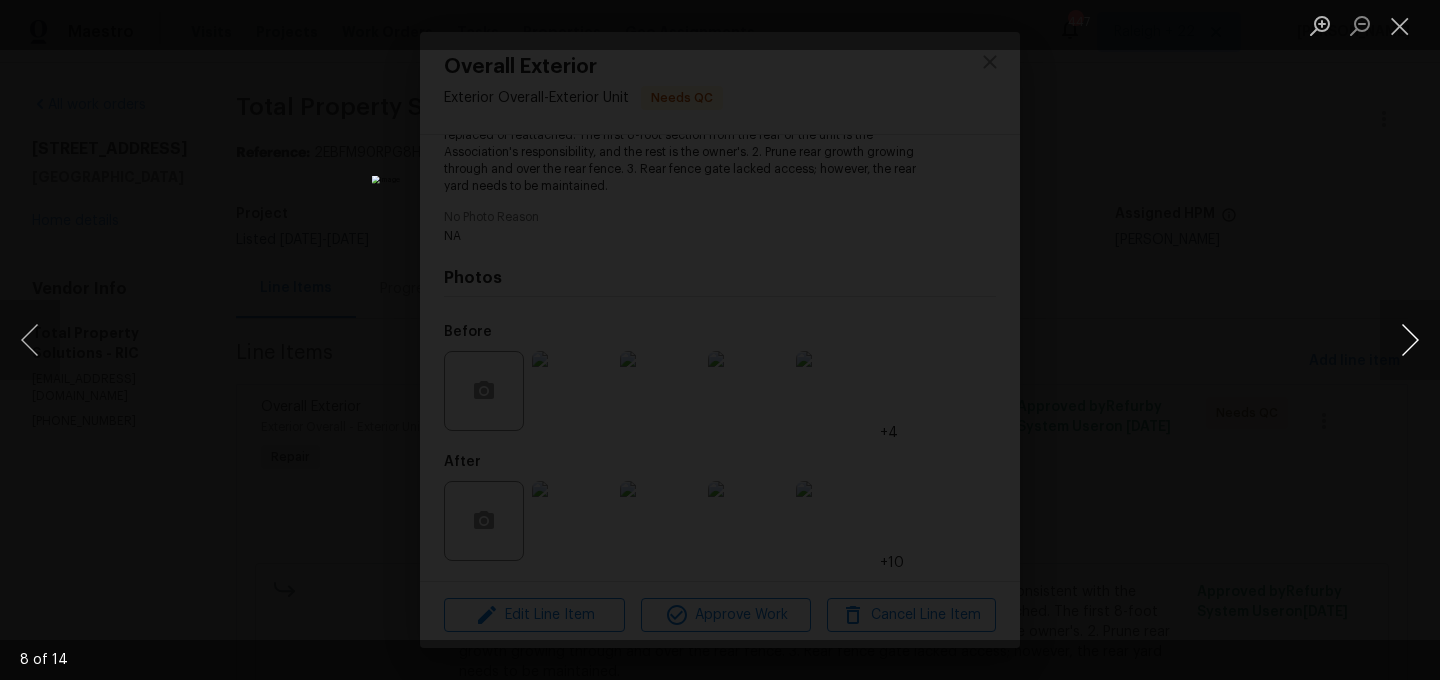 click at bounding box center [1410, 340] 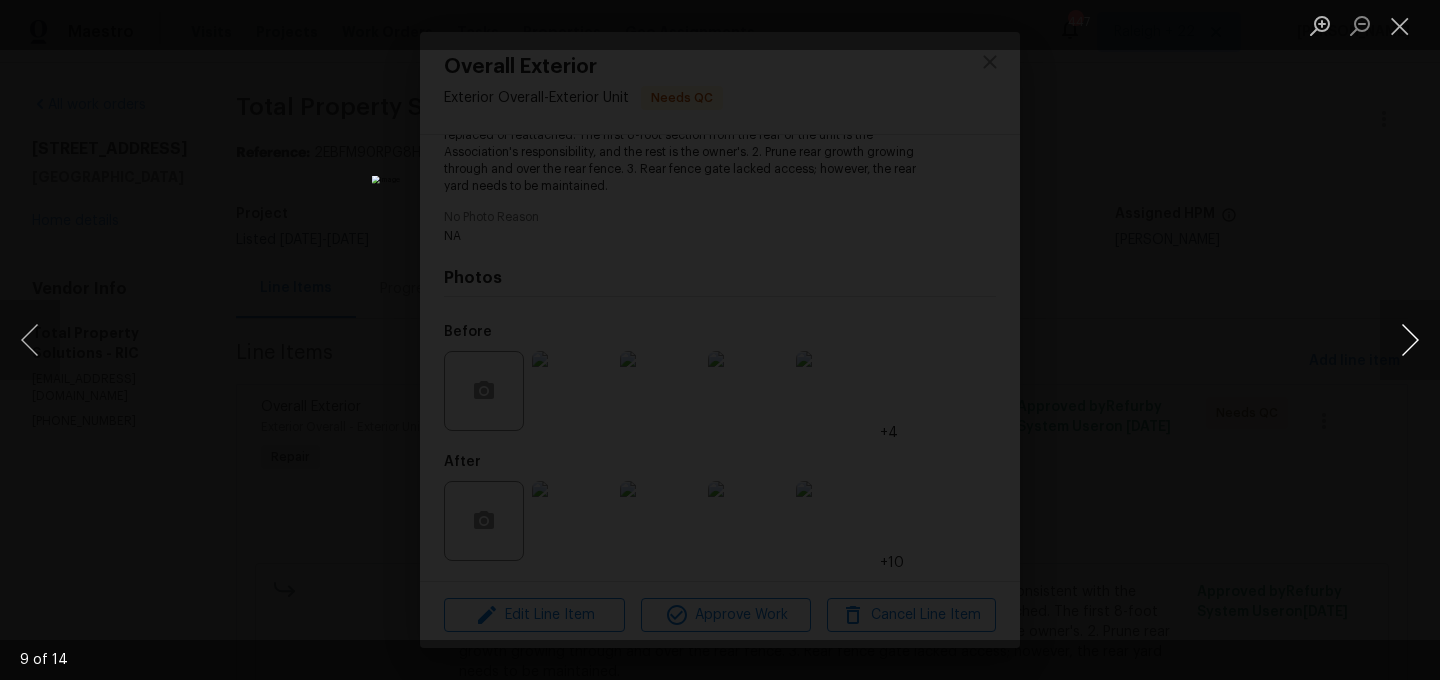 click at bounding box center (1410, 340) 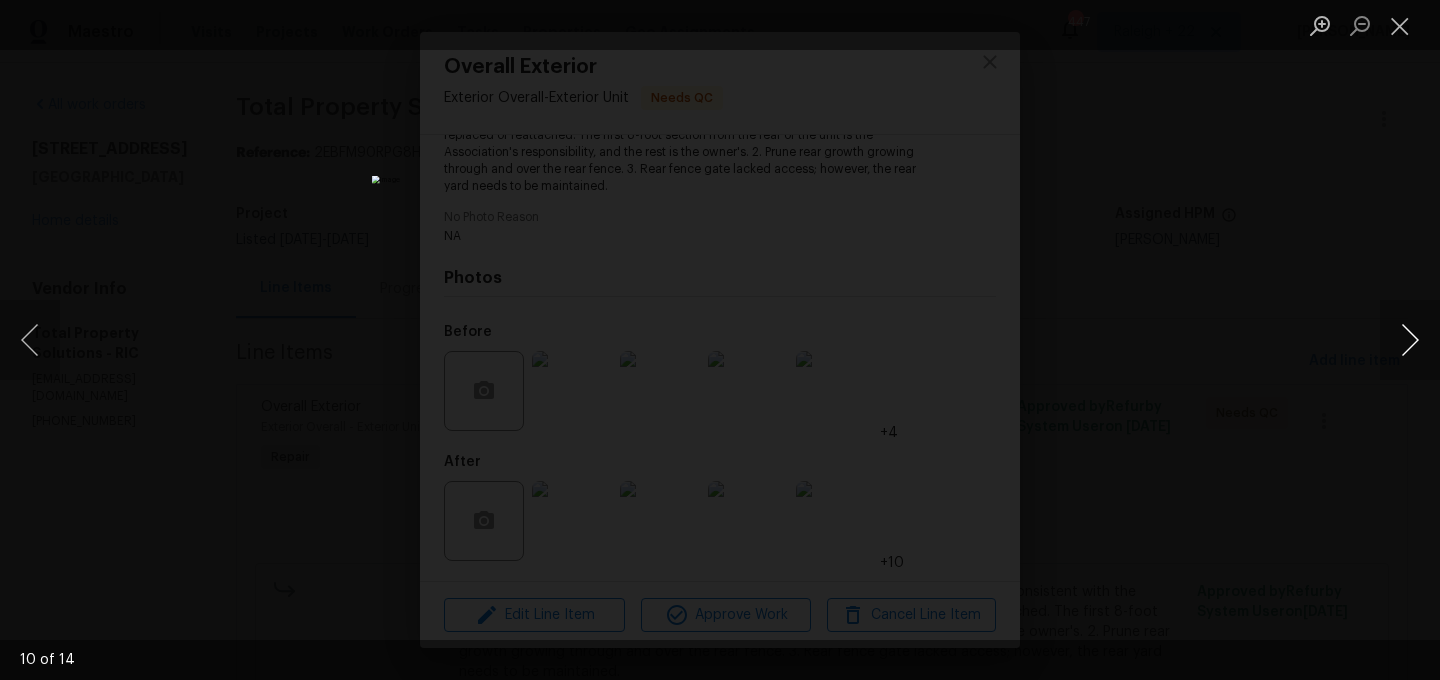 click at bounding box center [1410, 340] 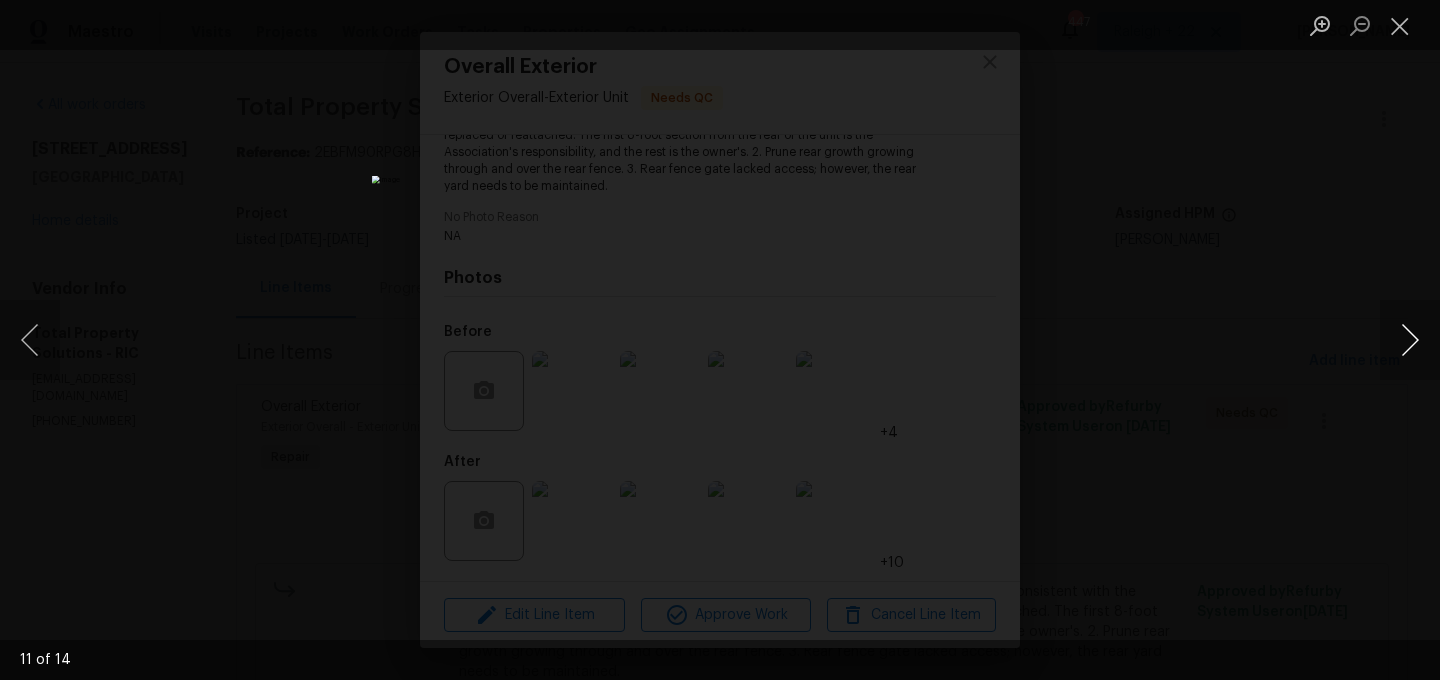 click at bounding box center [1410, 340] 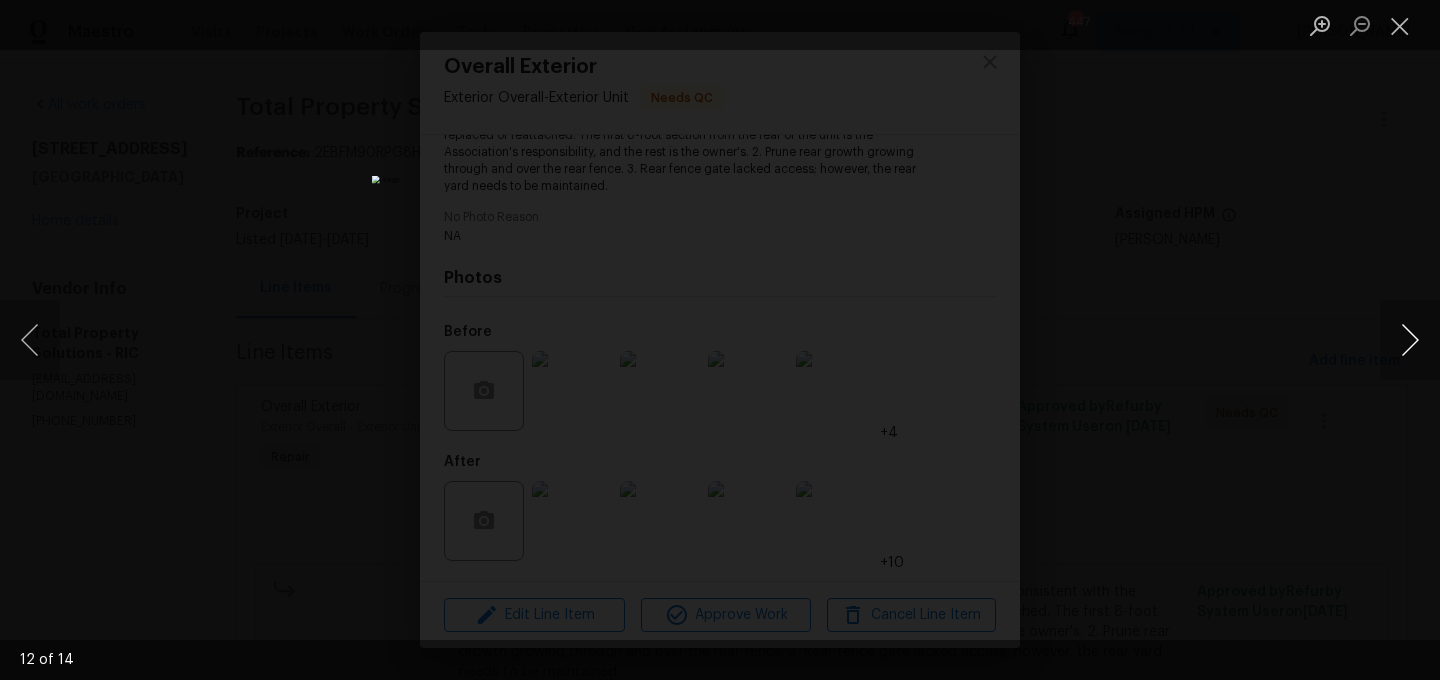 click at bounding box center (1410, 340) 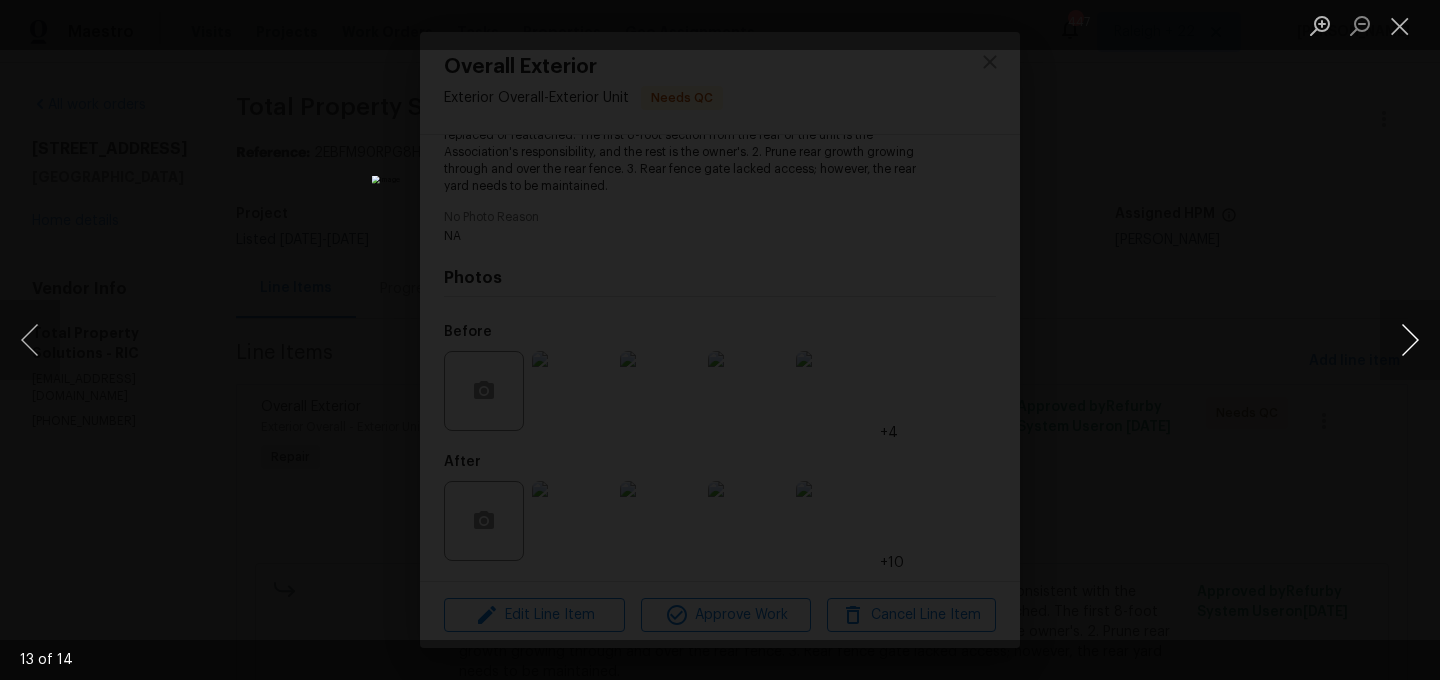 click at bounding box center (1410, 340) 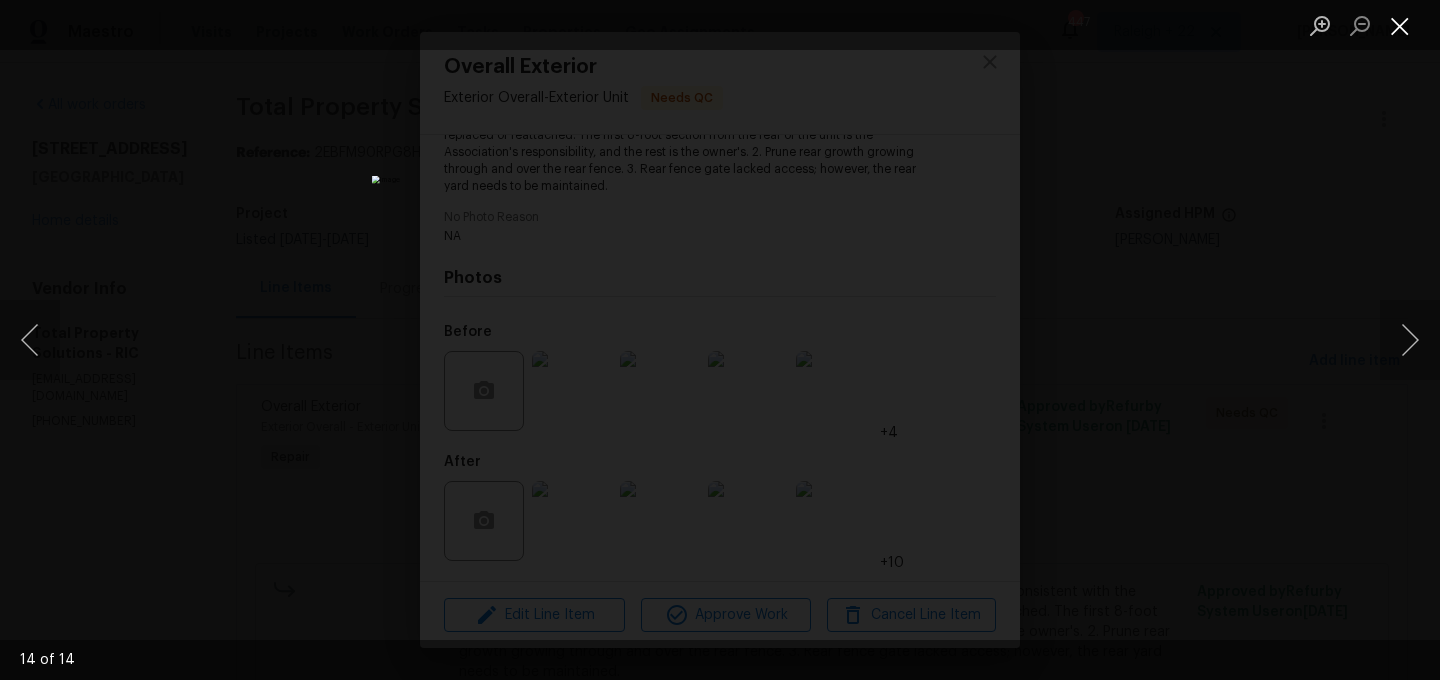 click at bounding box center [1400, 25] 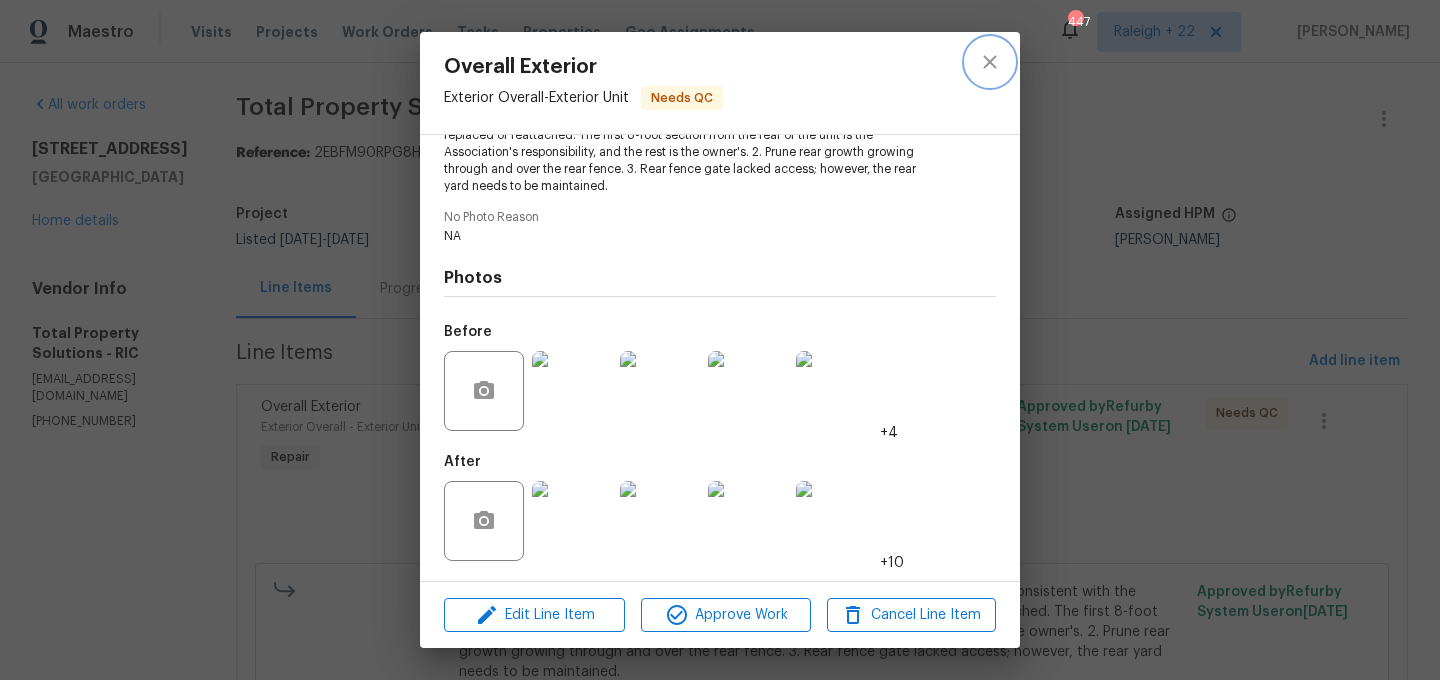 click 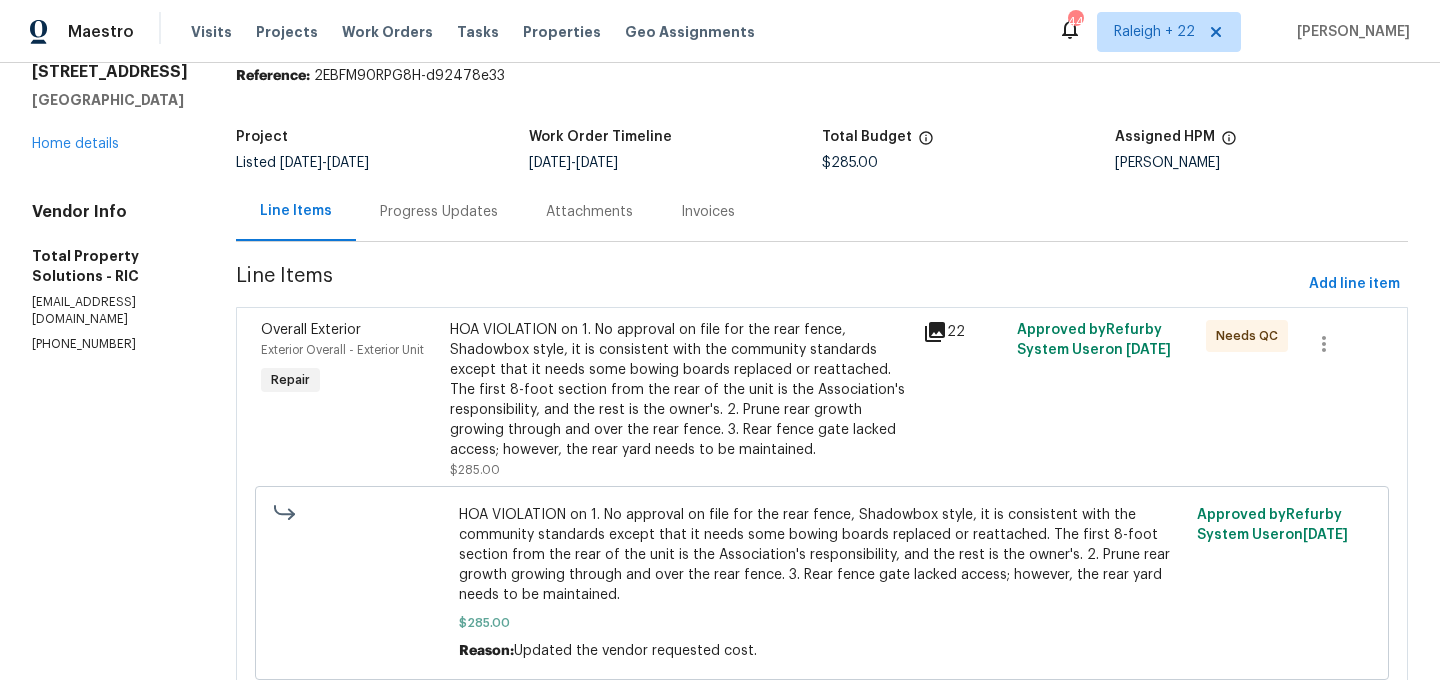 scroll, scrollTop: 153, scrollLeft: 0, axis: vertical 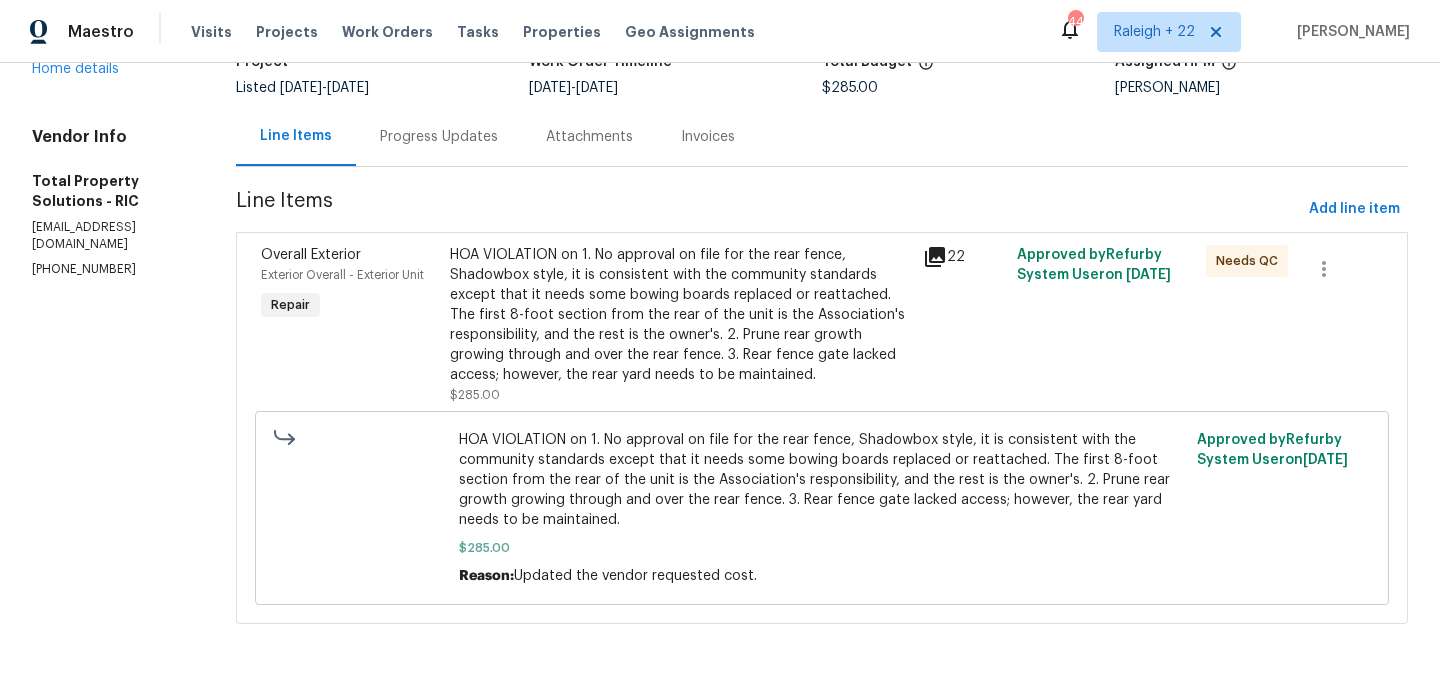 click on "Progress Updates" at bounding box center (439, 136) 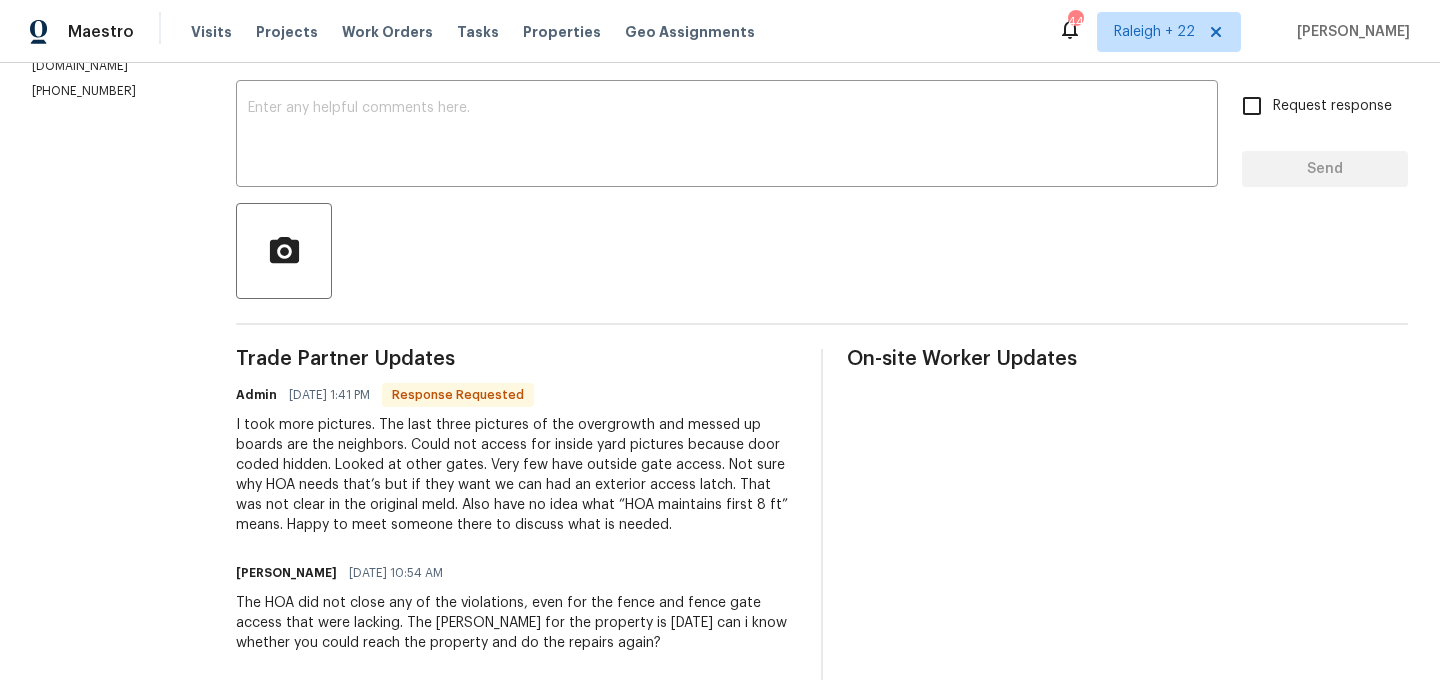 scroll, scrollTop: 451, scrollLeft: 0, axis: vertical 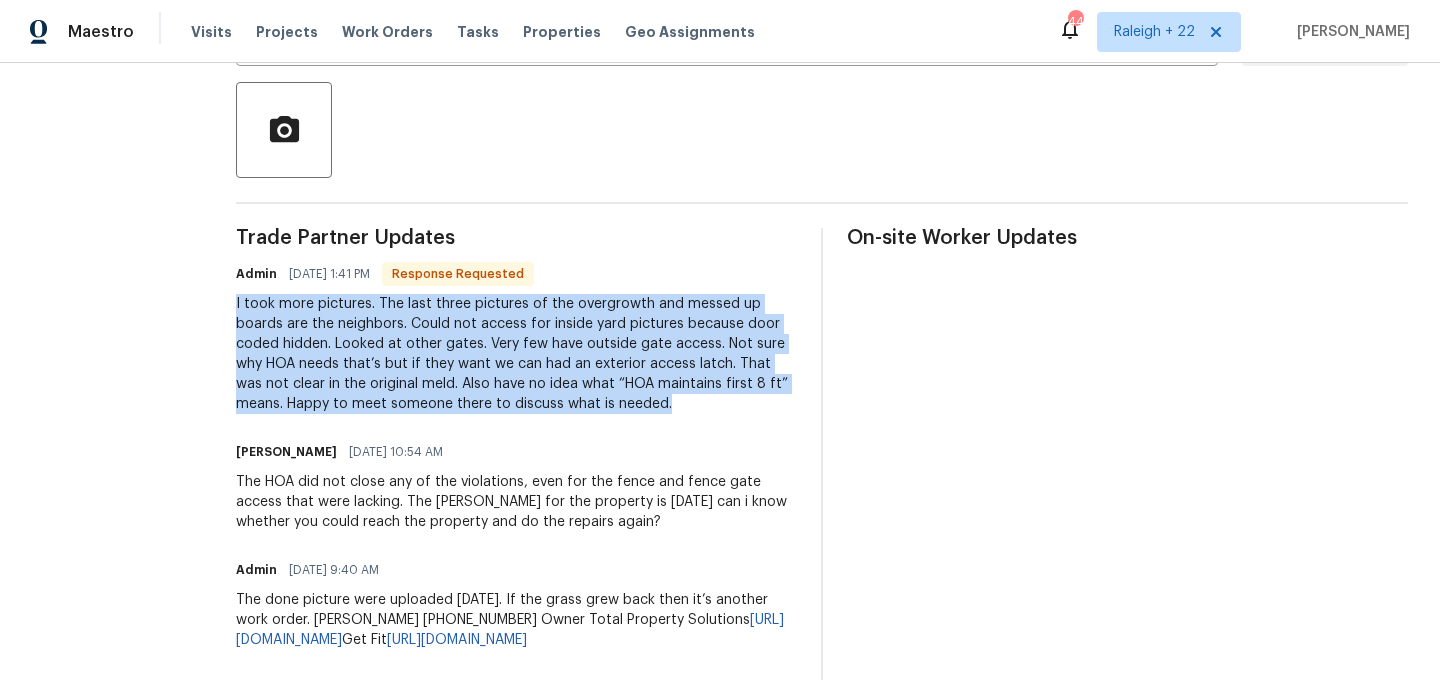 drag, startPoint x: 273, startPoint y: 302, endPoint x: 722, endPoint y: 411, distance: 462.04114 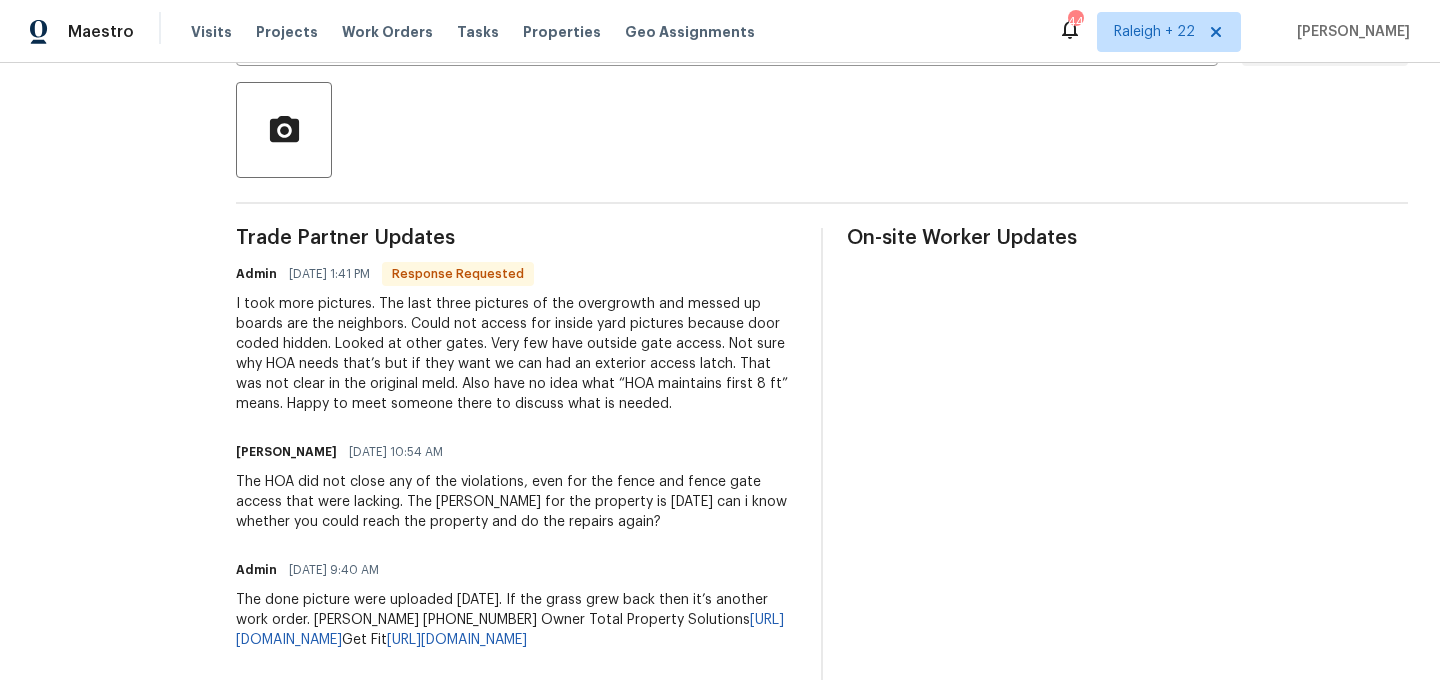 click on "The HOA did not close any of the violations, even for the fence and fence gate access that were lacking. The COE for the property is Tomorrow can i know whether you could reach the property and do the repairs again?" at bounding box center [516, 502] 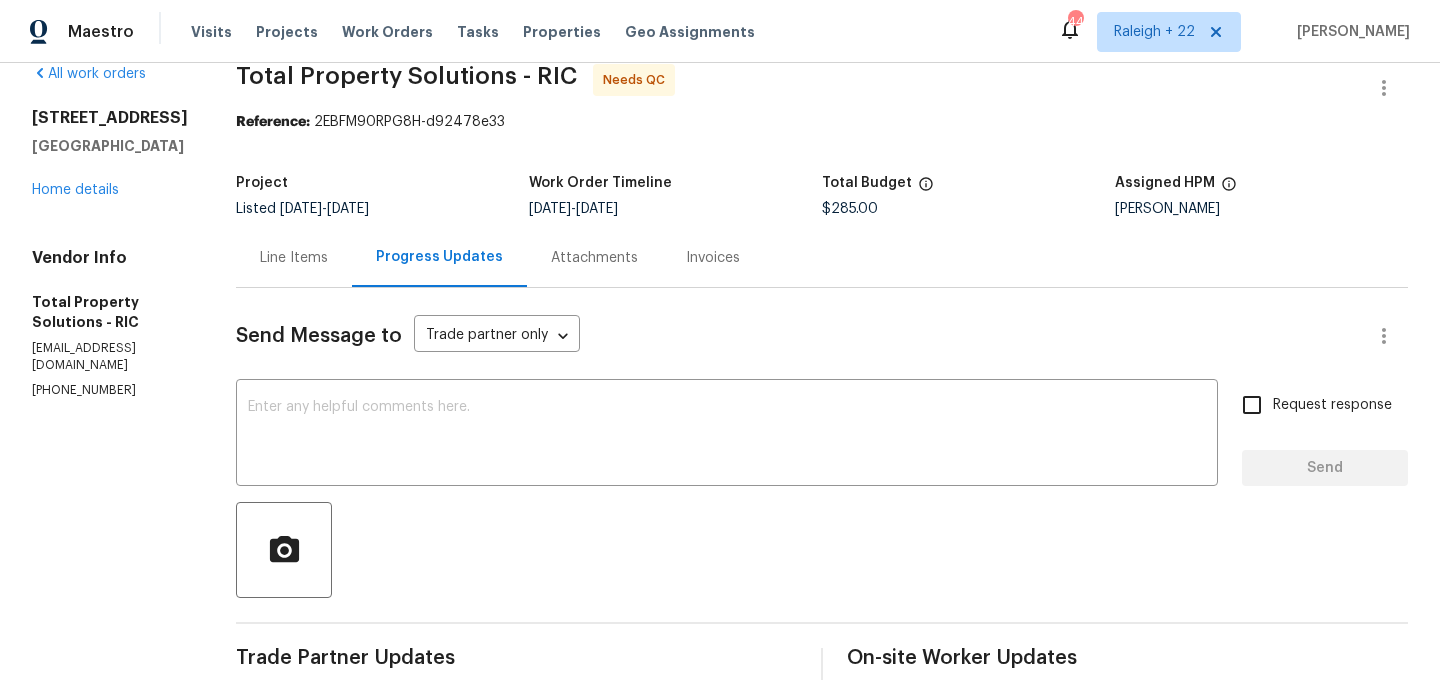 scroll, scrollTop: 0, scrollLeft: 0, axis: both 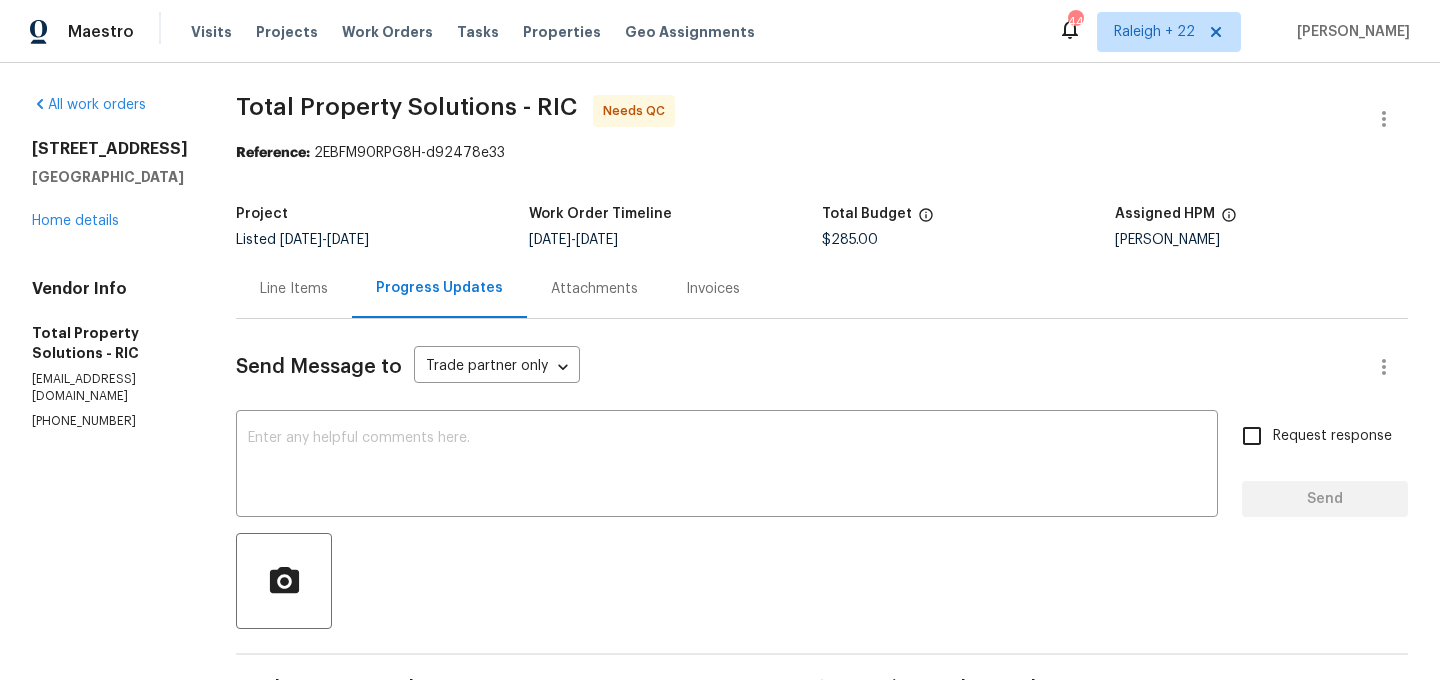 click on "Line Items" at bounding box center [294, 289] 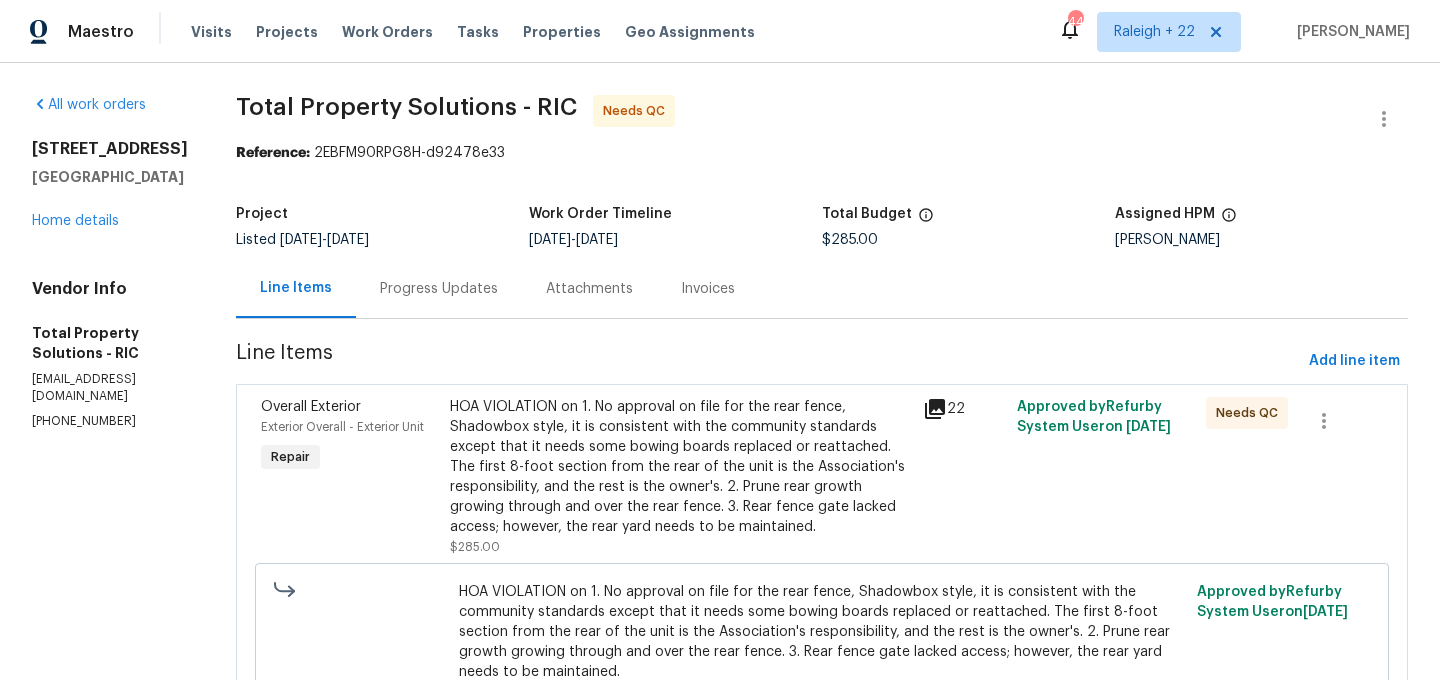 scroll, scrollTop: 153, scrollLeft: 0, axis: vertical 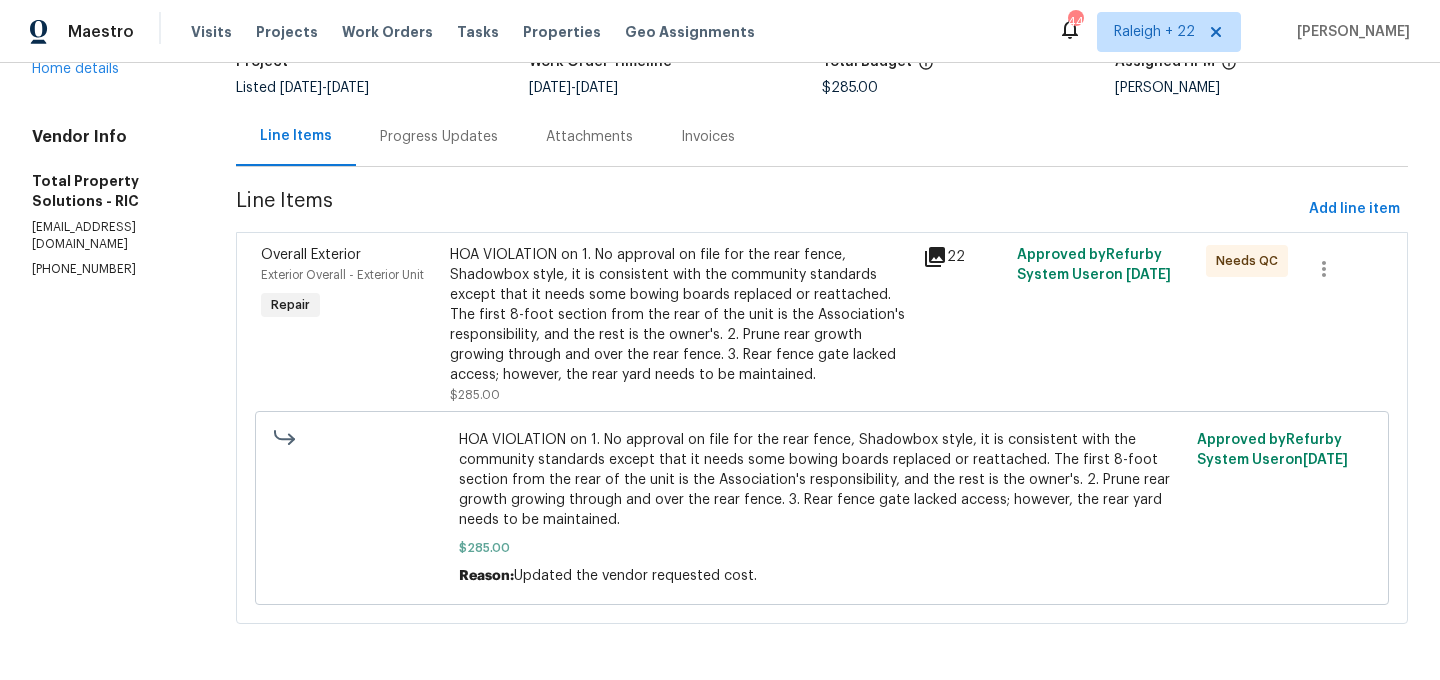 click on "HOA VIOLATION on 1. No approval on file for the rear fence, Shadowbox style, it is consistent with the community standards except that it needs some bowing boards replaced or reattached. The first 8-foot section from the rear of the unit is the Association's responsibility, and the rest is the owner's.
2. Prune rear growth growing through and over the rear fence.
3. Rear fence gate lacked access; however, the rear yard needs to be maintained." at bounding box center [680, 315] 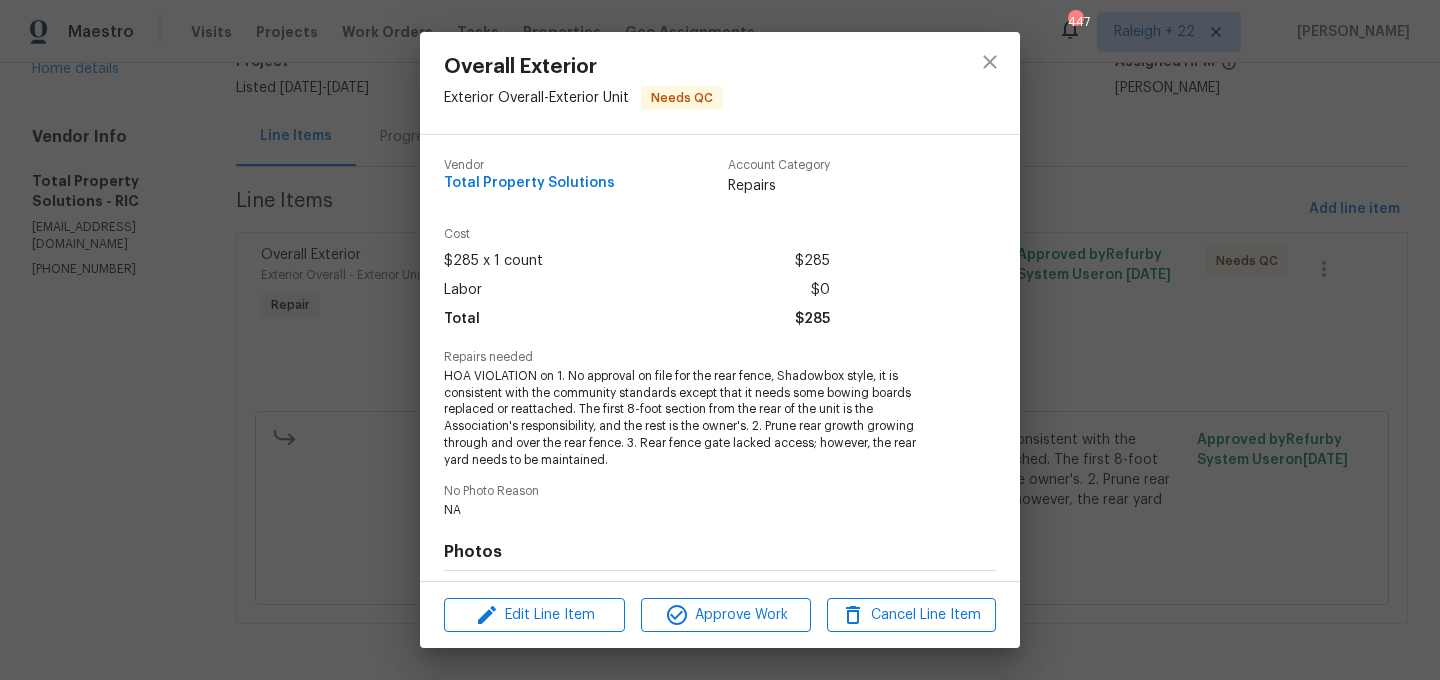 scroll, scrollTop: 274, scrollLeft: 0, axis: vertical 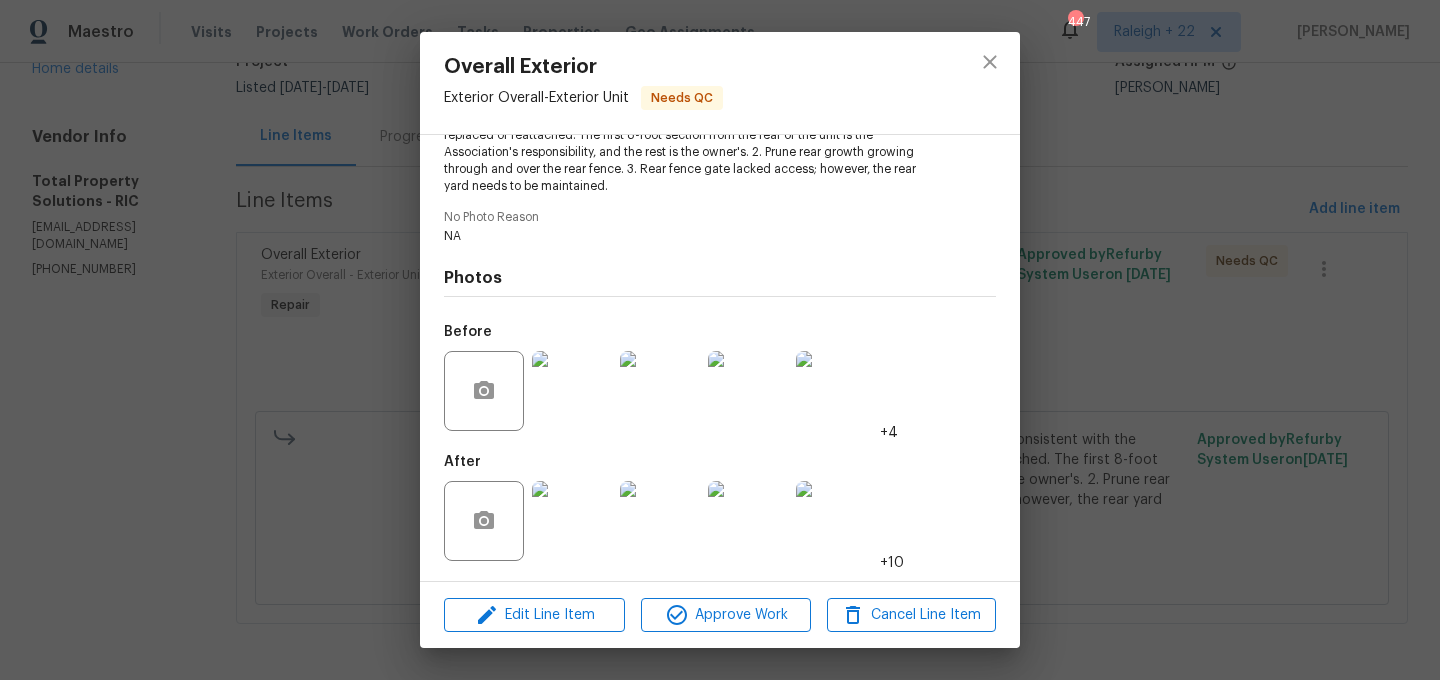 click at bounding box center [572, 521] 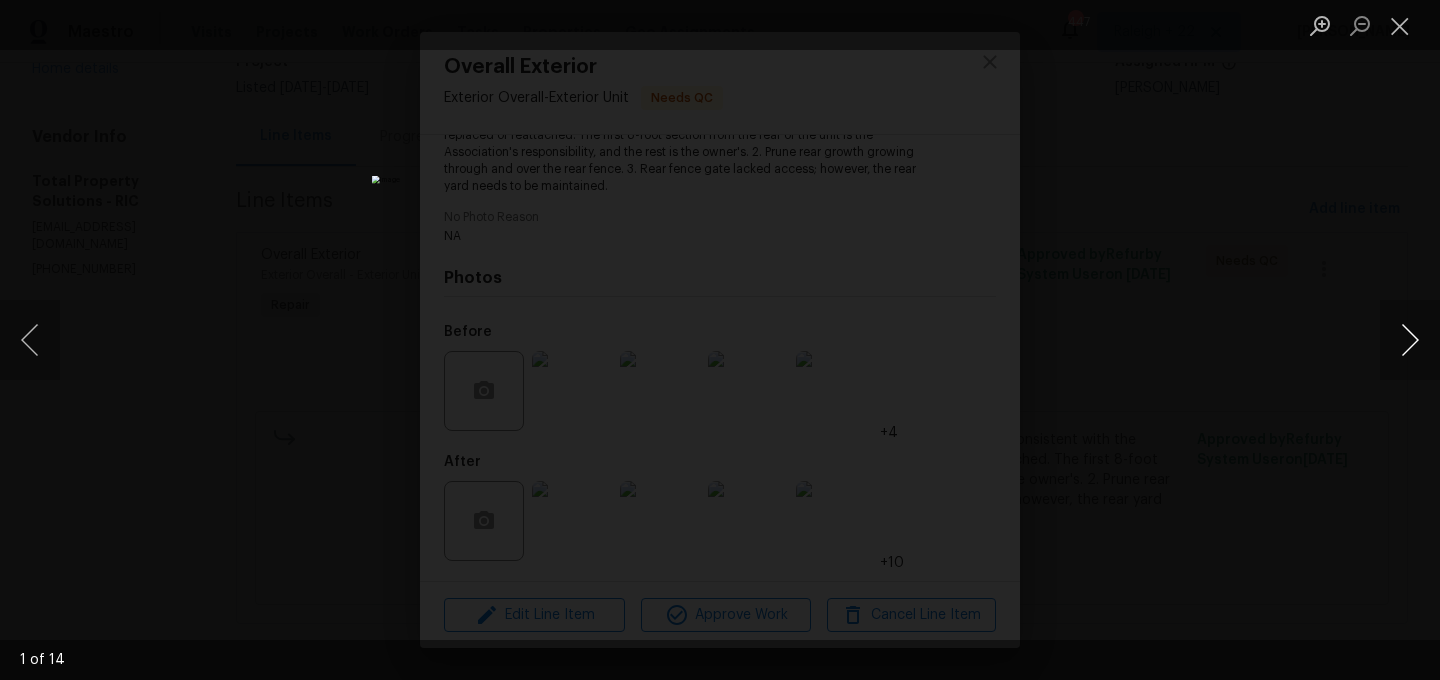 click at bounding box center [1410, 340] 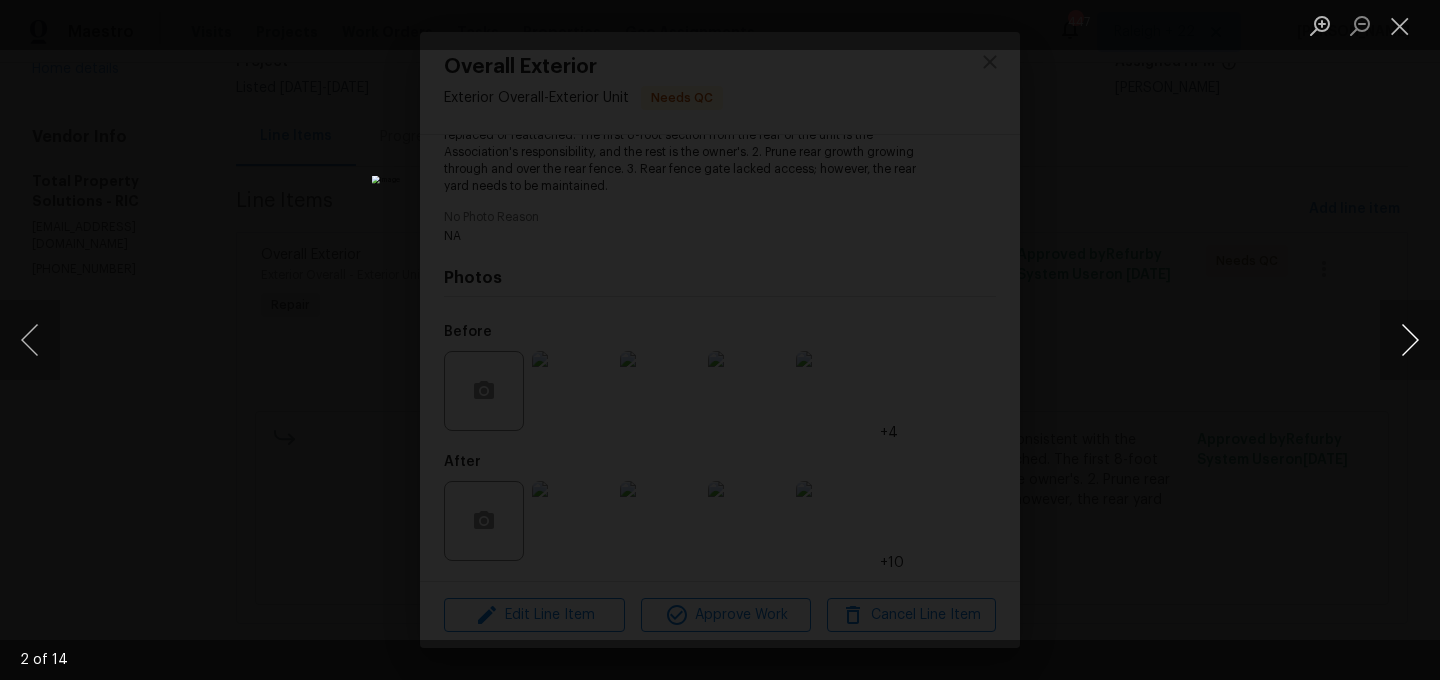click at bounding box center [1410, 340] 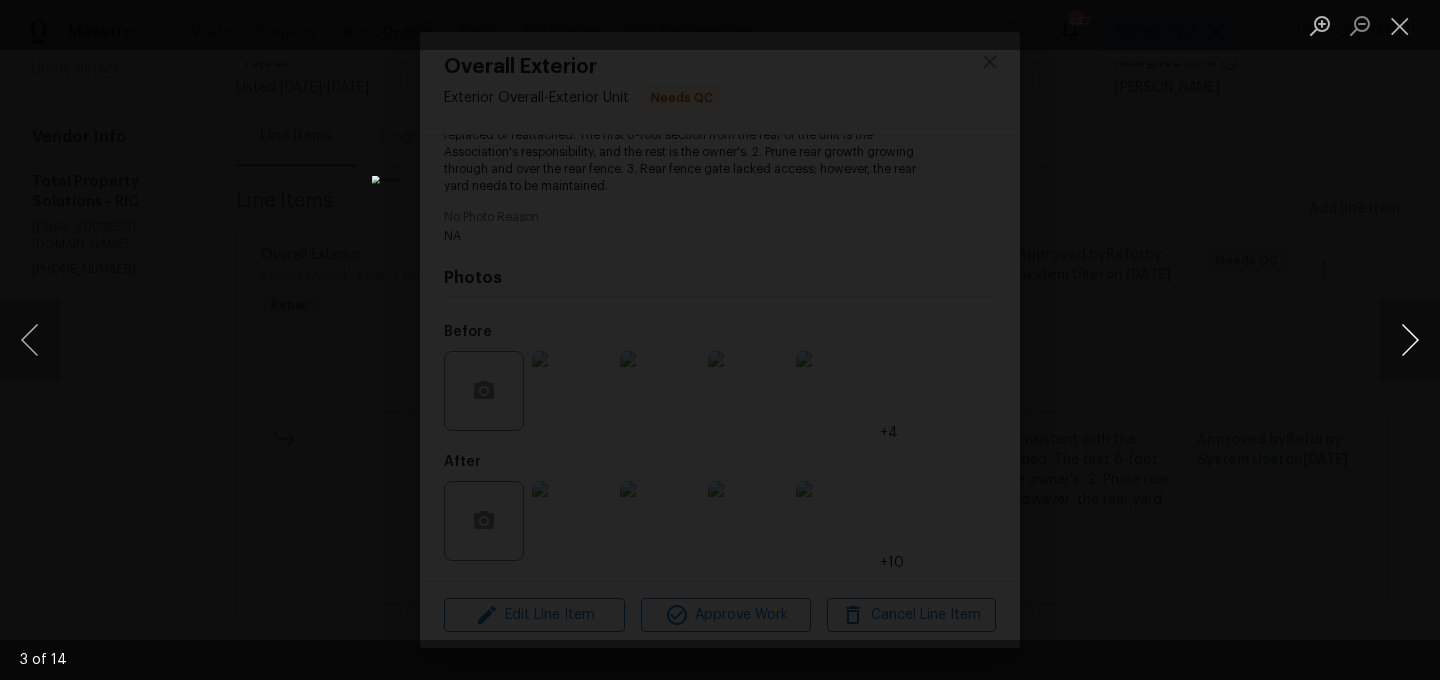 click at bounding box center (1410, 340) 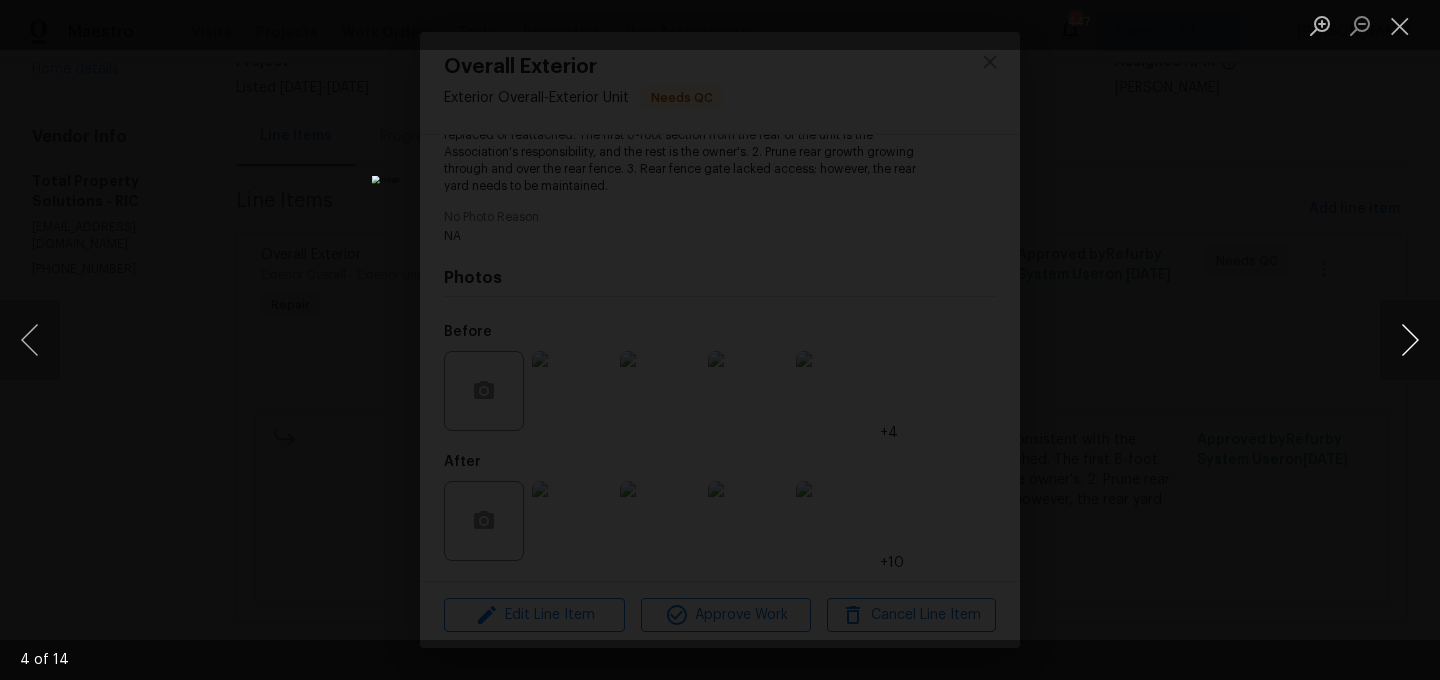 click at bounding box center (1410, 340) 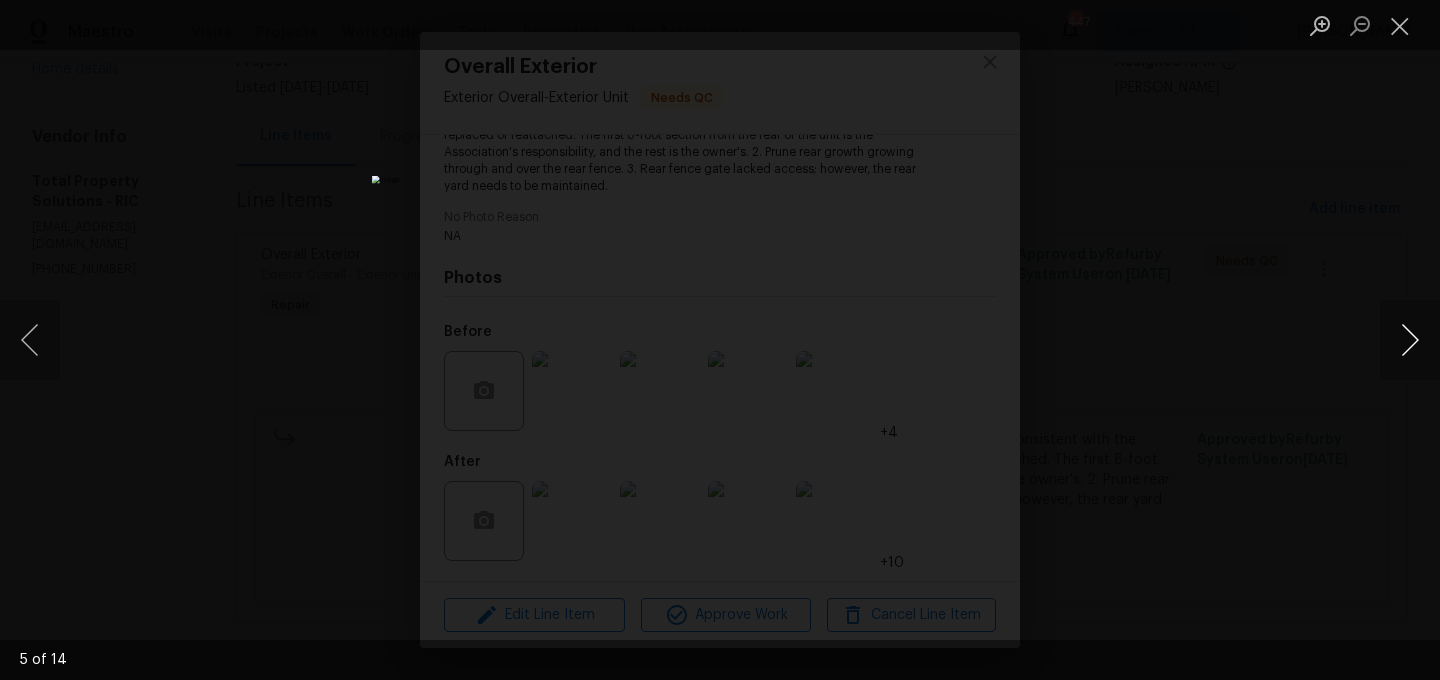 click at bounding box center (1410, 340) 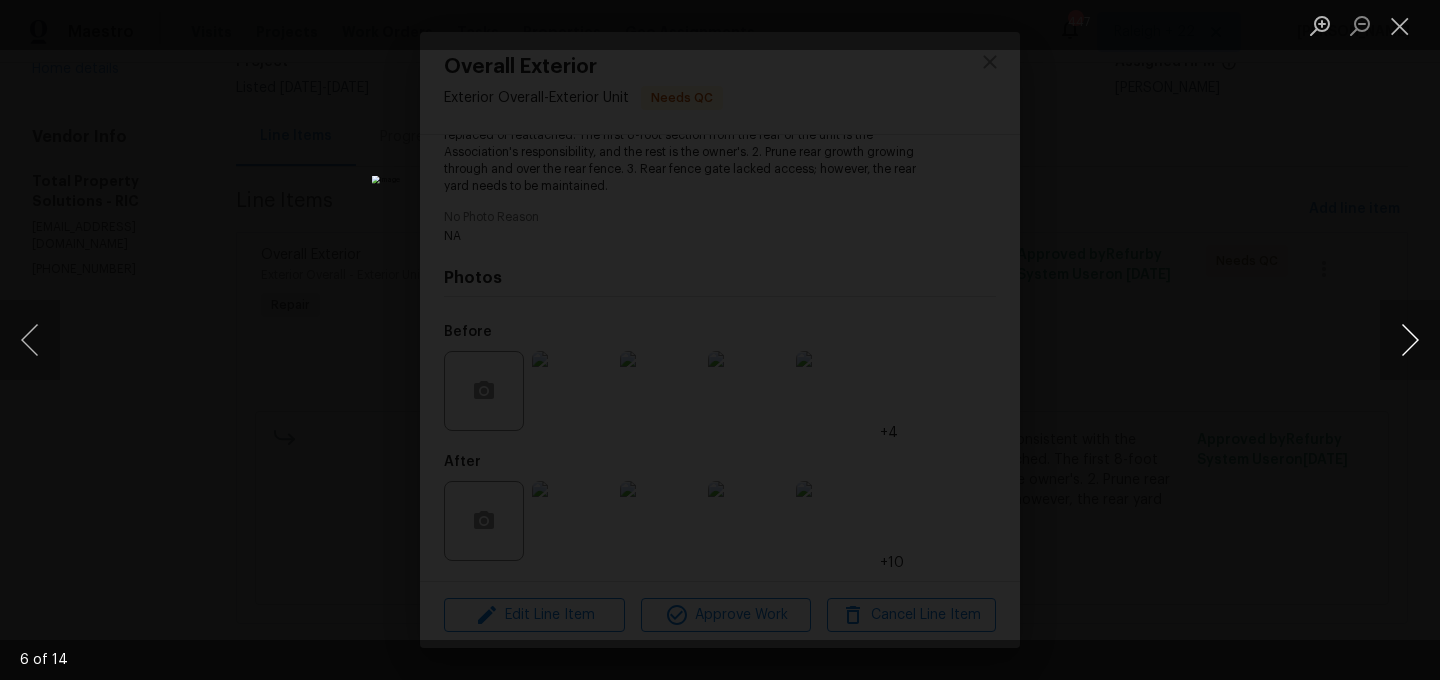 click at bounding box center (1410, 340) 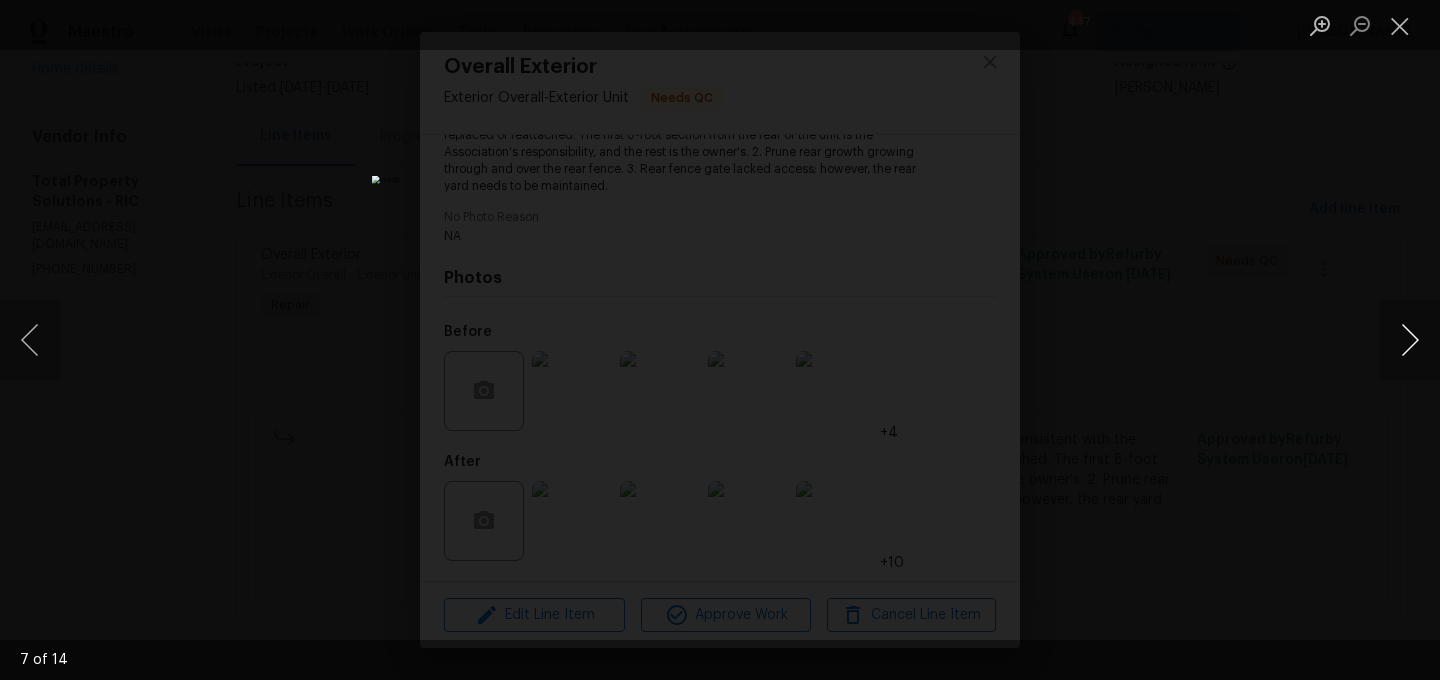click at bounding box center [1410, 340] 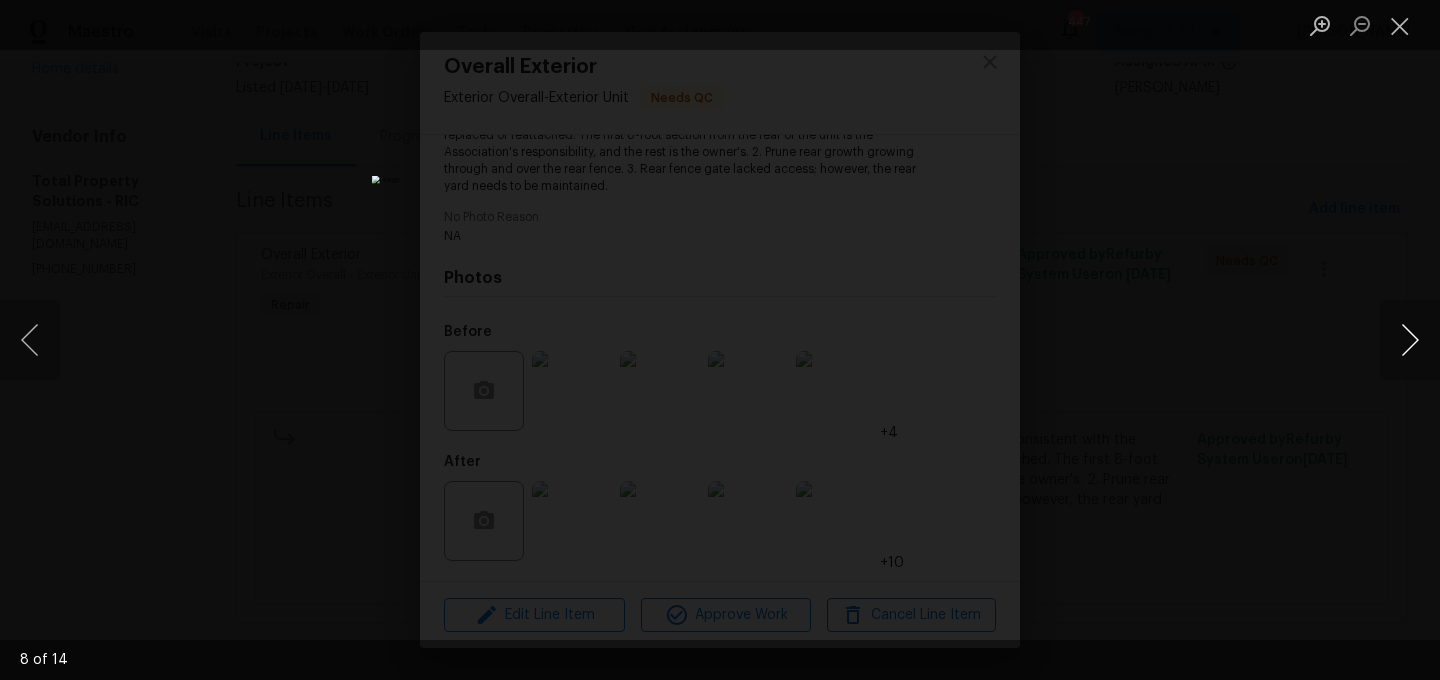 click at bounding box center (1410, 340) 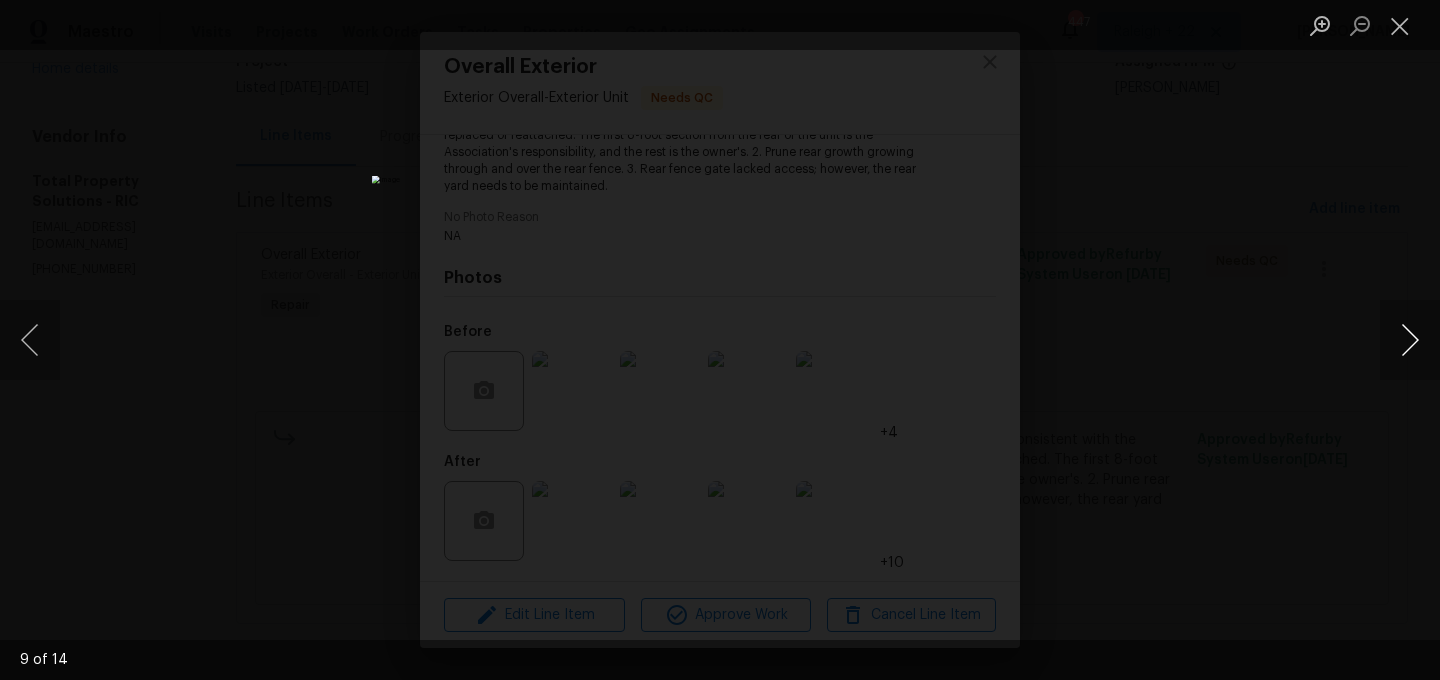 click at bounding box center [1410, 340] 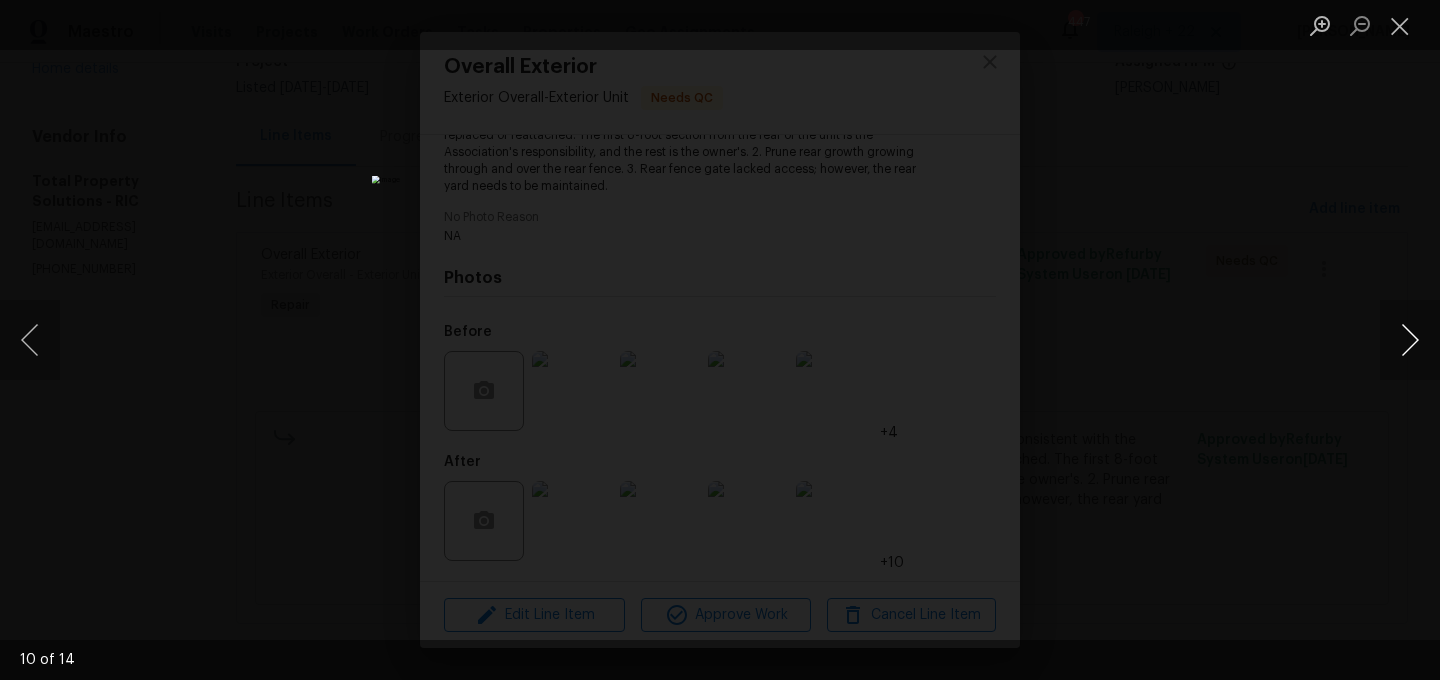 click at bounding box center (1410, 340) 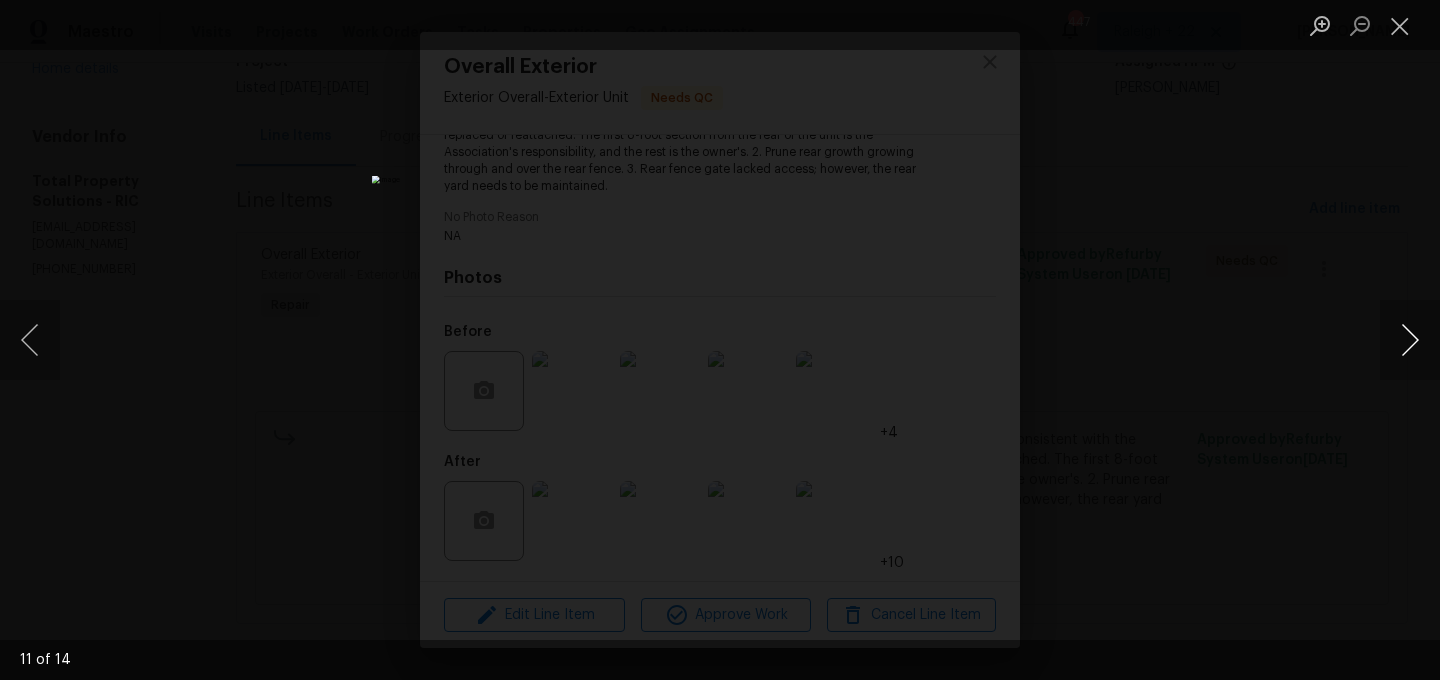 click at bounding box center [1410, 340] 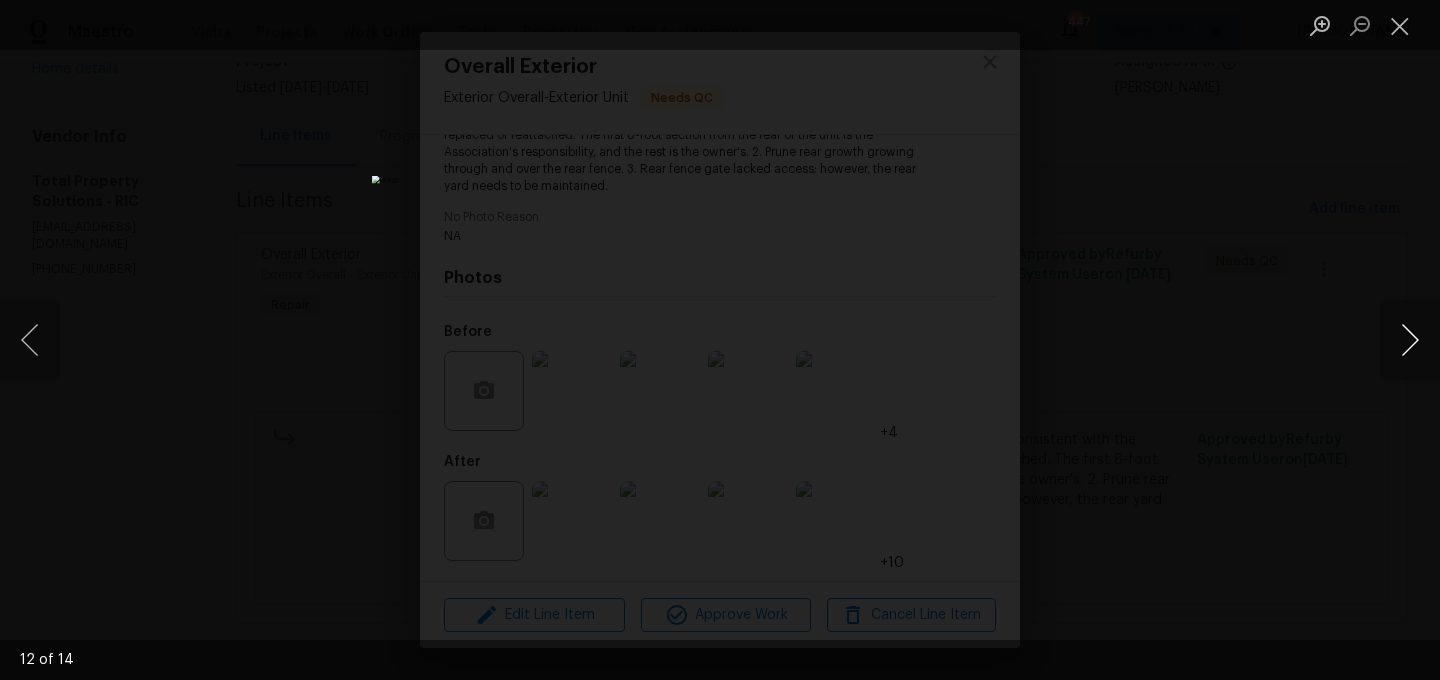 click at bounding box center (1410, 340) 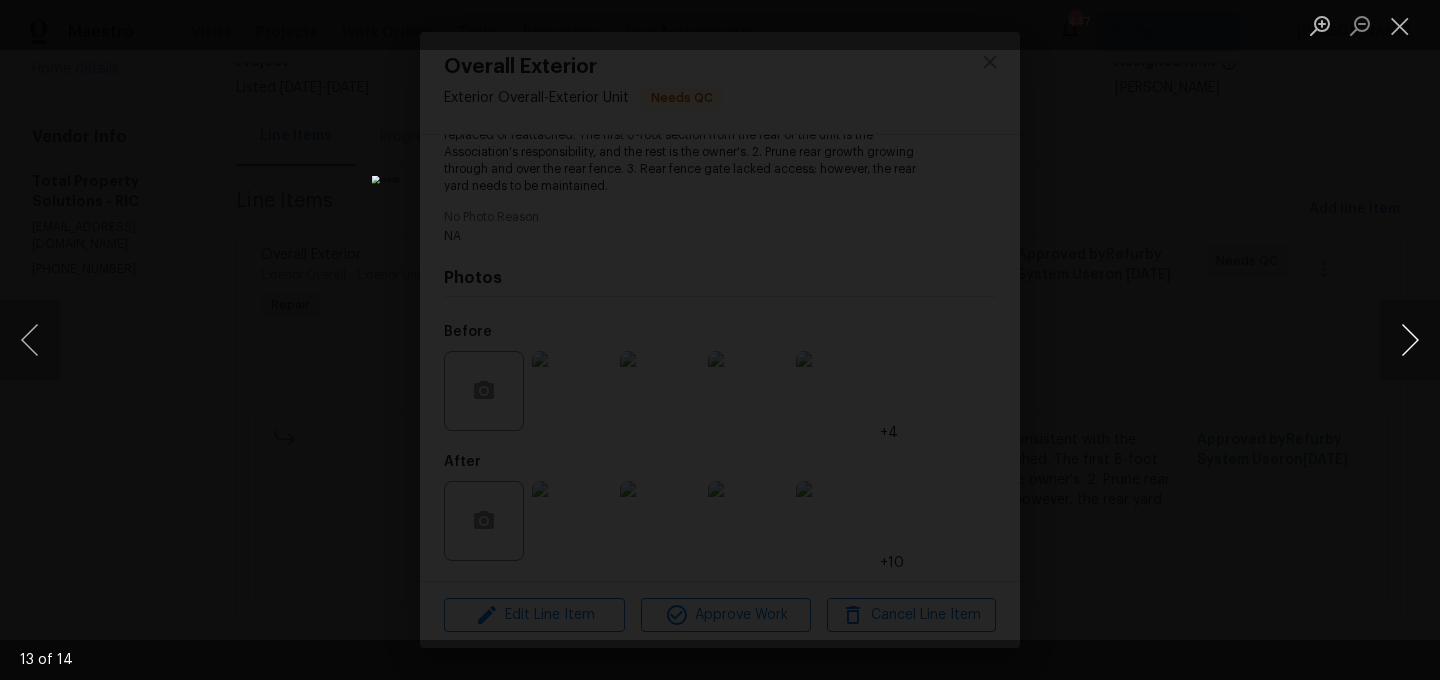 click at bounding box center [1410, 340] 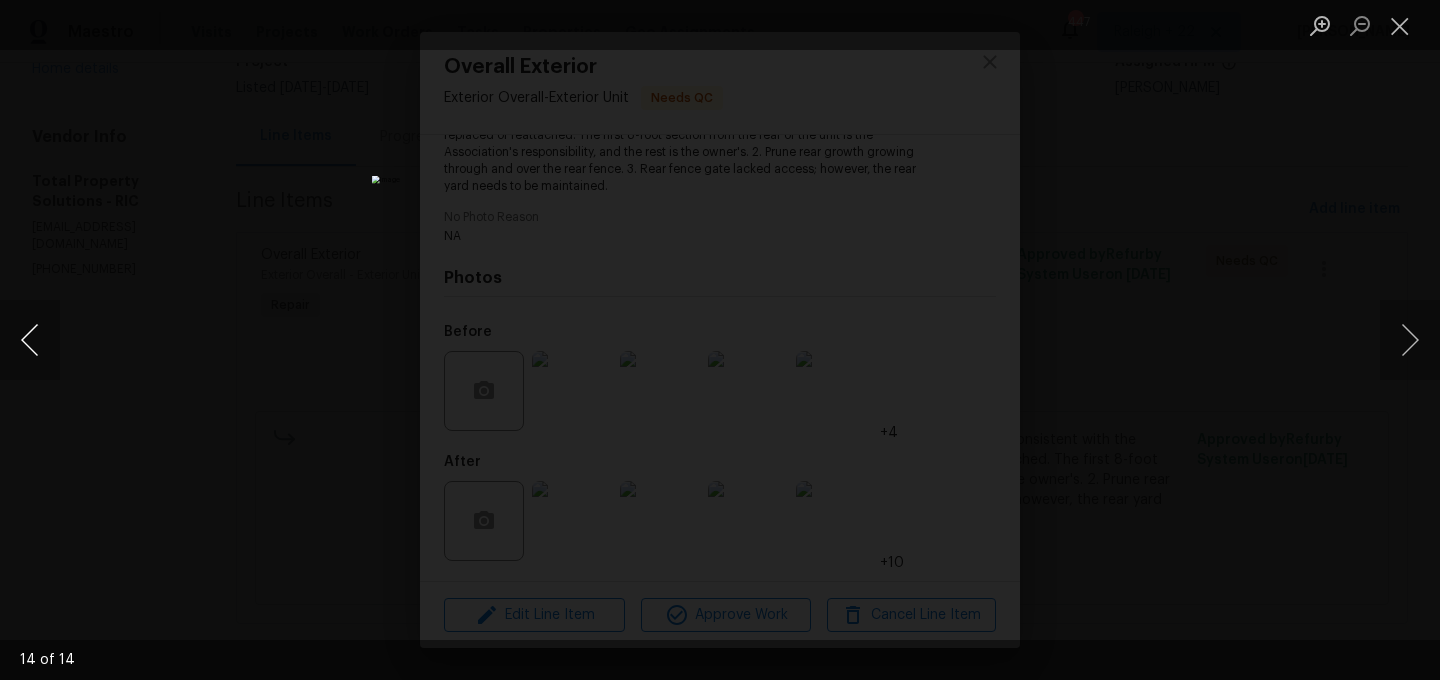 click at bounding box center [30, 340] 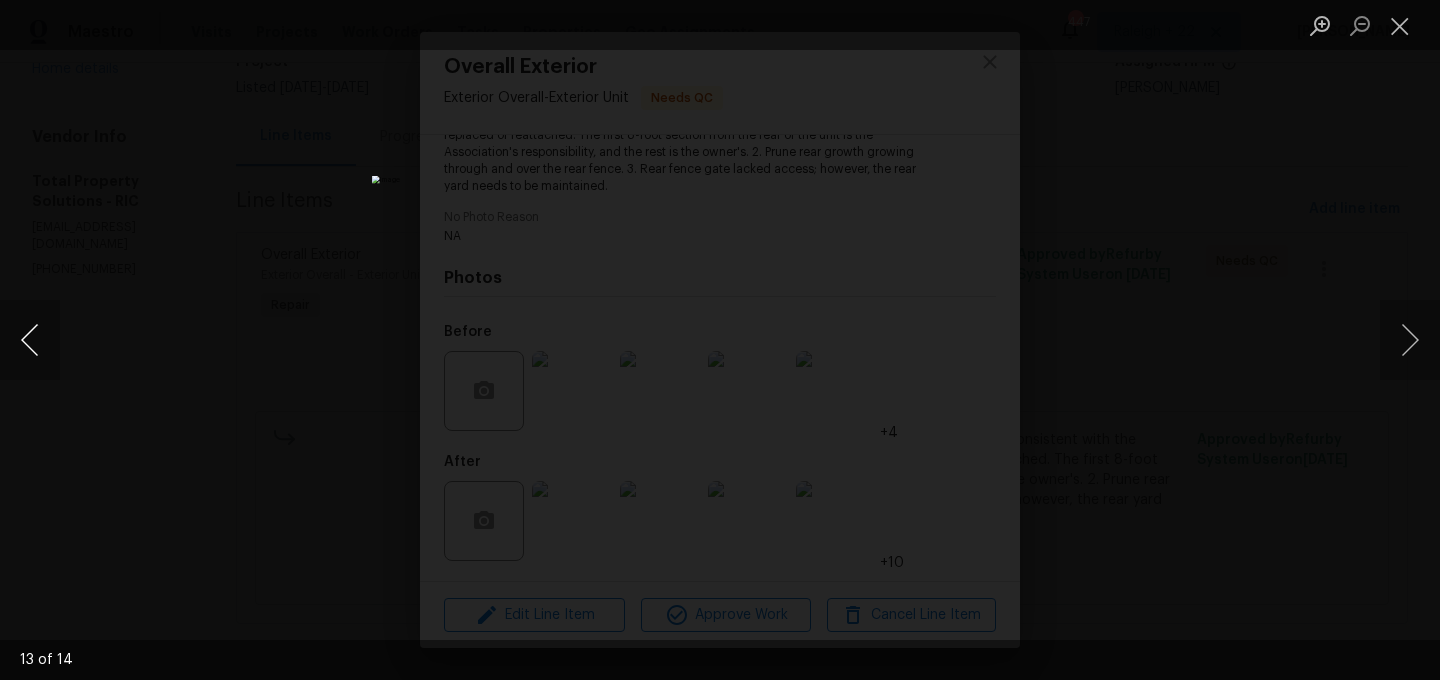 click at bounding box center (30, 340) 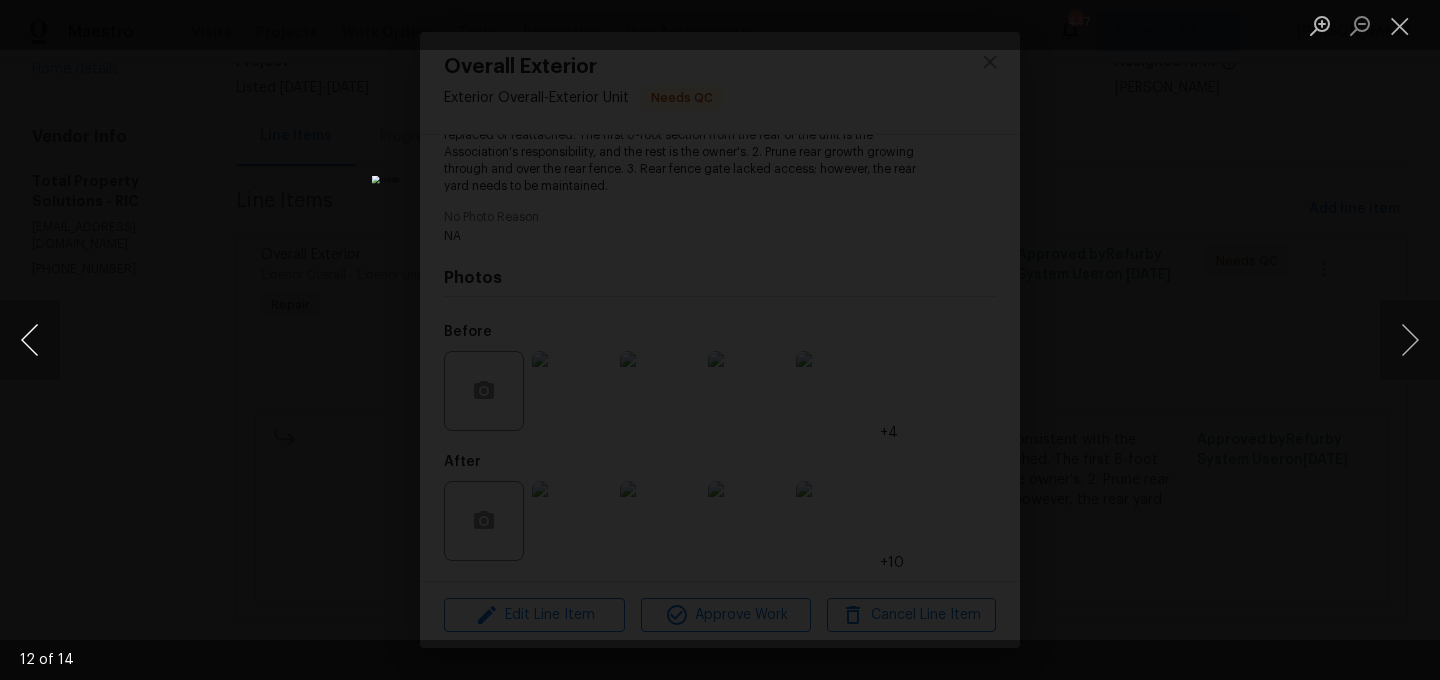 click at bounding box center (30, 340) 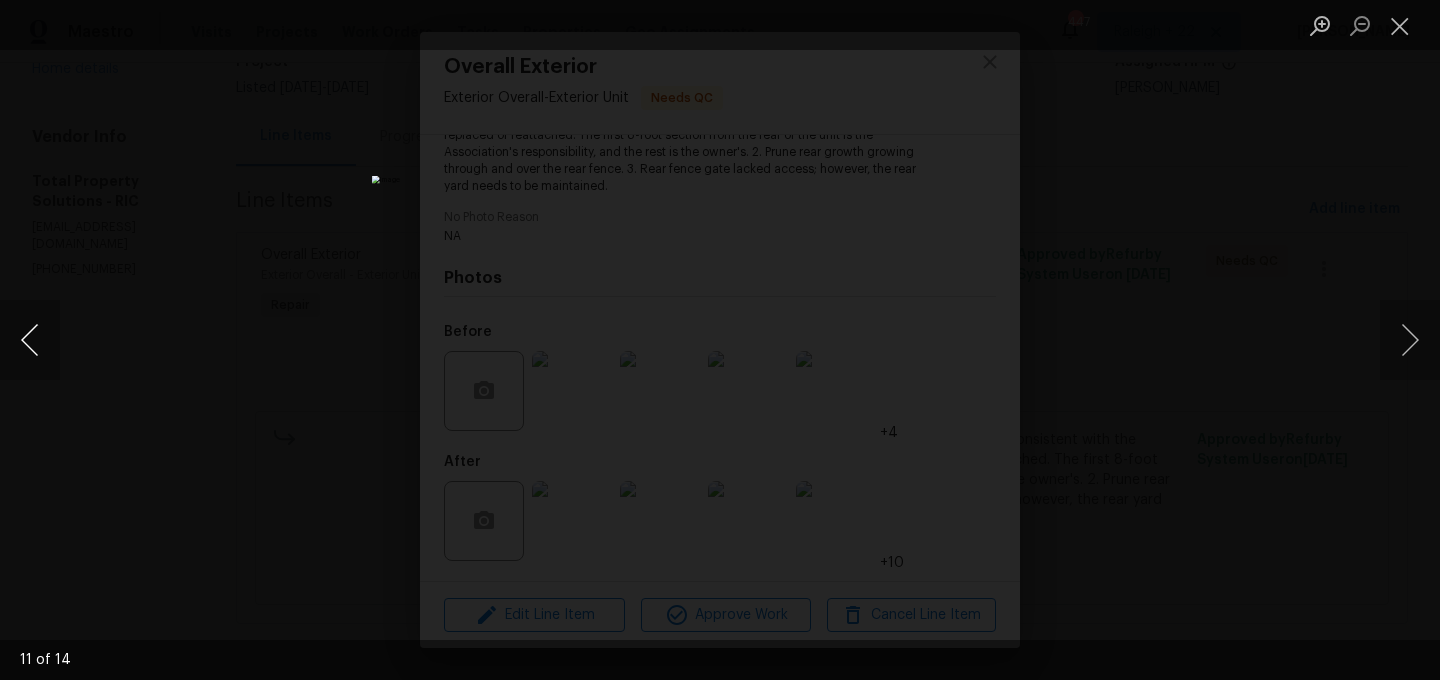 click at bounding box center (30, 340) 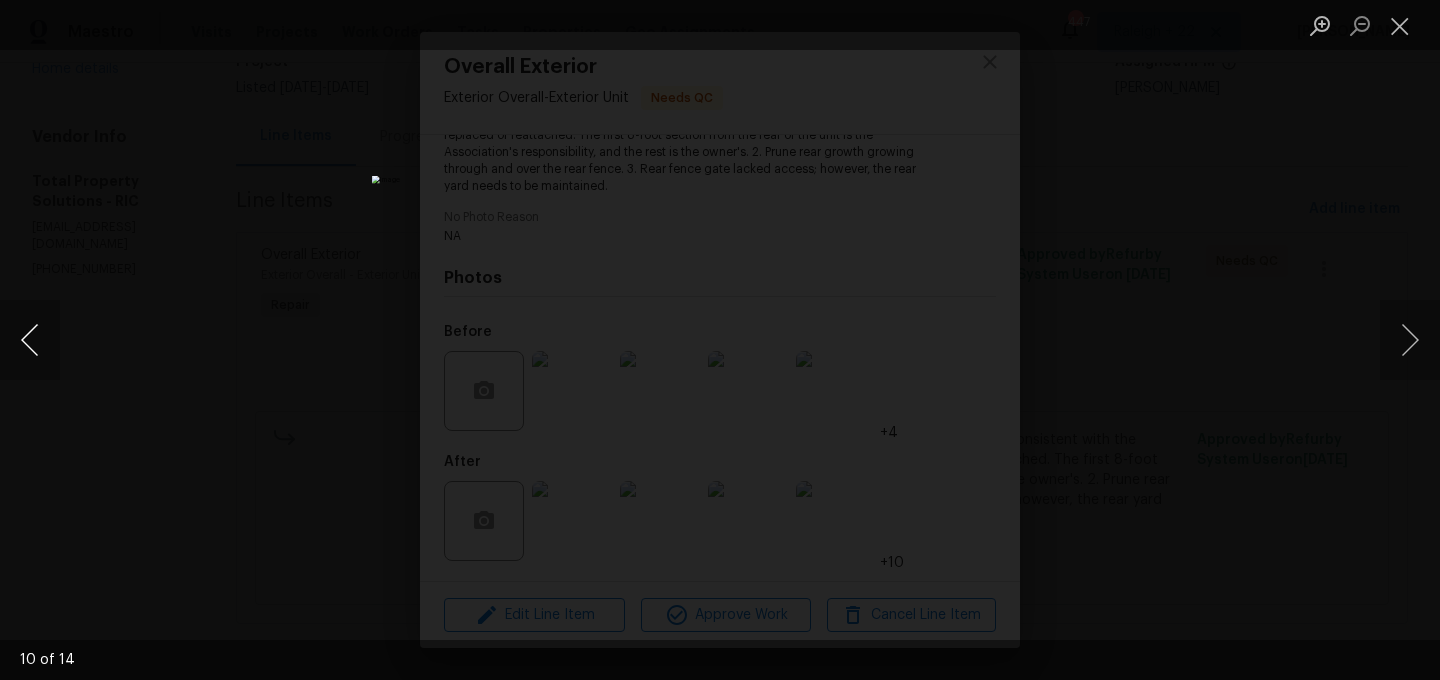 click at bounding box center [30, 340] 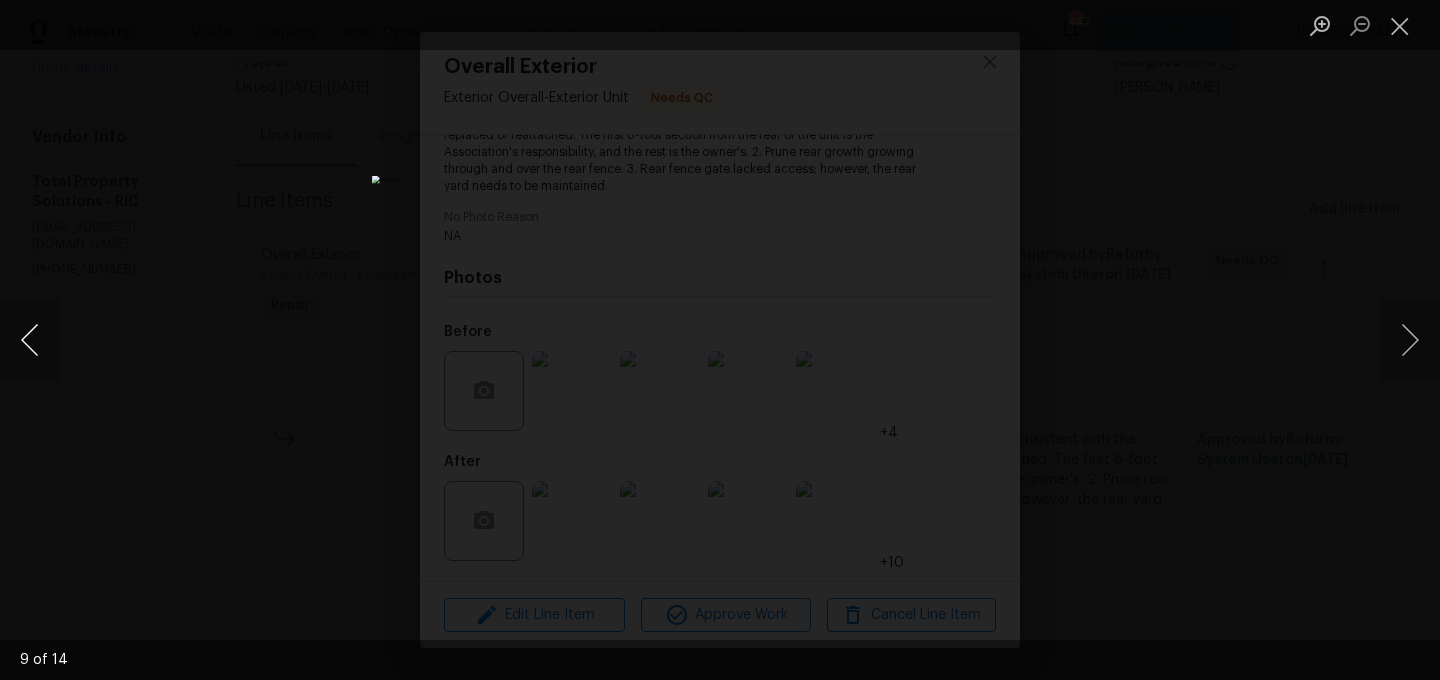 click at bounding box center (30, 340) 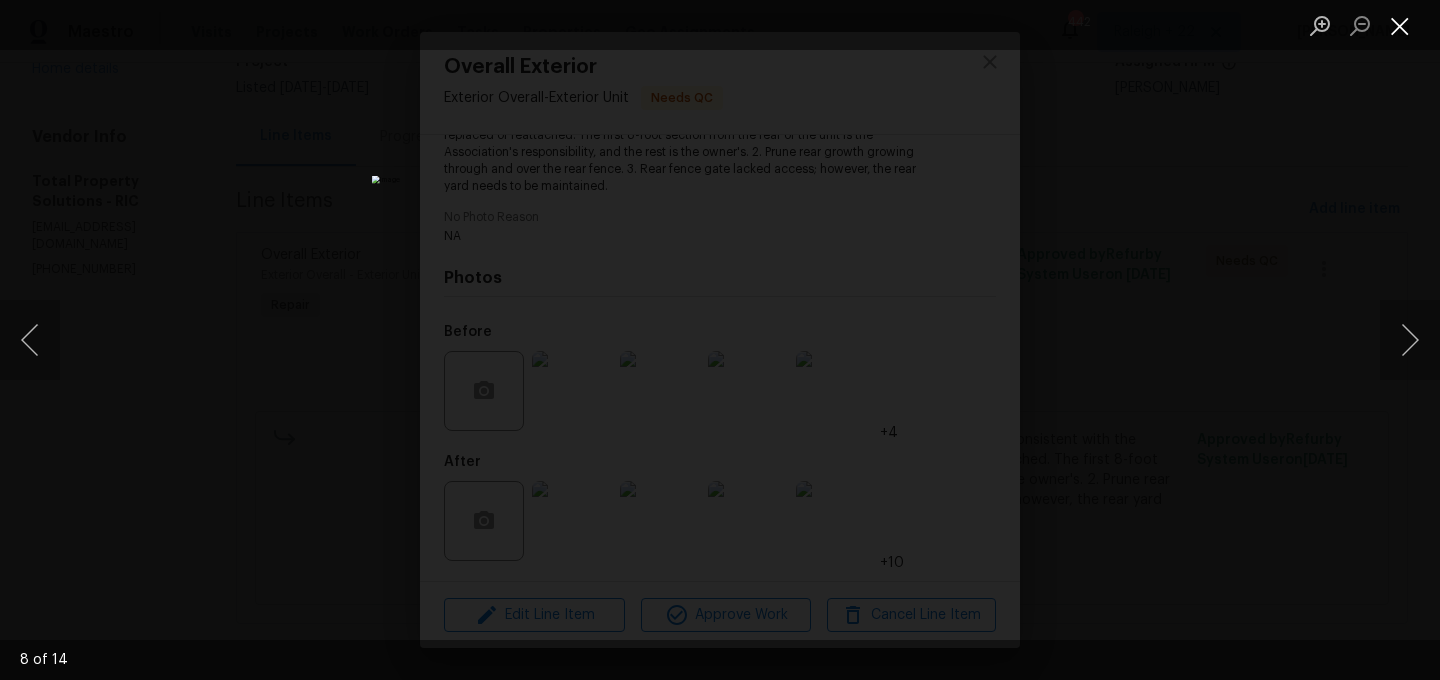 click at bounding box center [1400, 25] 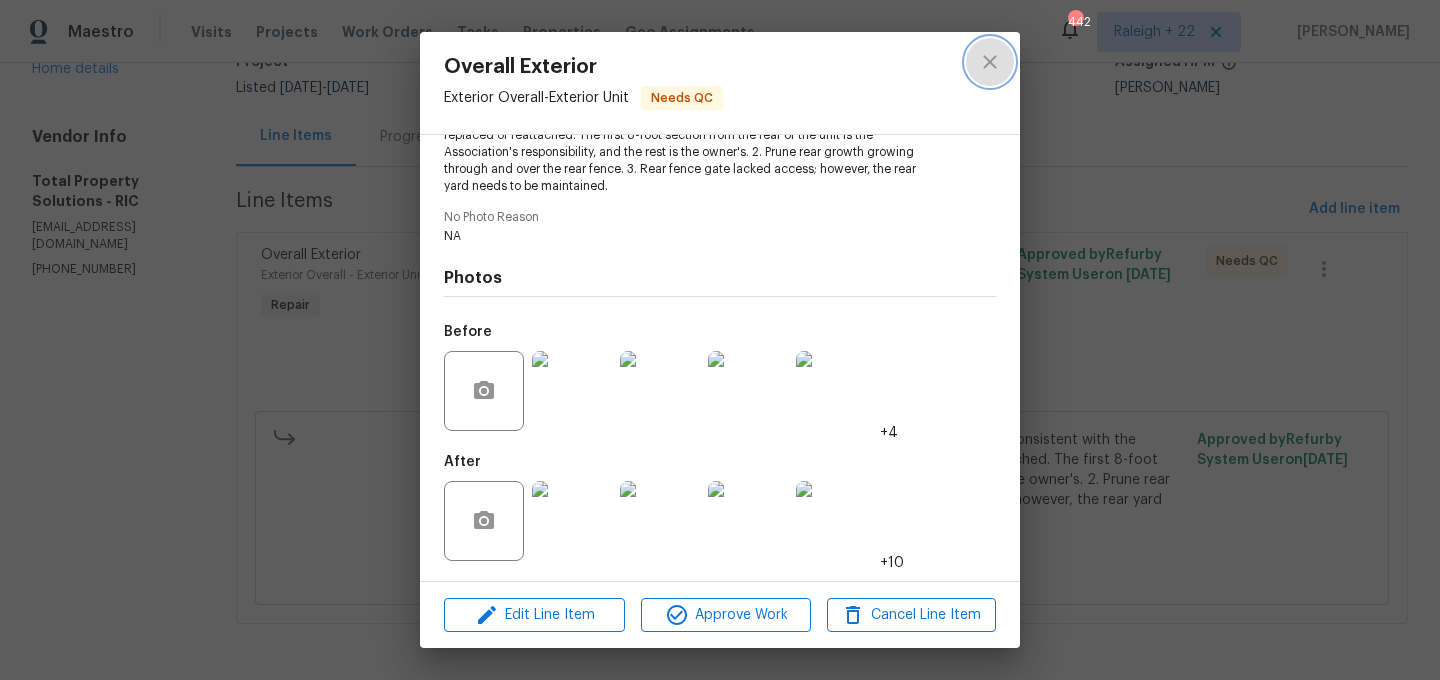 click 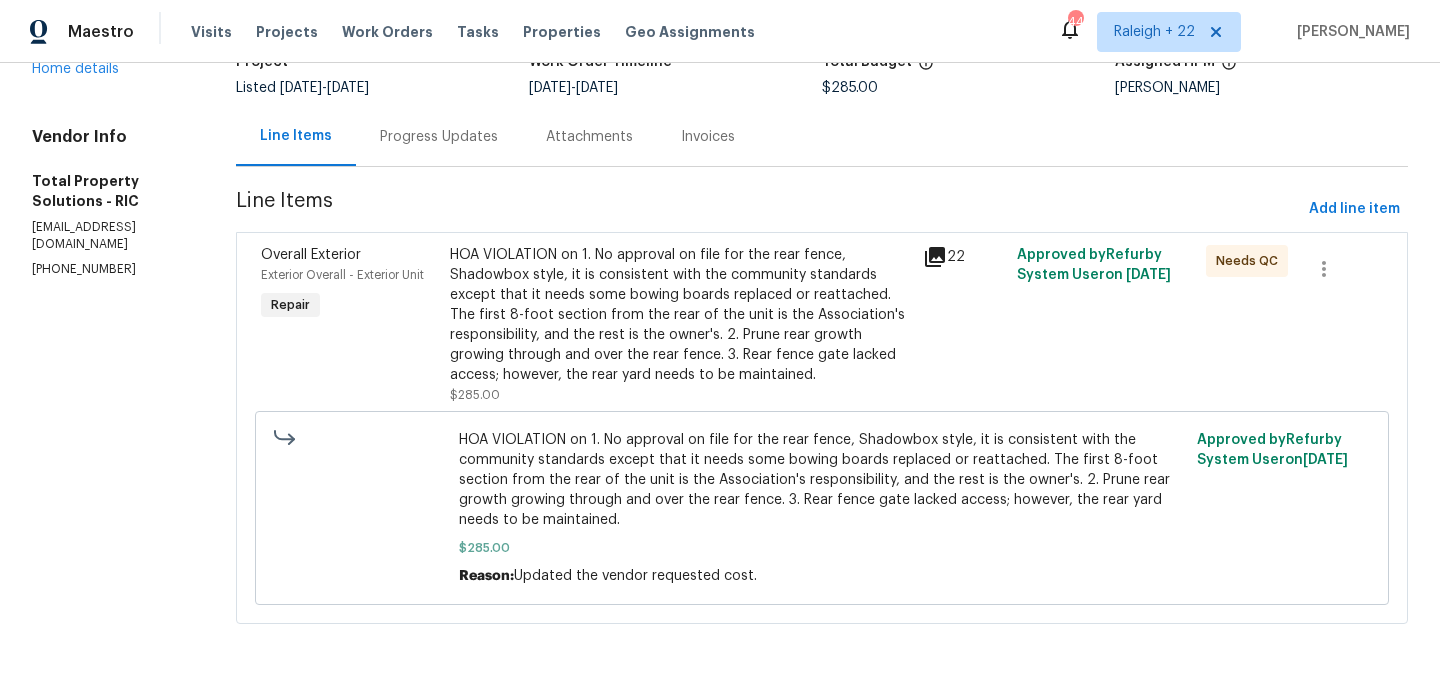 click on "Progress Updates" at bounding box center [439, 136] 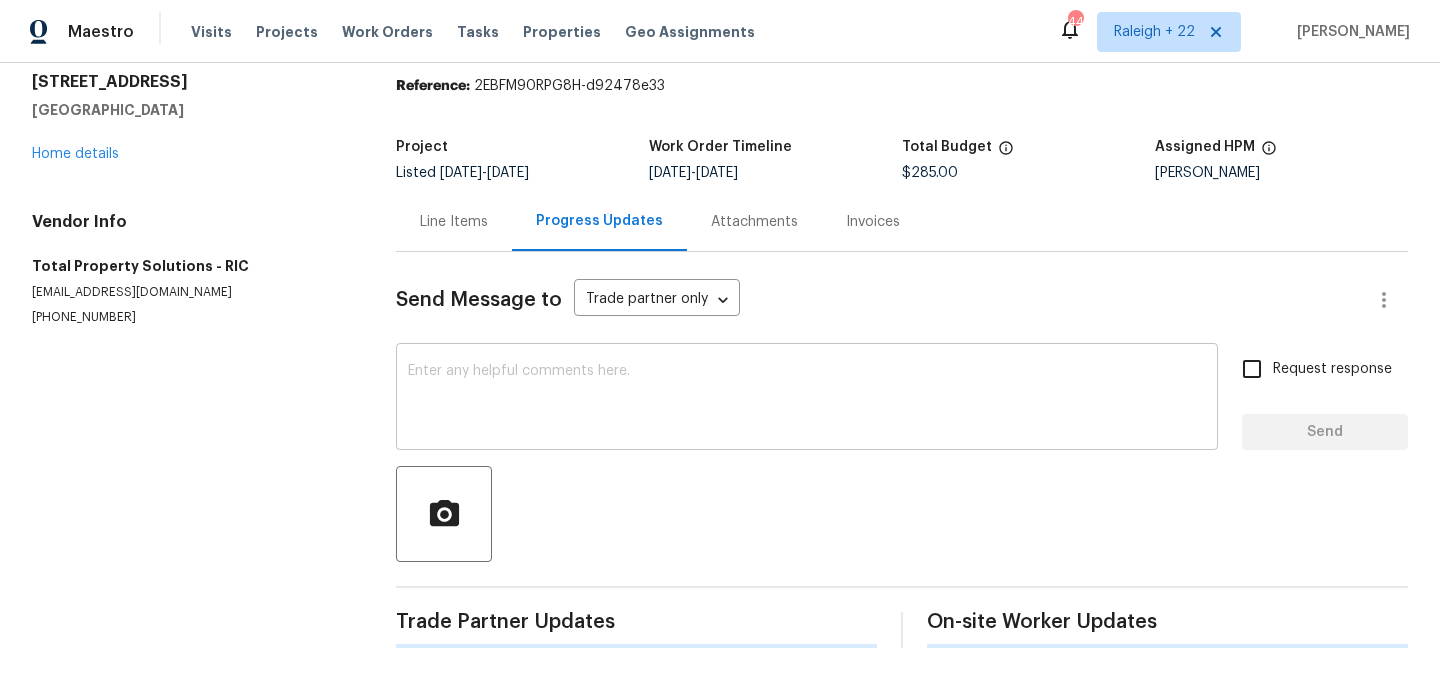 scroll, scrollTop: 153, scrollLeft: 0, axis: vertical 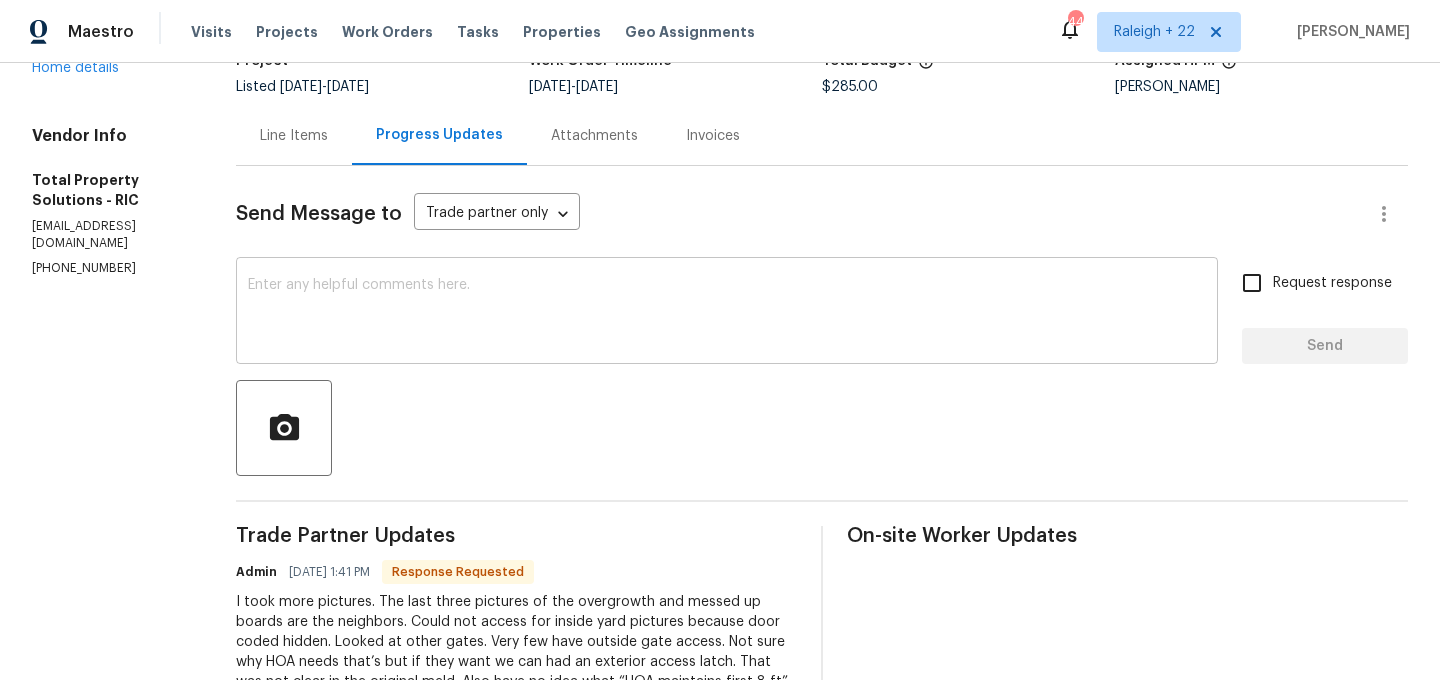 click on "x ​" at bounding box center [727, 313] 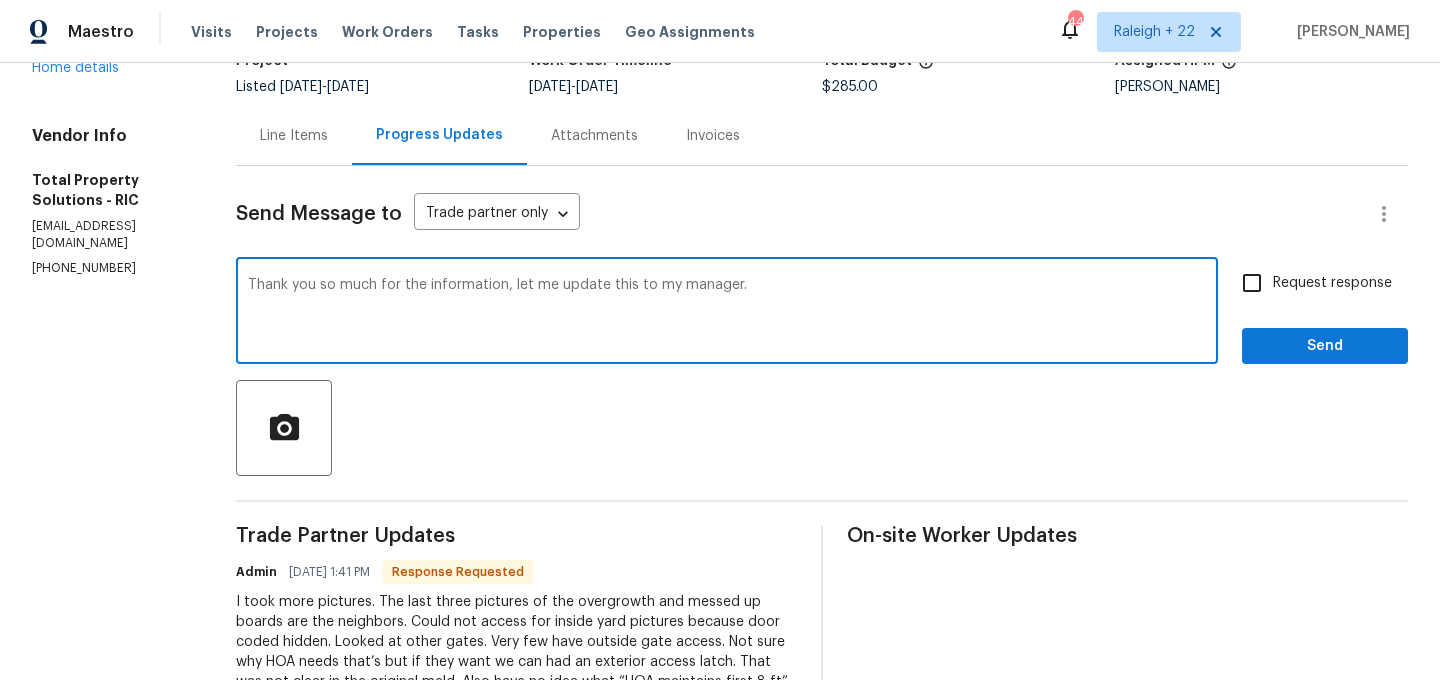 click on "Thank you so much for the information, let me update this to my manager." at bounding box center (727, 313) 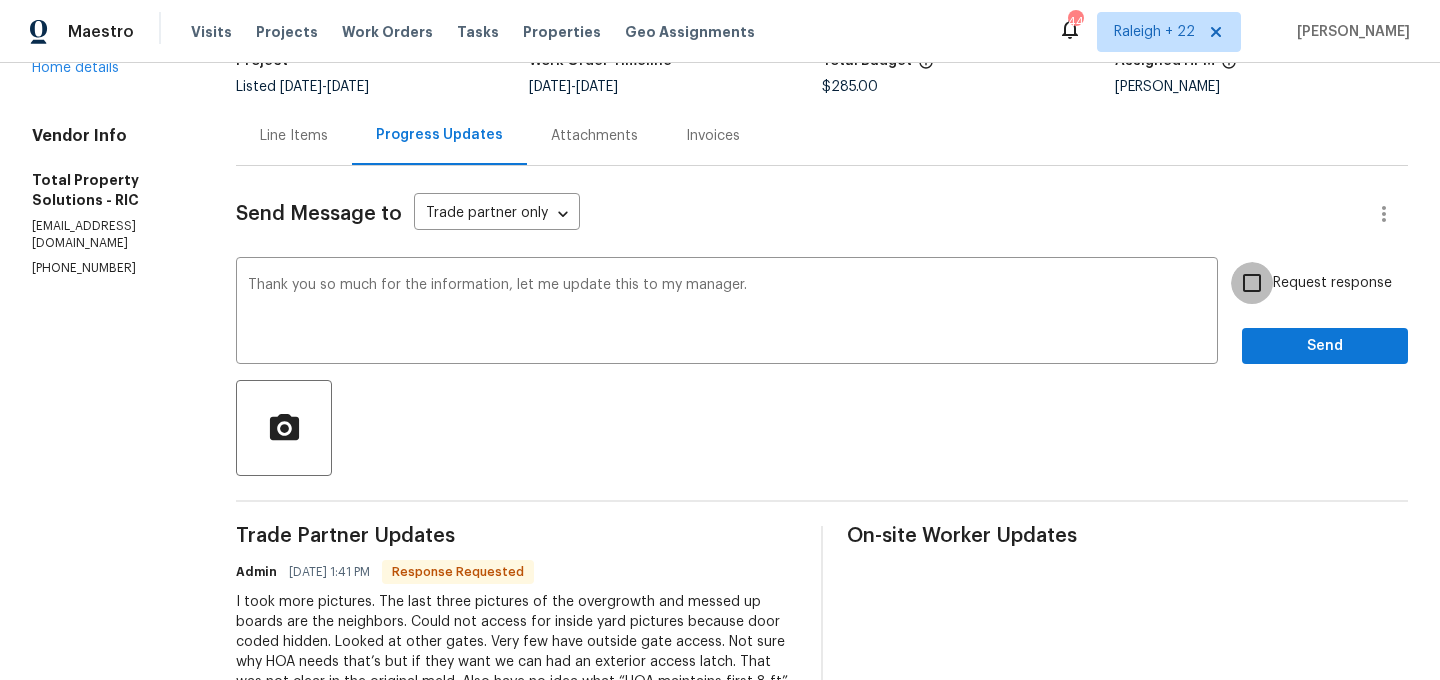 click on "Request response" at bounding box center (1252, 283) 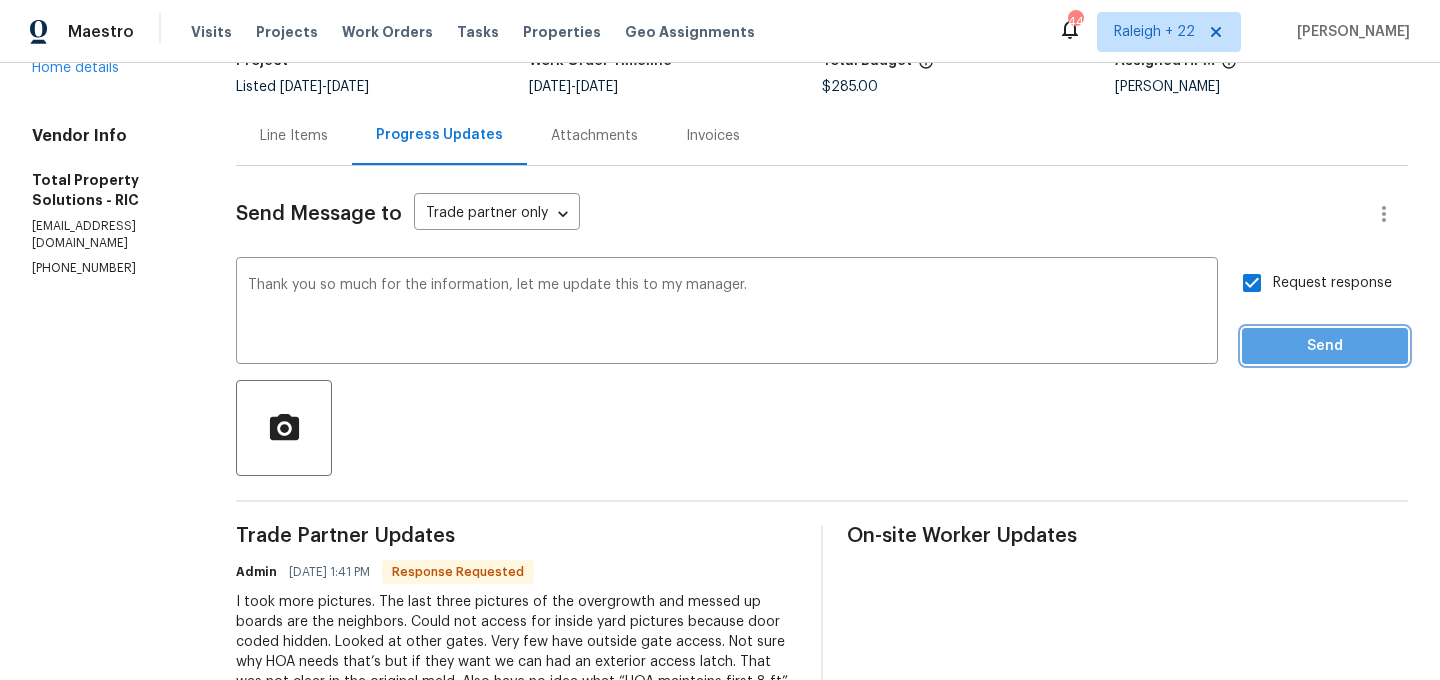 click on "Send" at bounding box center [1325, 346] 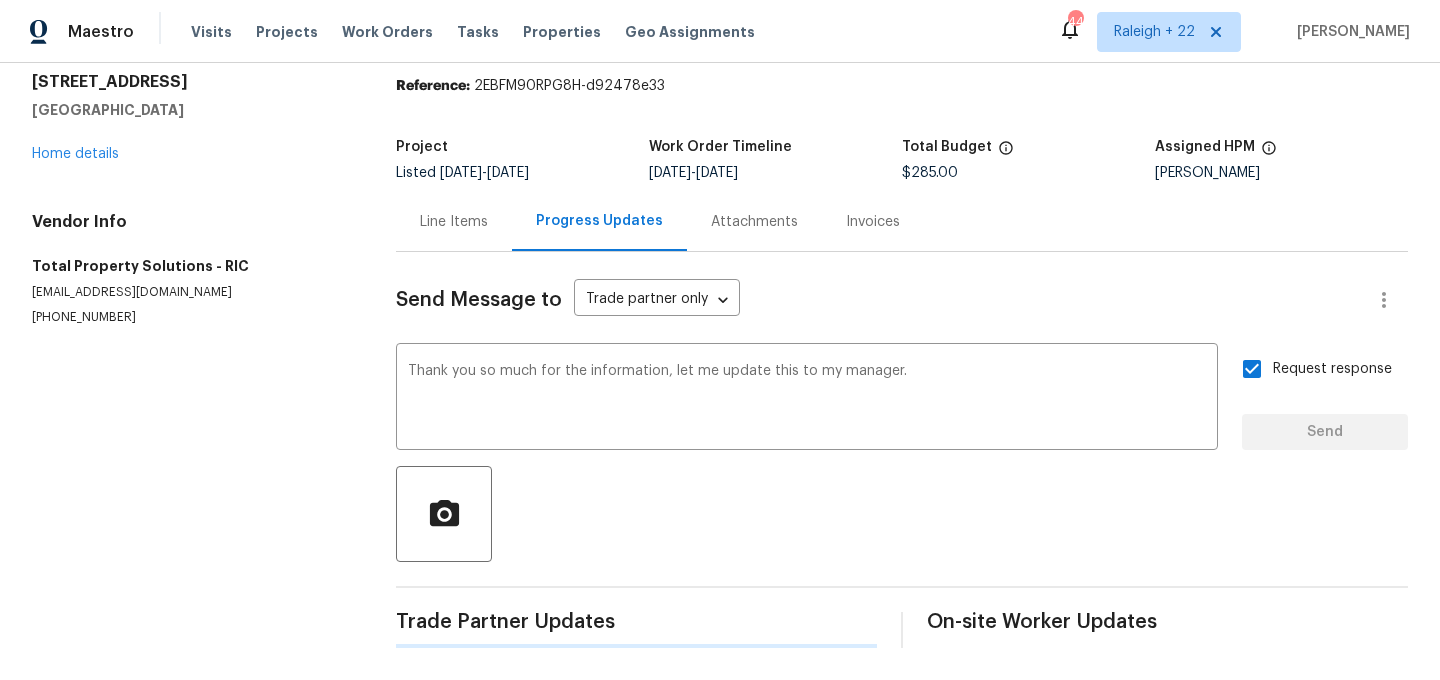 type 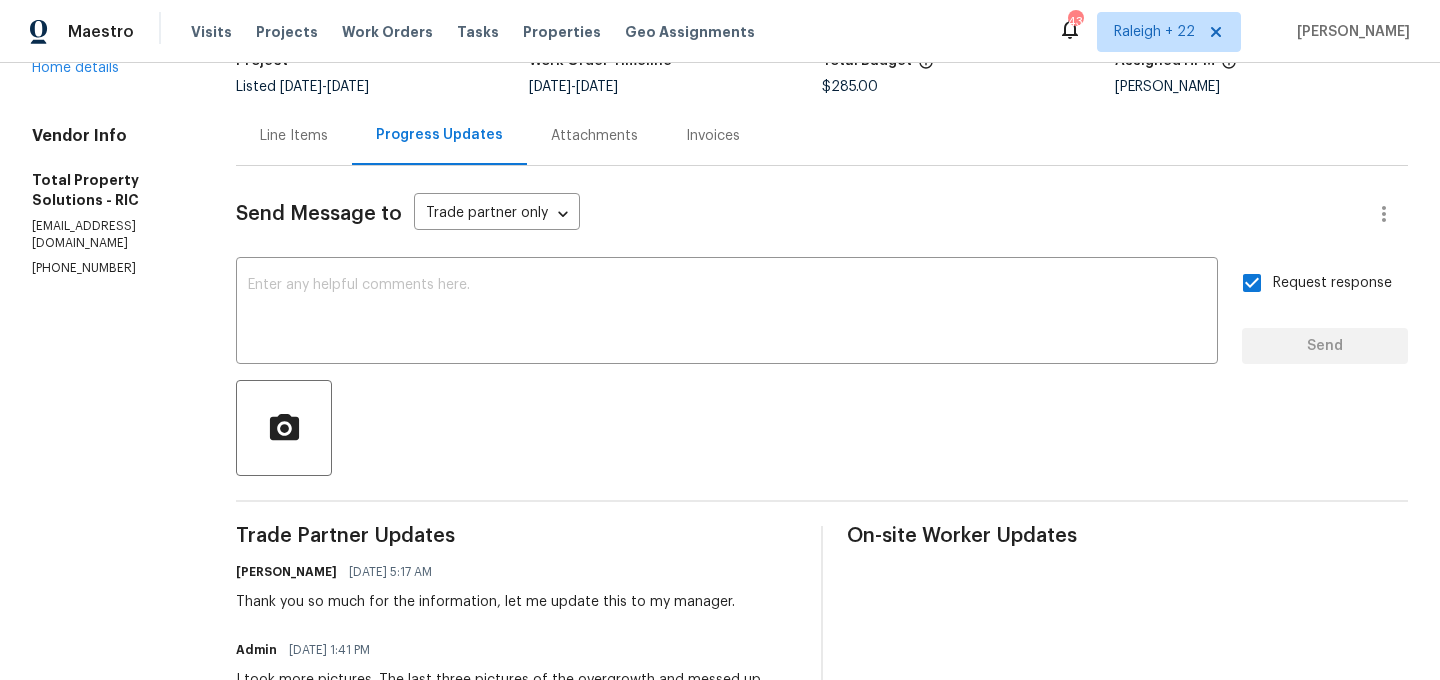 scroll, scrollTop: 0, scrollLeft: 0, axis: both 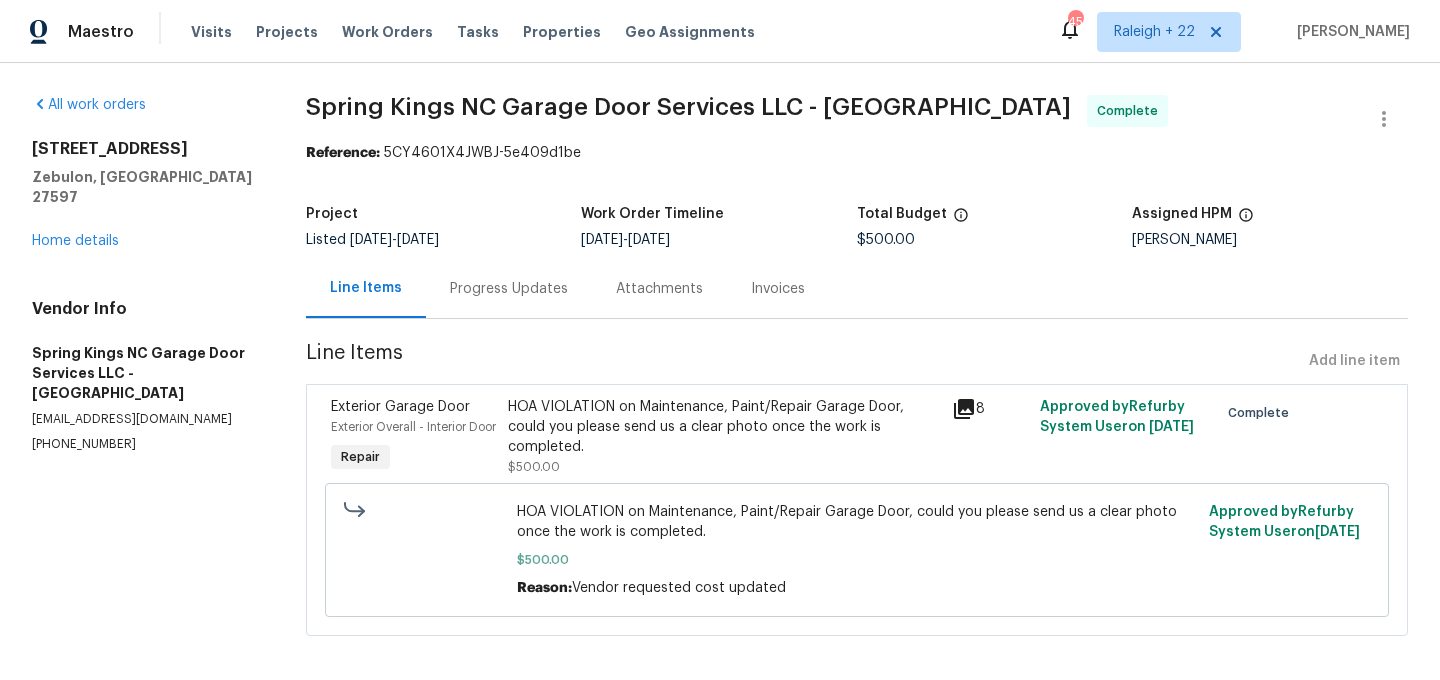 click on "Progress Updates" at bounding box center [509, 289] 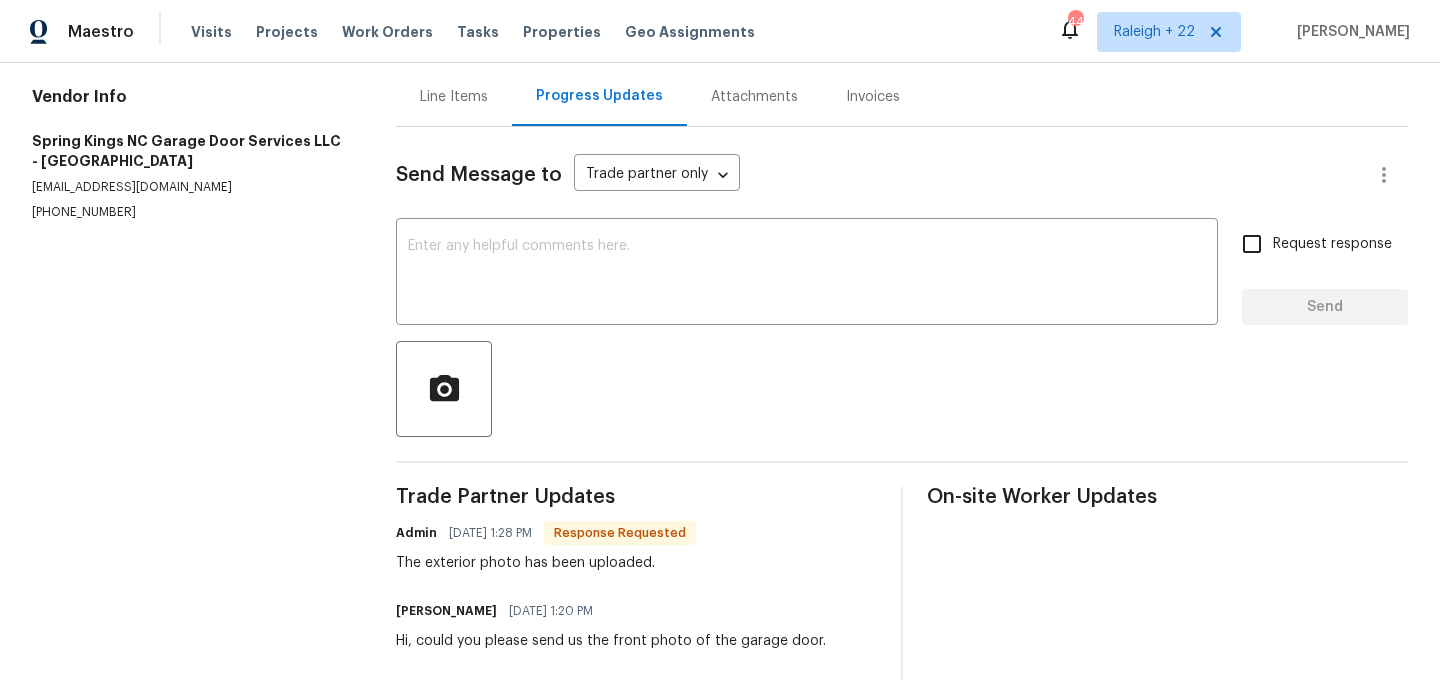scroll, scrollTop: 0, scrollLeft: 0, axis: both 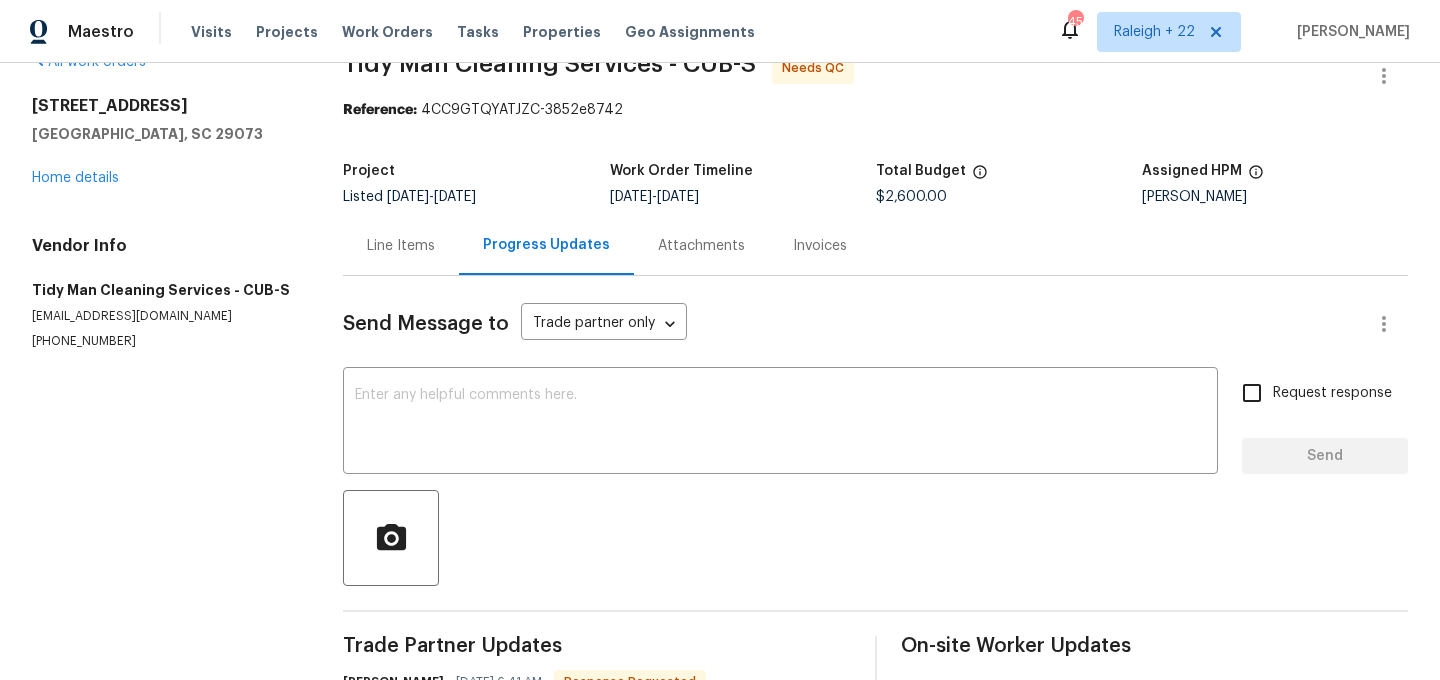 click on "Line Items" at bounding box center [401, 246] 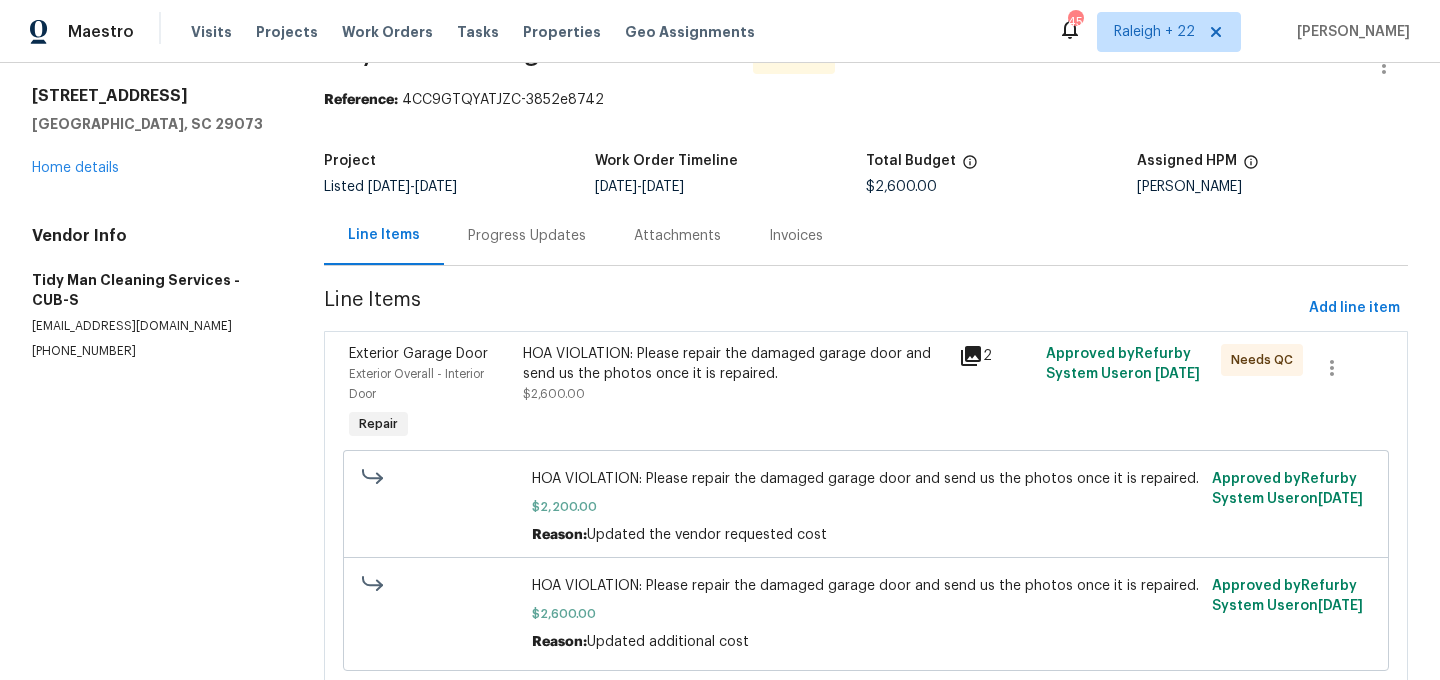 scroll, scrollTop: 55, scrollLeft: 0, axis: vertical 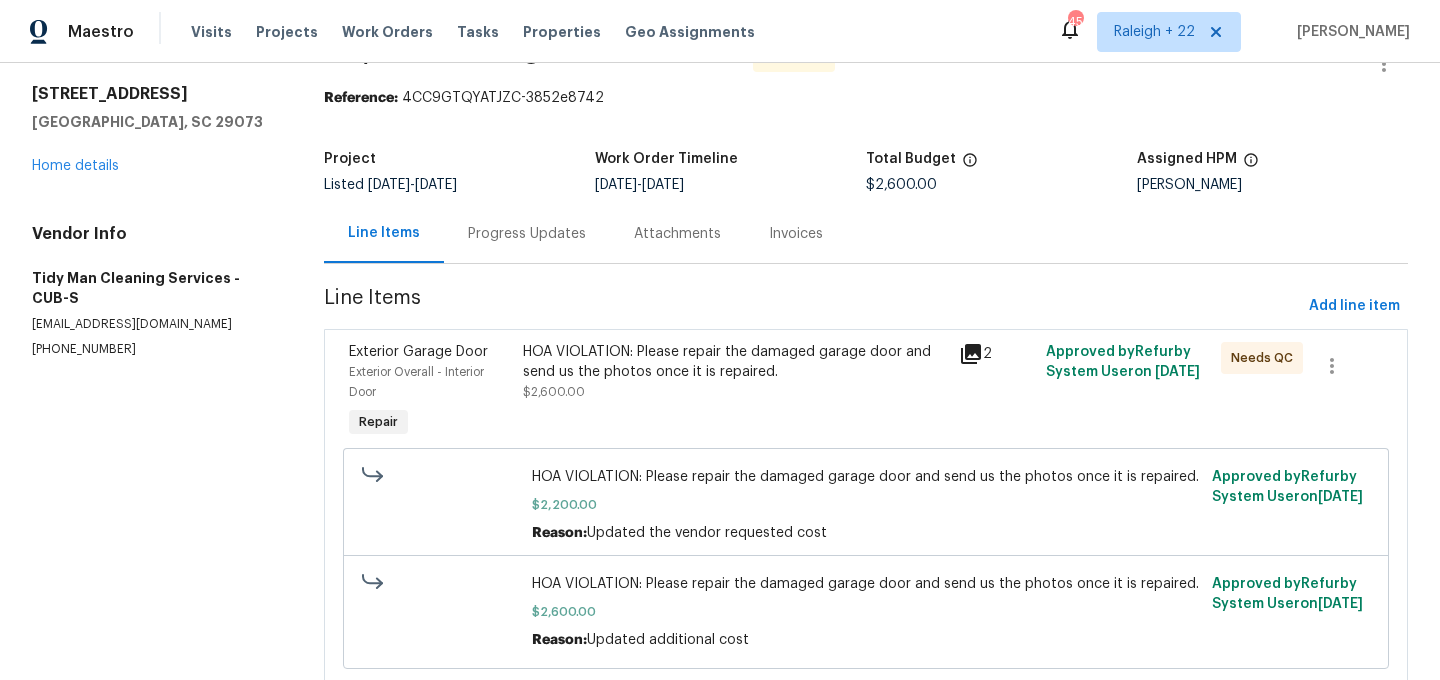 click on "HOA VIOLATION: Please repair the damaged garage door and send us the photos once it is repaired." at bounding box center (735, 362) 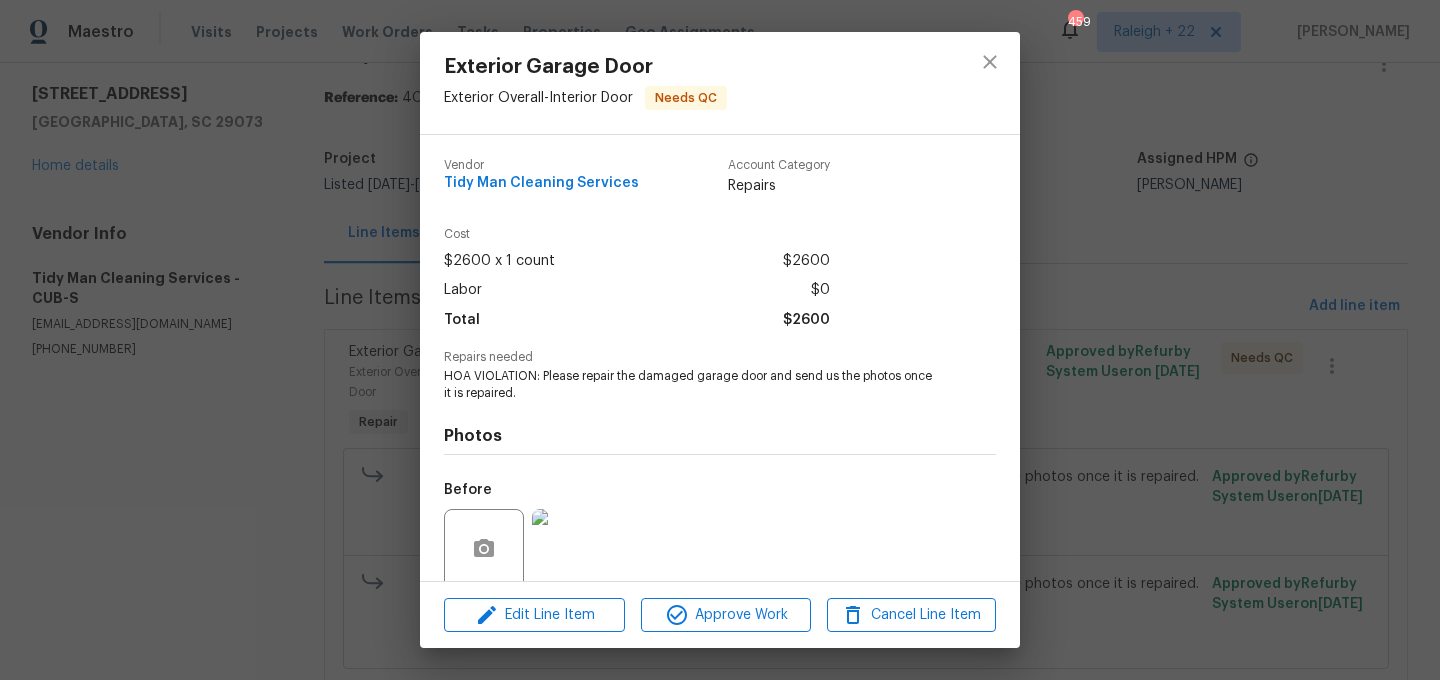 scroll, scrollTop: 157, scrollLeft: 0, axis: vertical 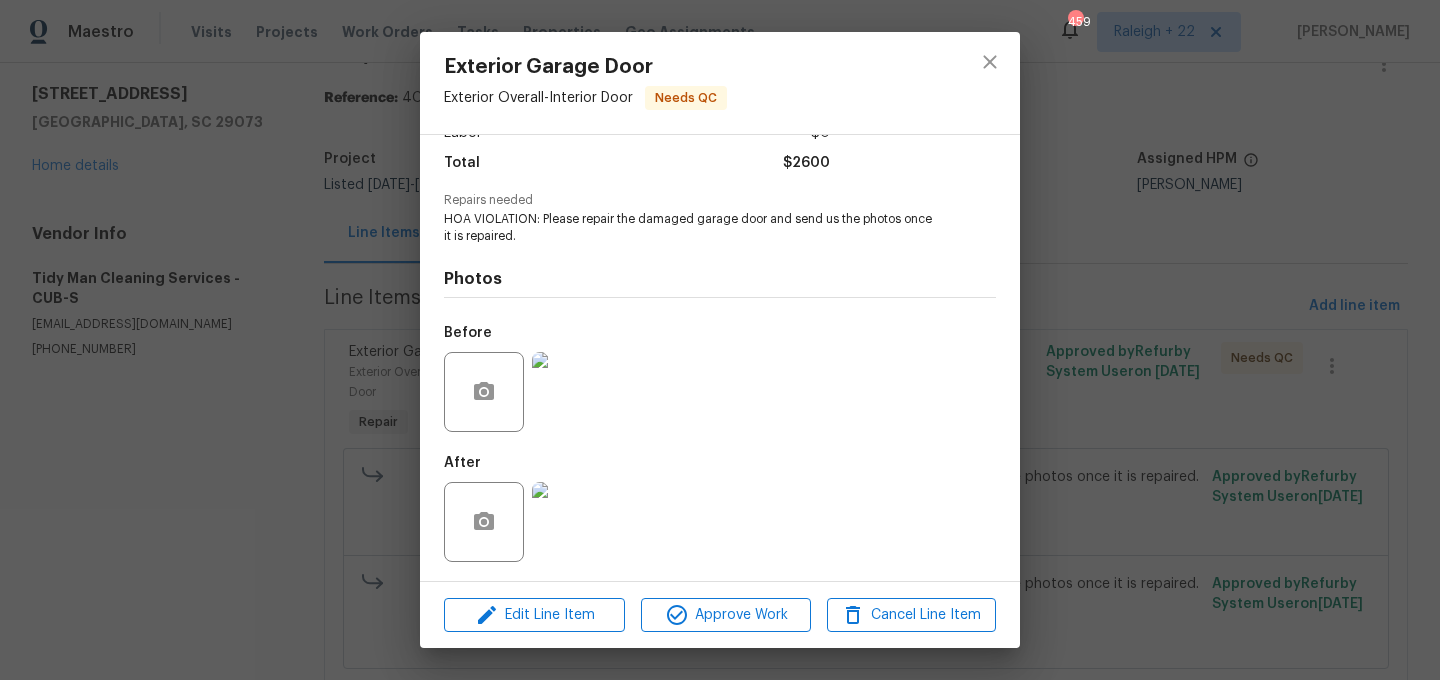 click at bounding box center [572, 522] 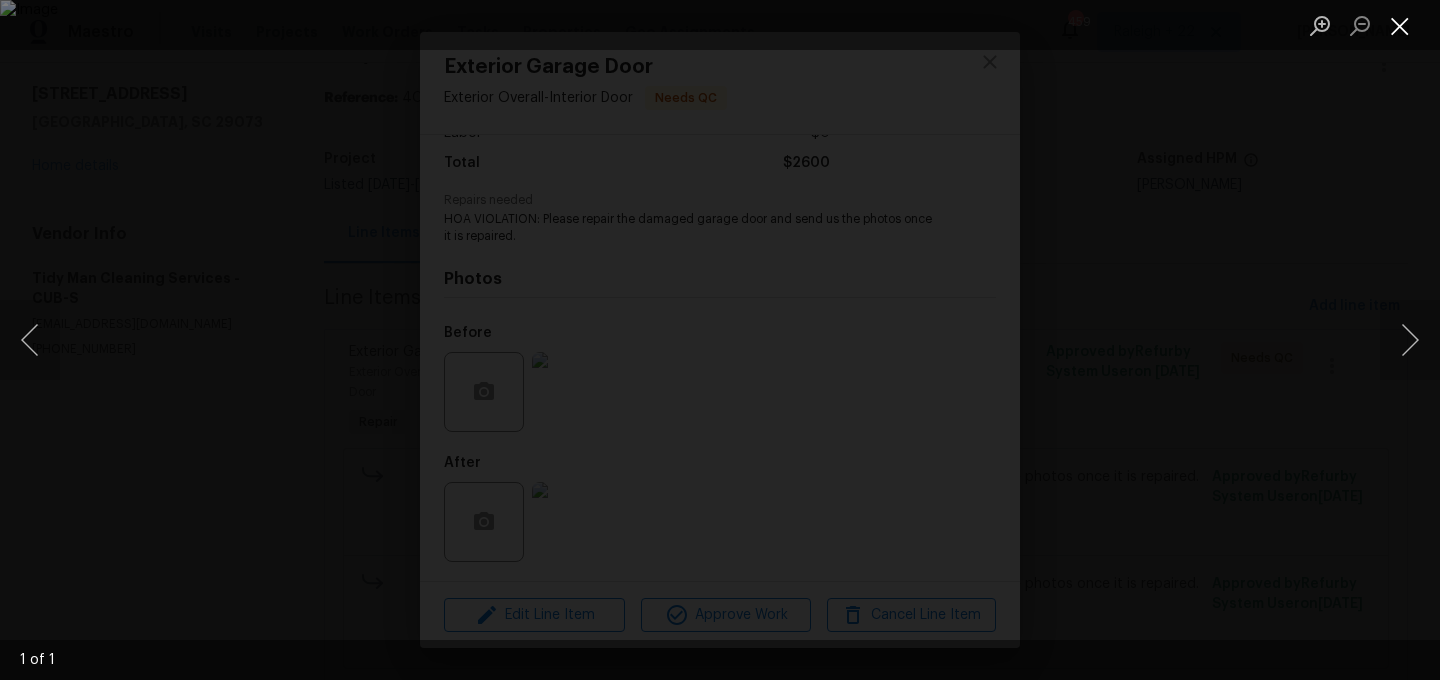click at bounding box center (1400, 25) 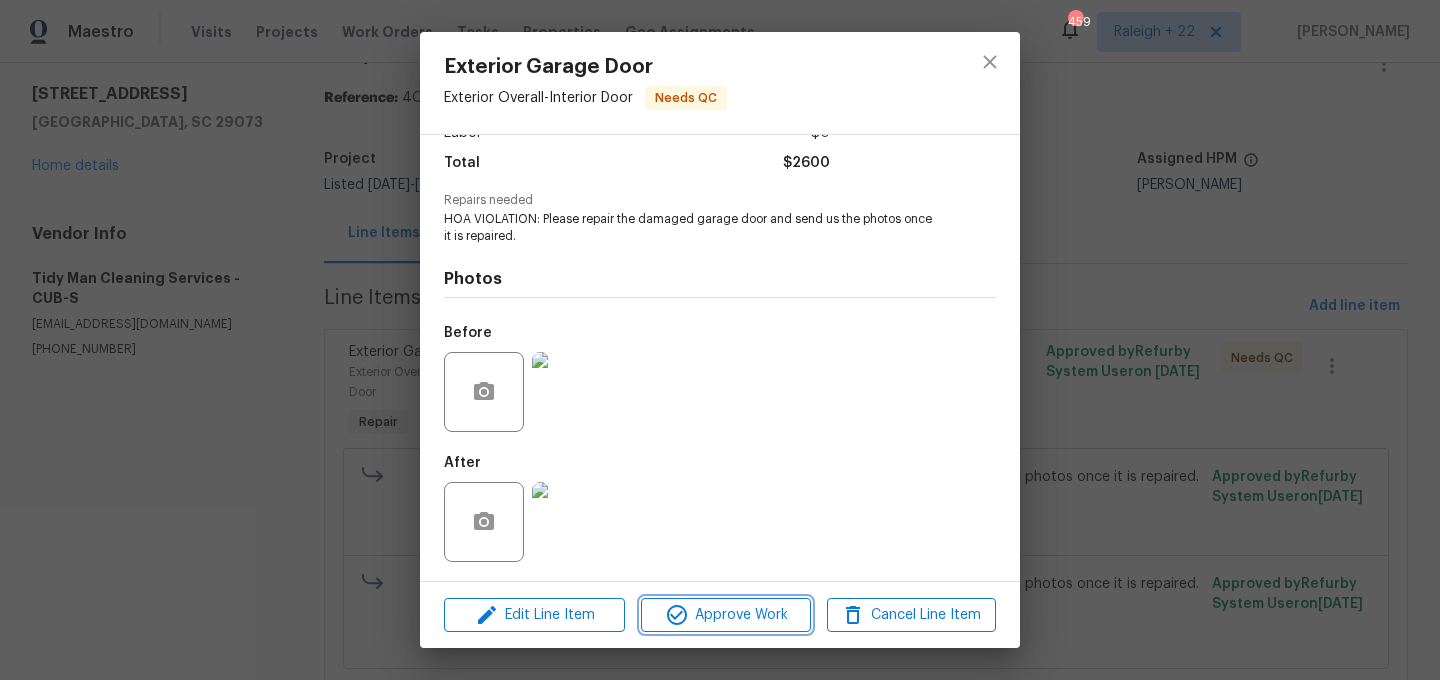 click on "Approve Work" at bounding box center [725, 615] 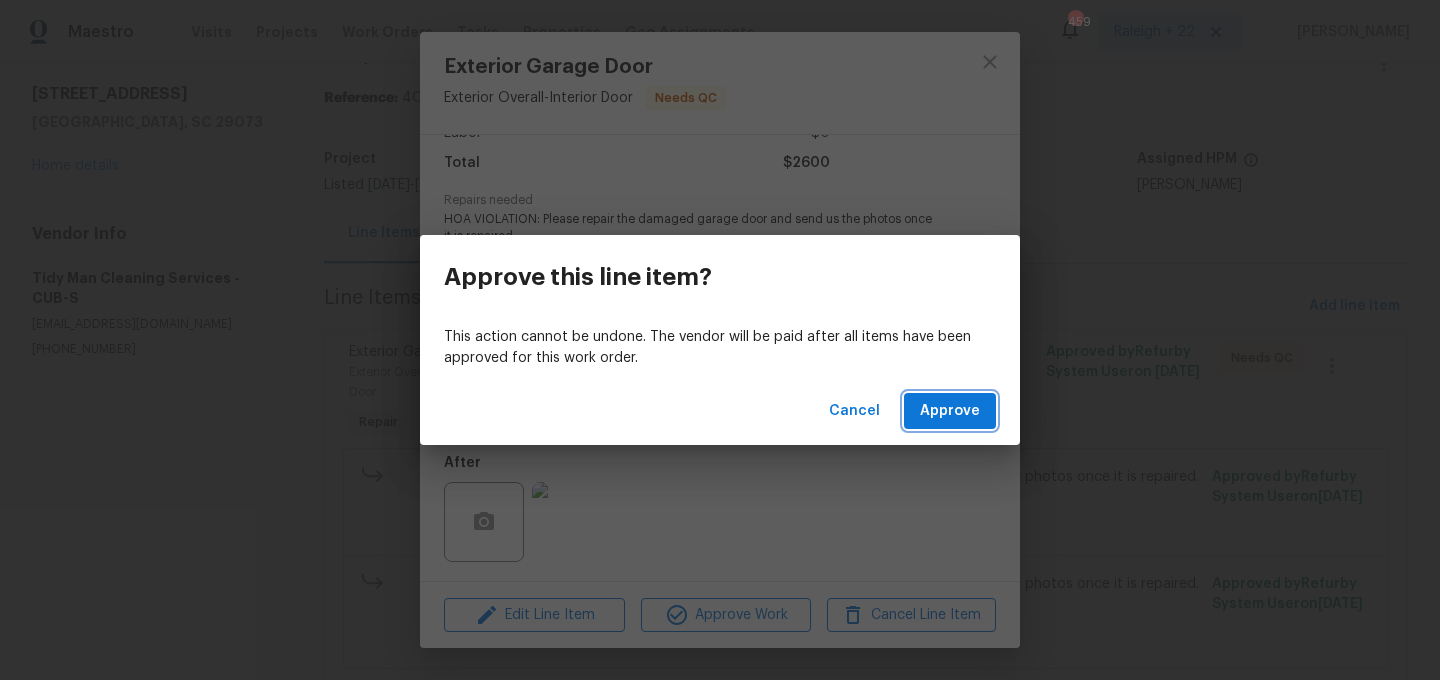 click on "Approve" at bounding box center [950, 411] 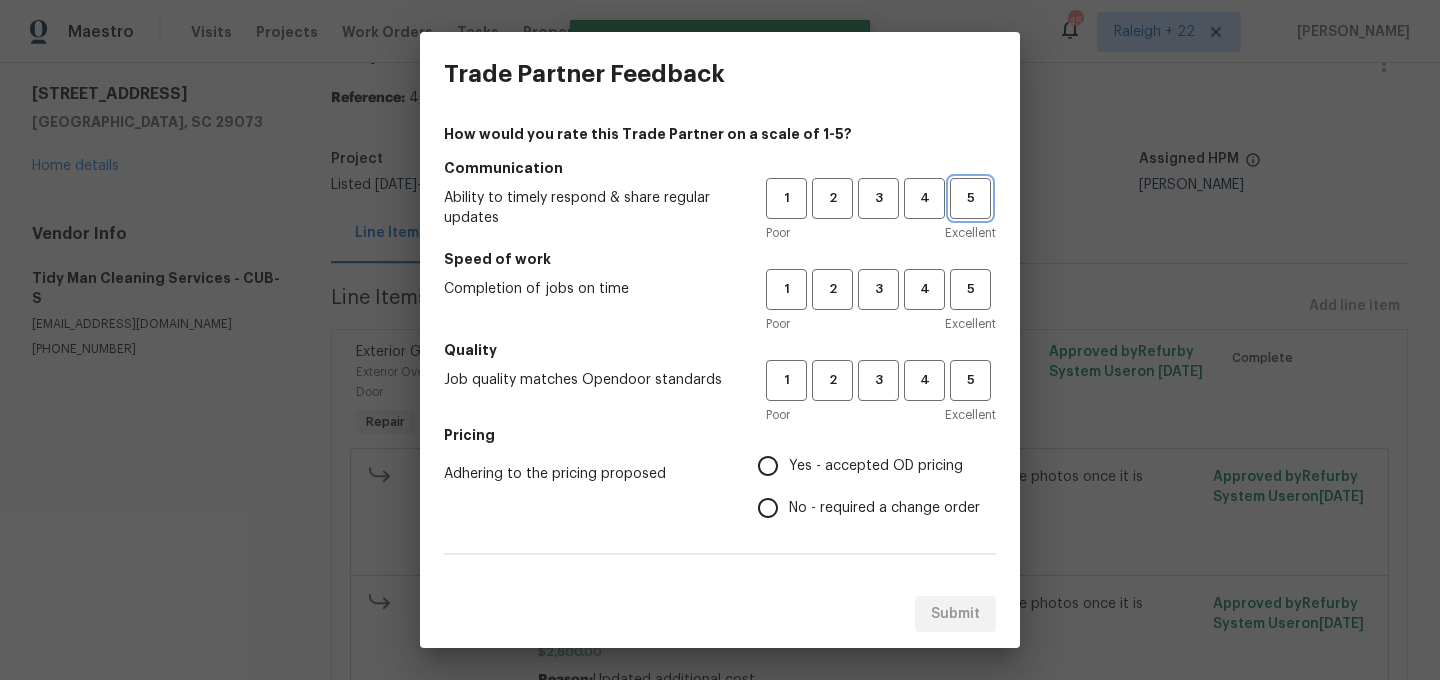 click on "5" at bounding box center (970, 198) 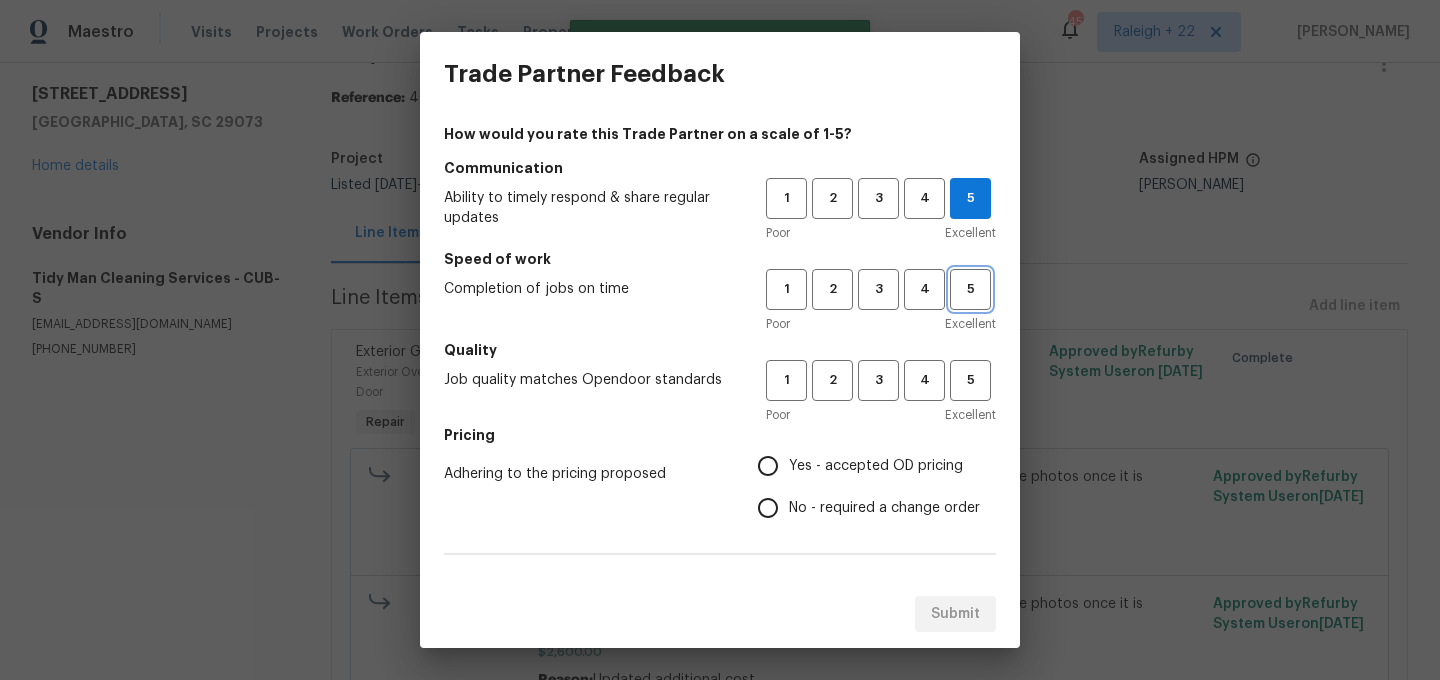 click on "5" at bounding box center (970, 289) 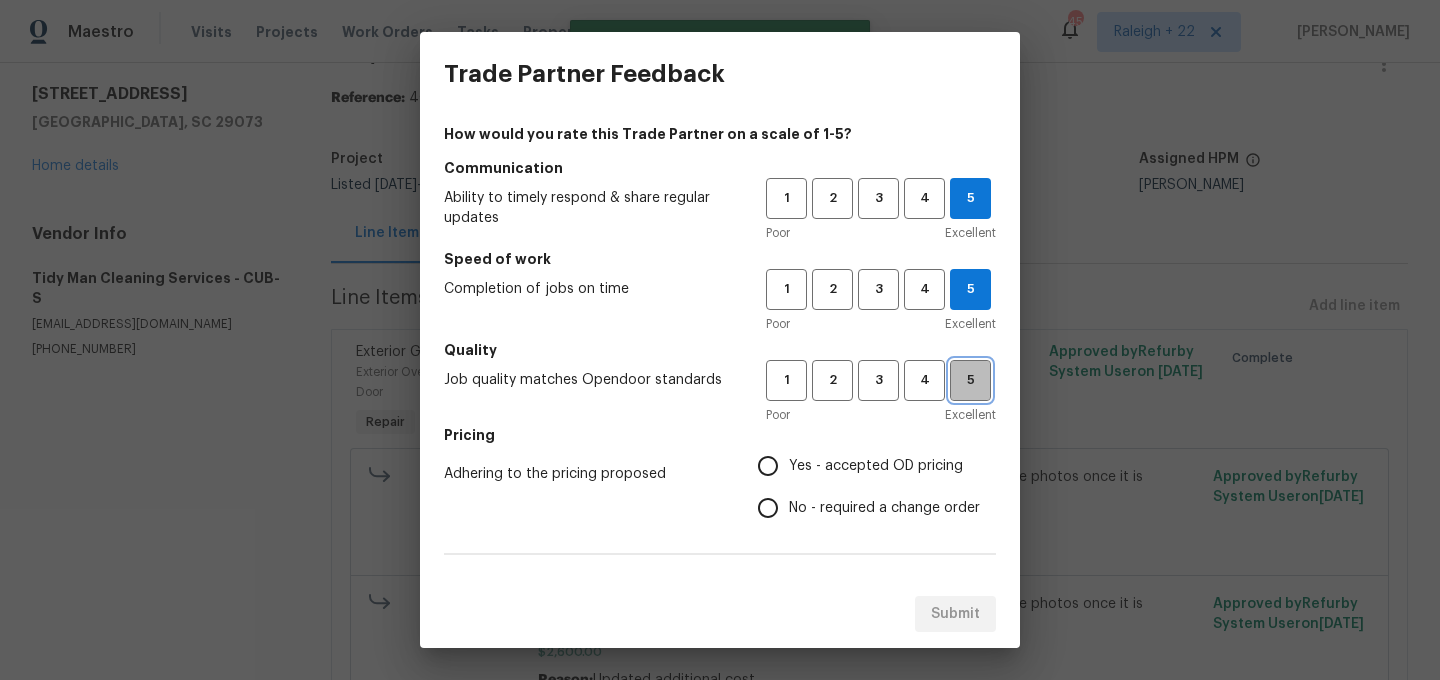 click on "5" at bounding box center (970, 380) 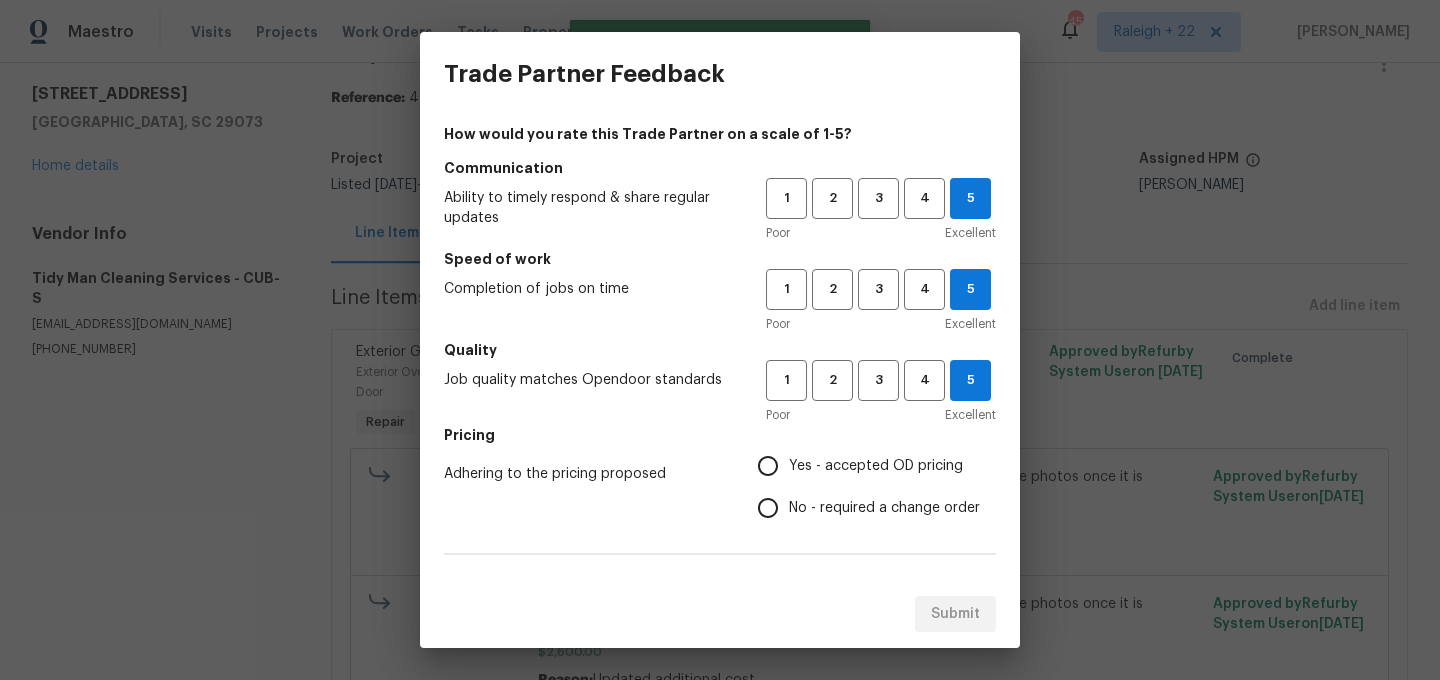 click on "Yes - accepted OD pricing" at bounding box center [768, 466] 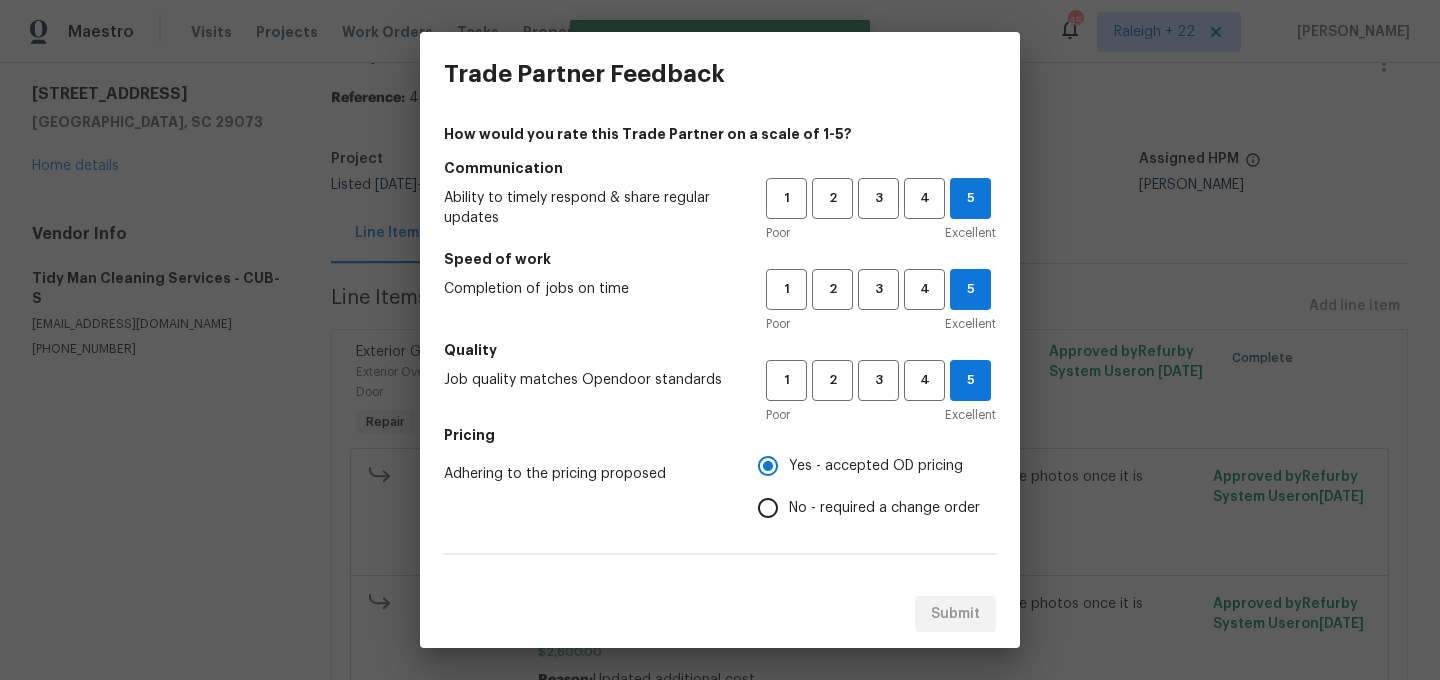 scroll, scrollTop: 335, scrollLeft: 0, axis: vertical 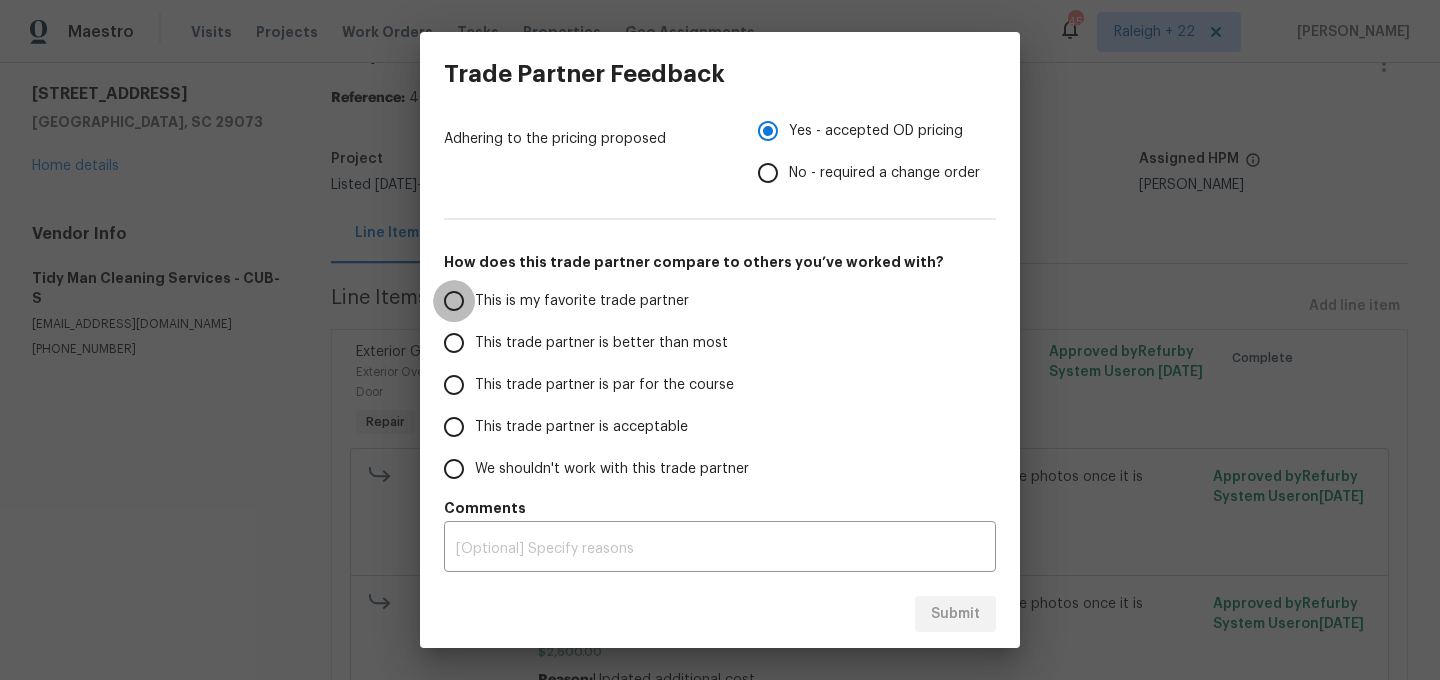 click on "This is my favorite trade partner" at bounding box center (454, 301) 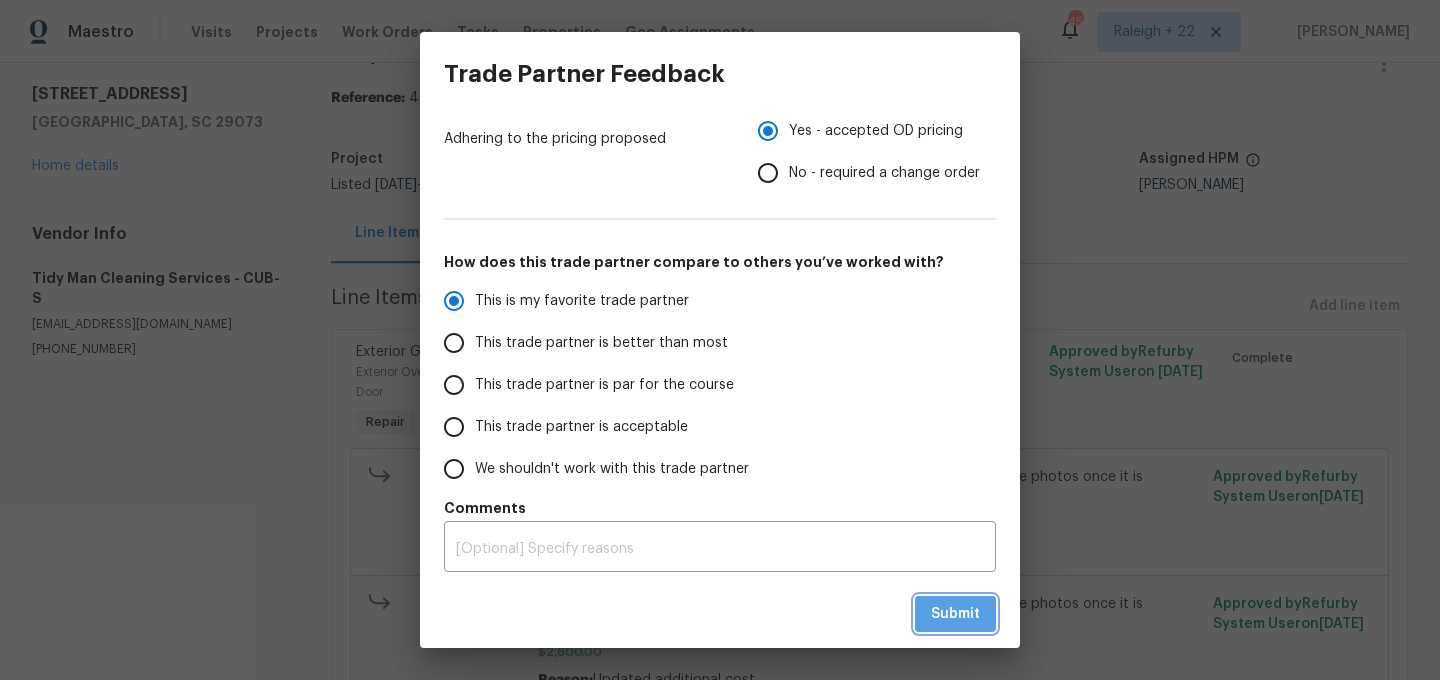 click on "Submit" at bounding box center (955, 614) 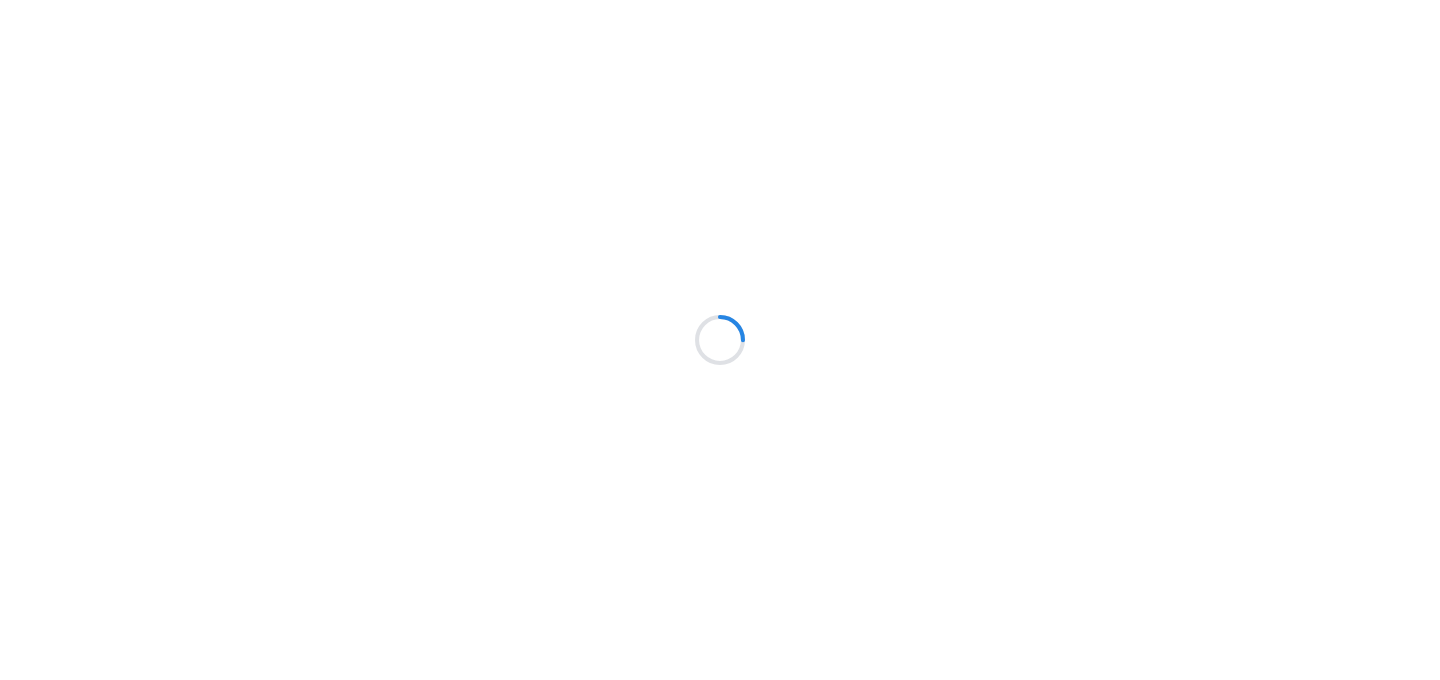 scroll, scrollTop: 0, scrollLeft: 0, axis: both 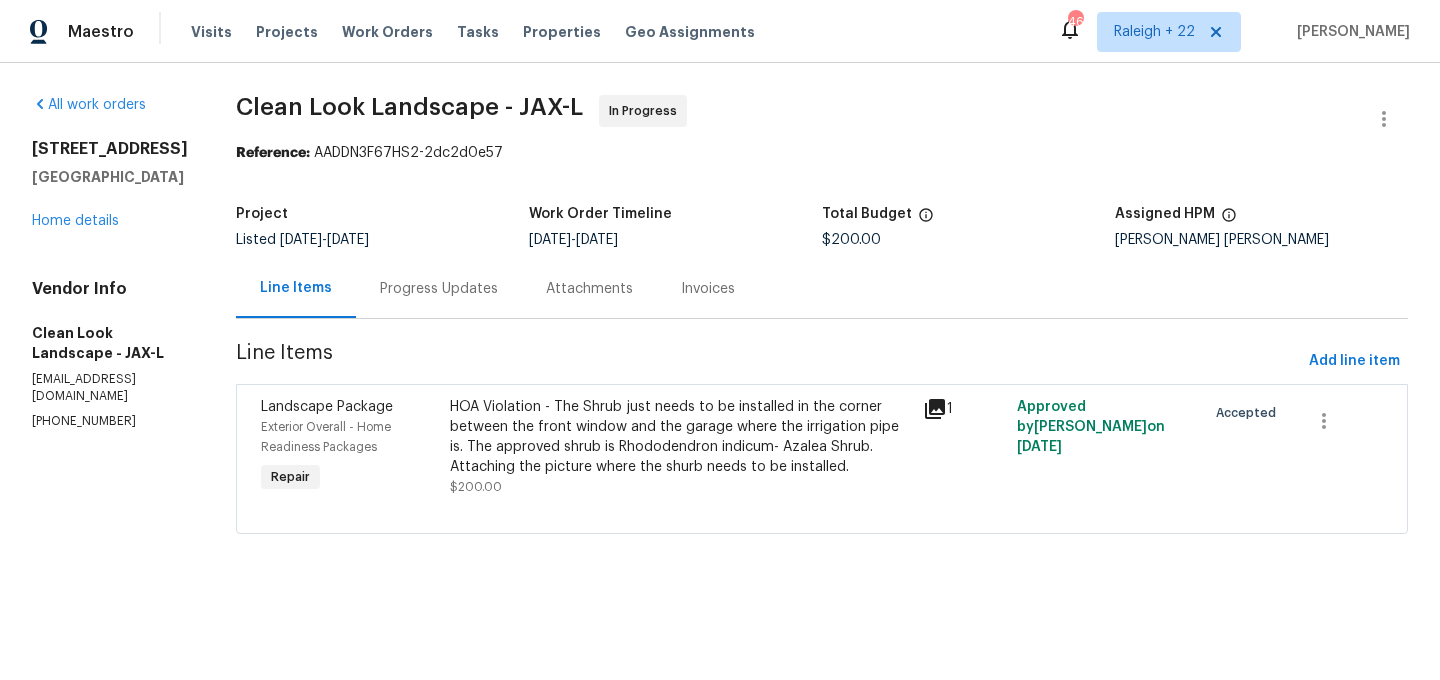 click on "HOA Violation - The Shrub just needs to be installed in the corner between the front window and the garage where the irrigation pipe is. The approved shrub is Rhododendron indicum- Azalea Shrub. Attaching the picture where the shurb needs to be installed." at bounding box center [680, 437] 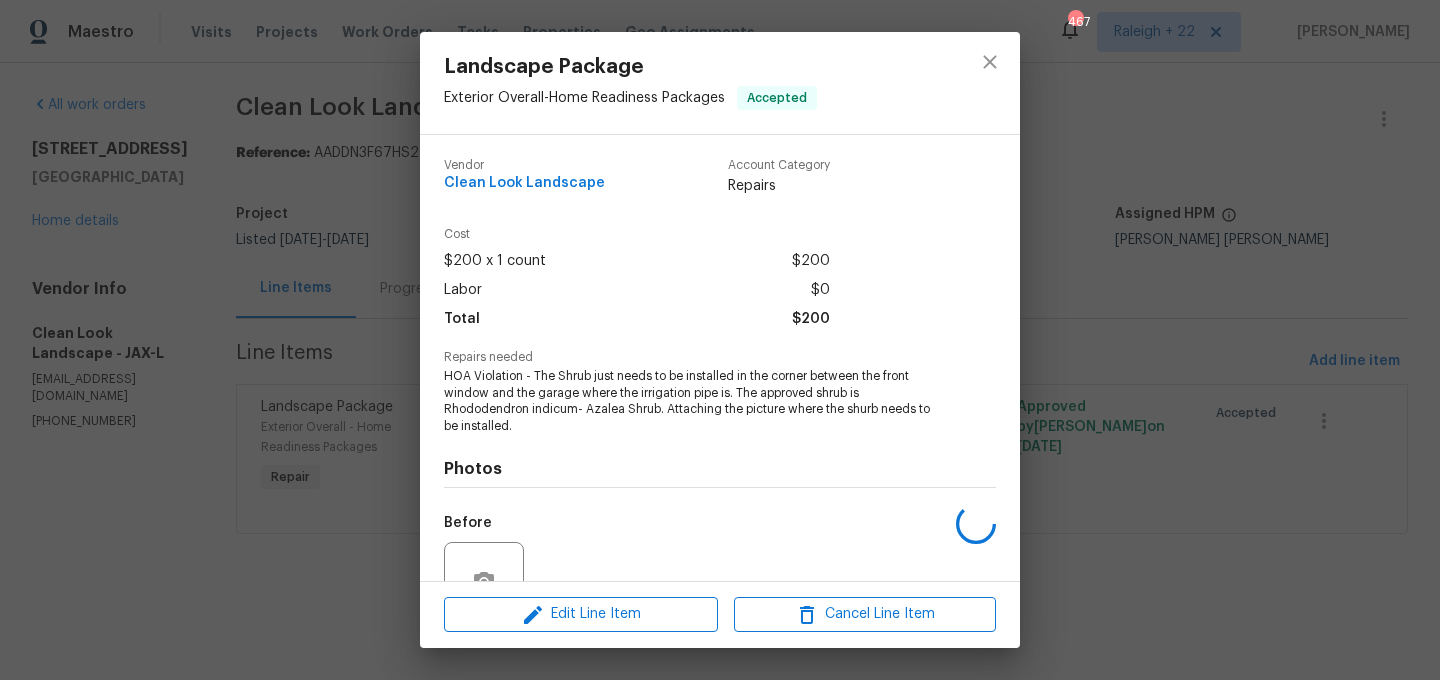 scroll, scrollTop: 191, scrollLeft: 0, axis: vertical 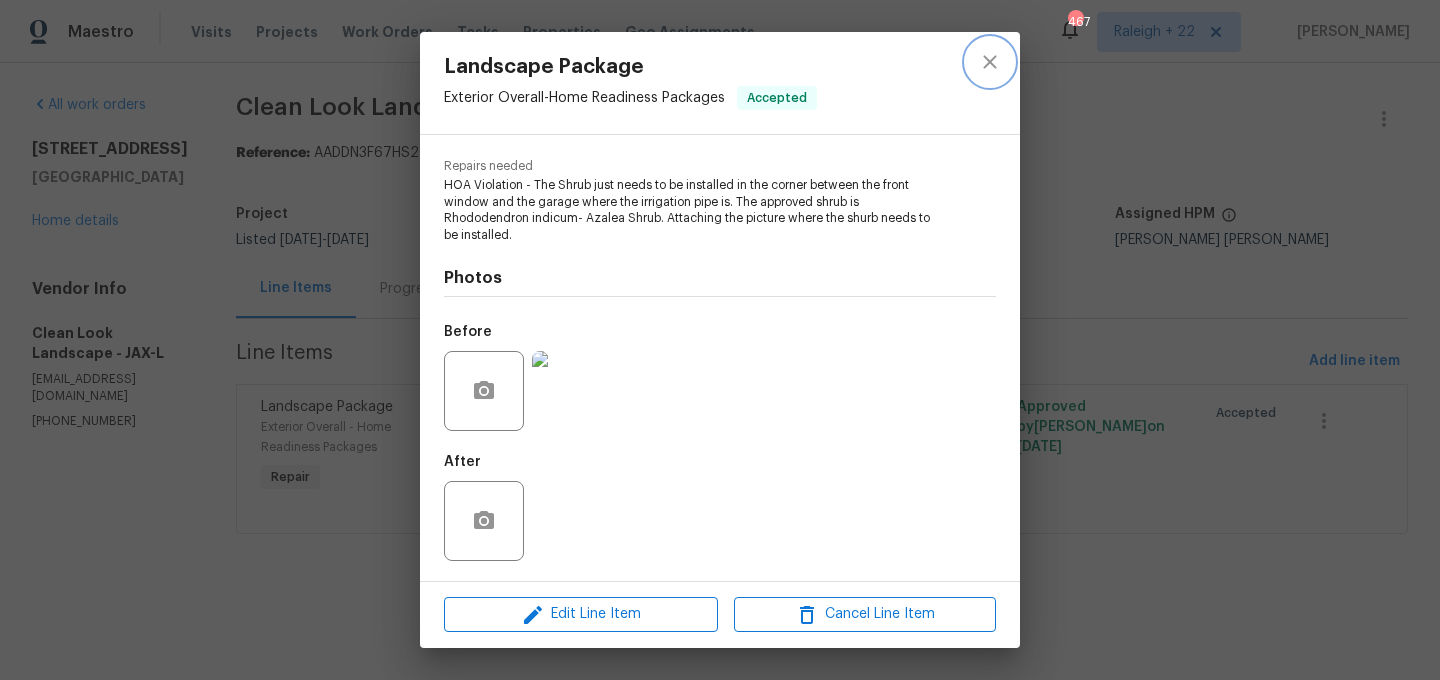 click 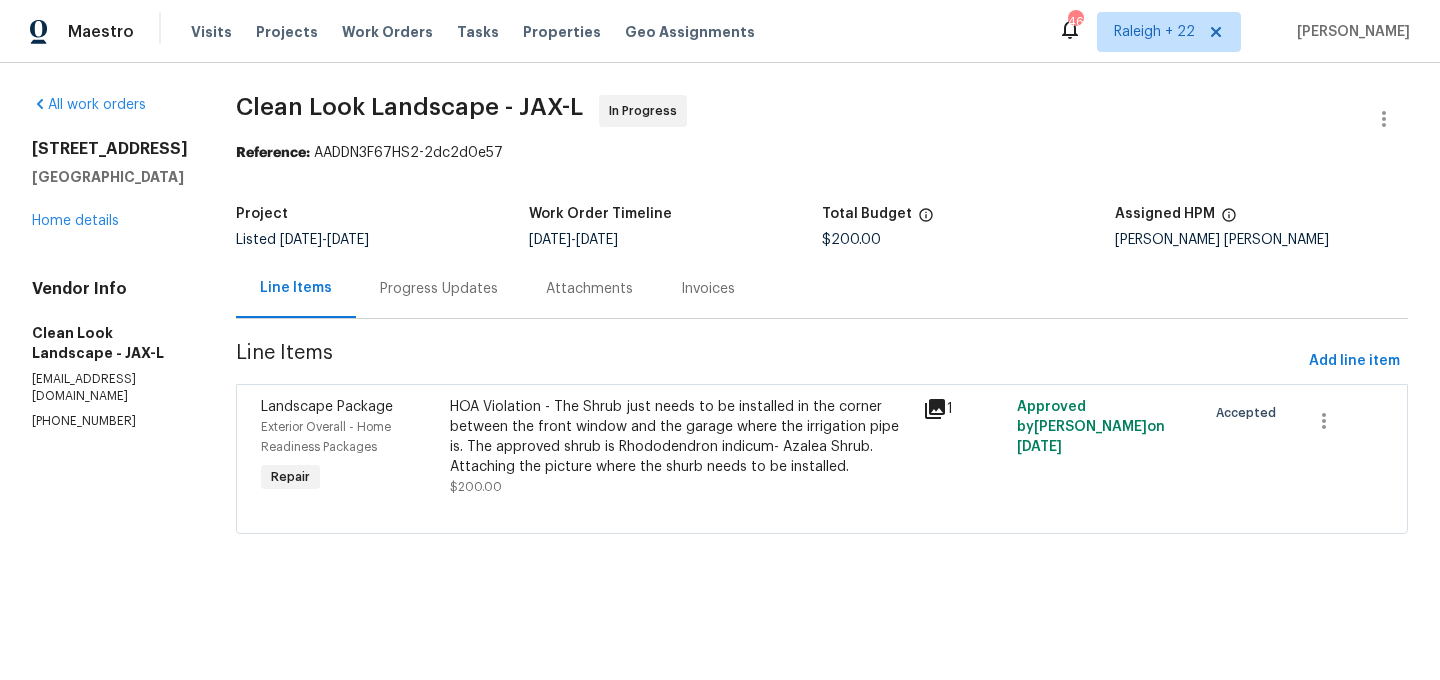 click on "Progress Updates" at bounding box center [439, 288] 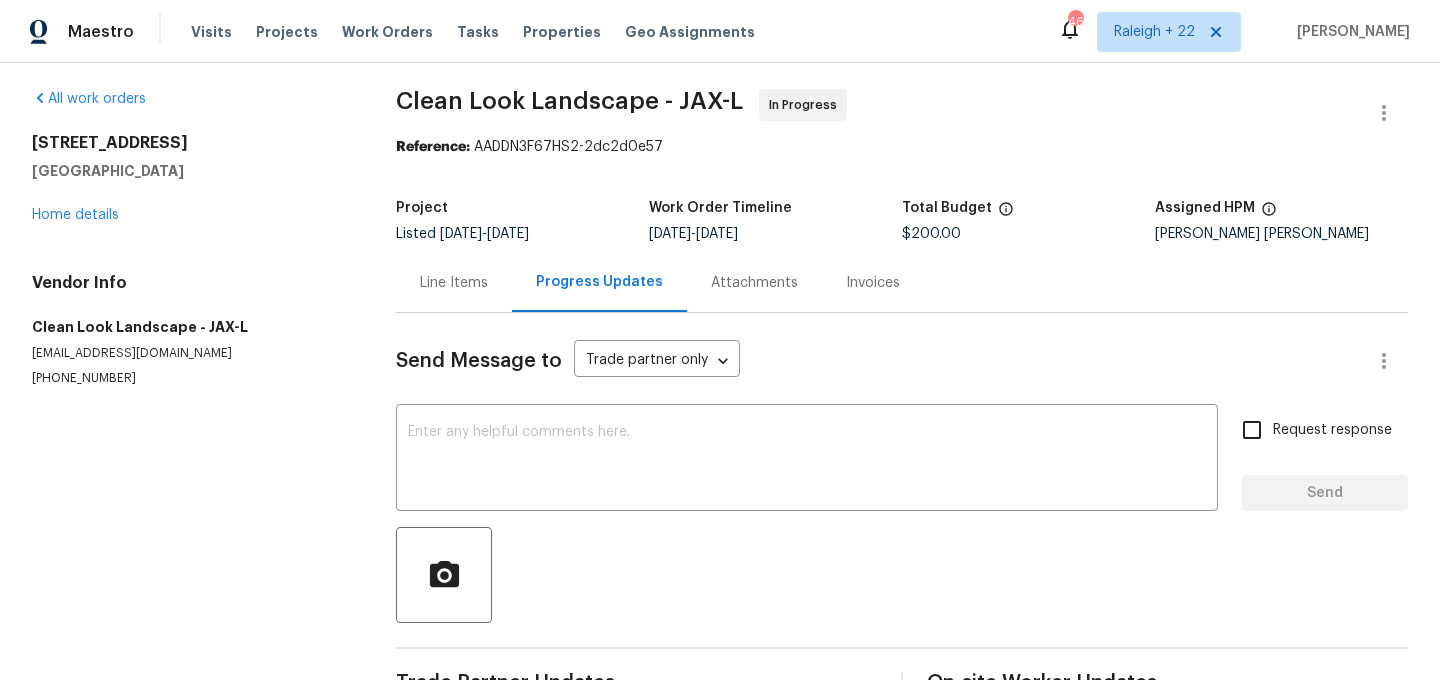 scroll, scrollTop: 7, scrollLeft: 0, axis: vertical 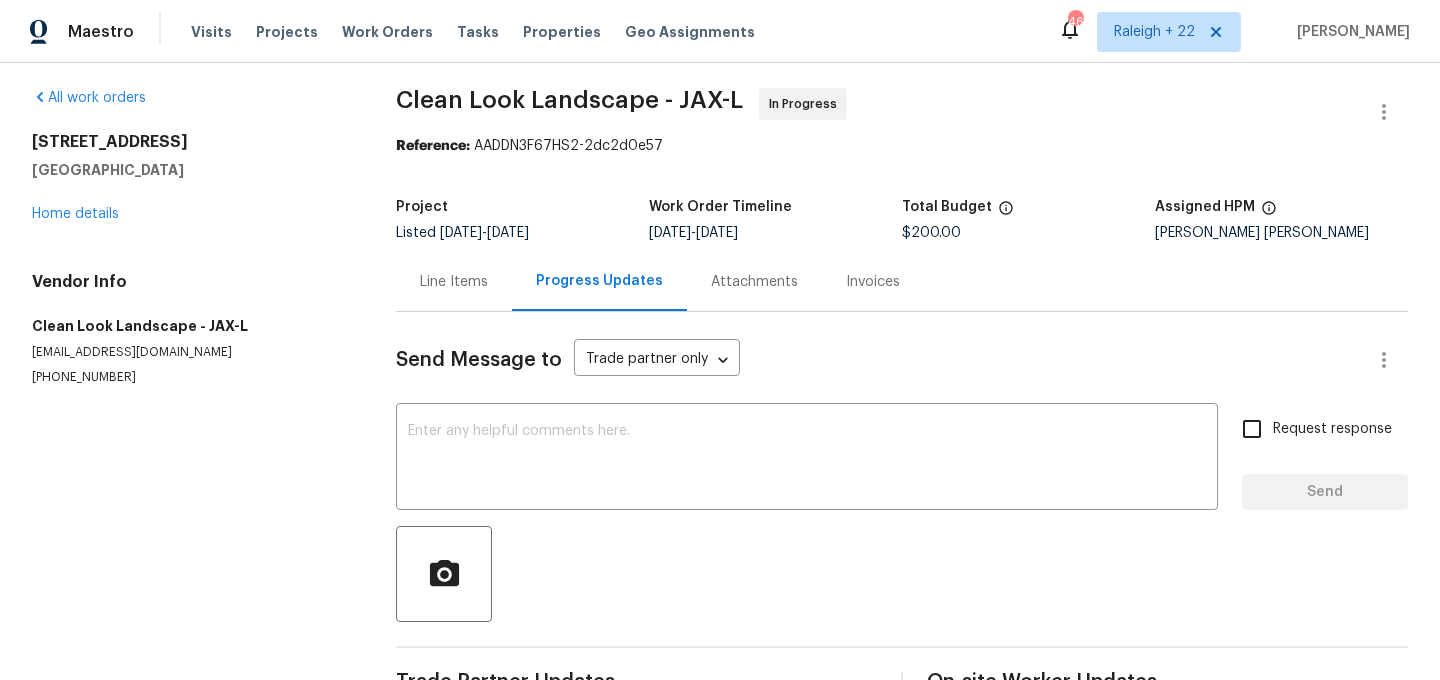 click on "Line Items" at bounding box center (454, 281) 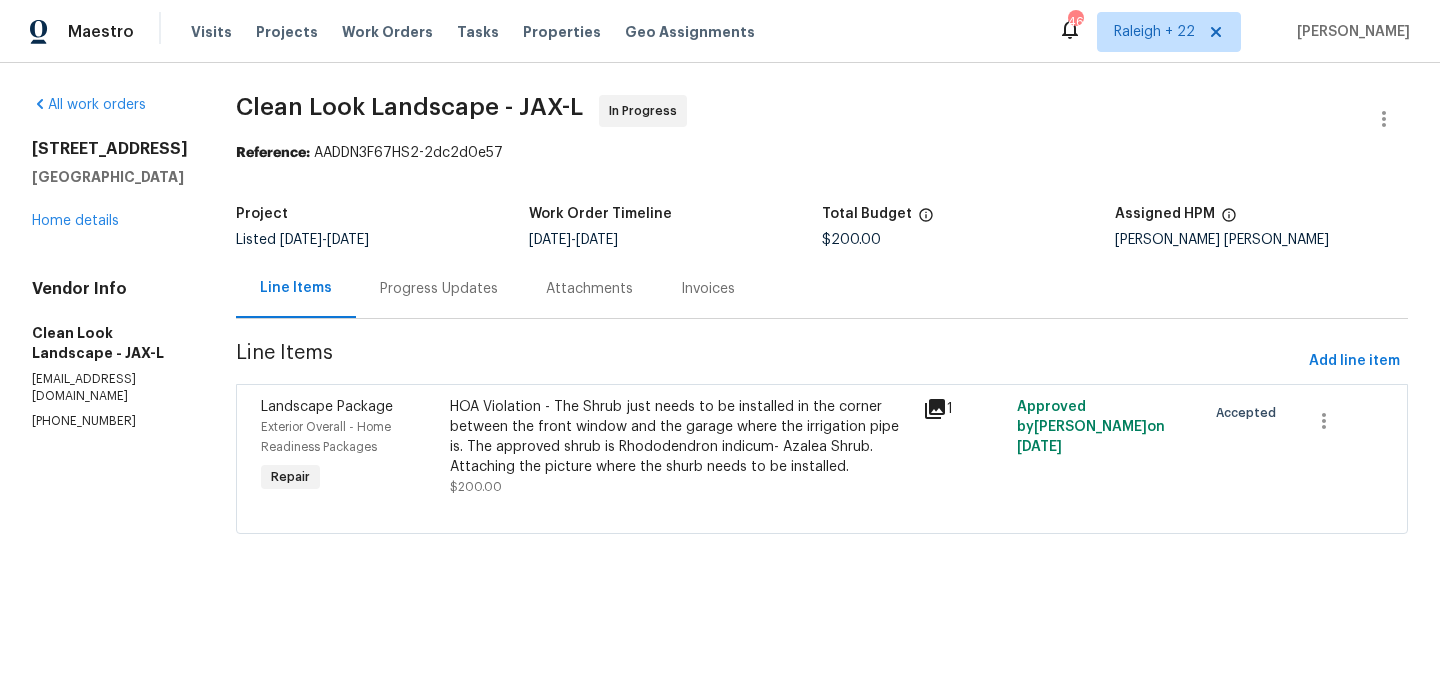 scroll, scrollTop: 0, scrollLeft: 0, axis: both 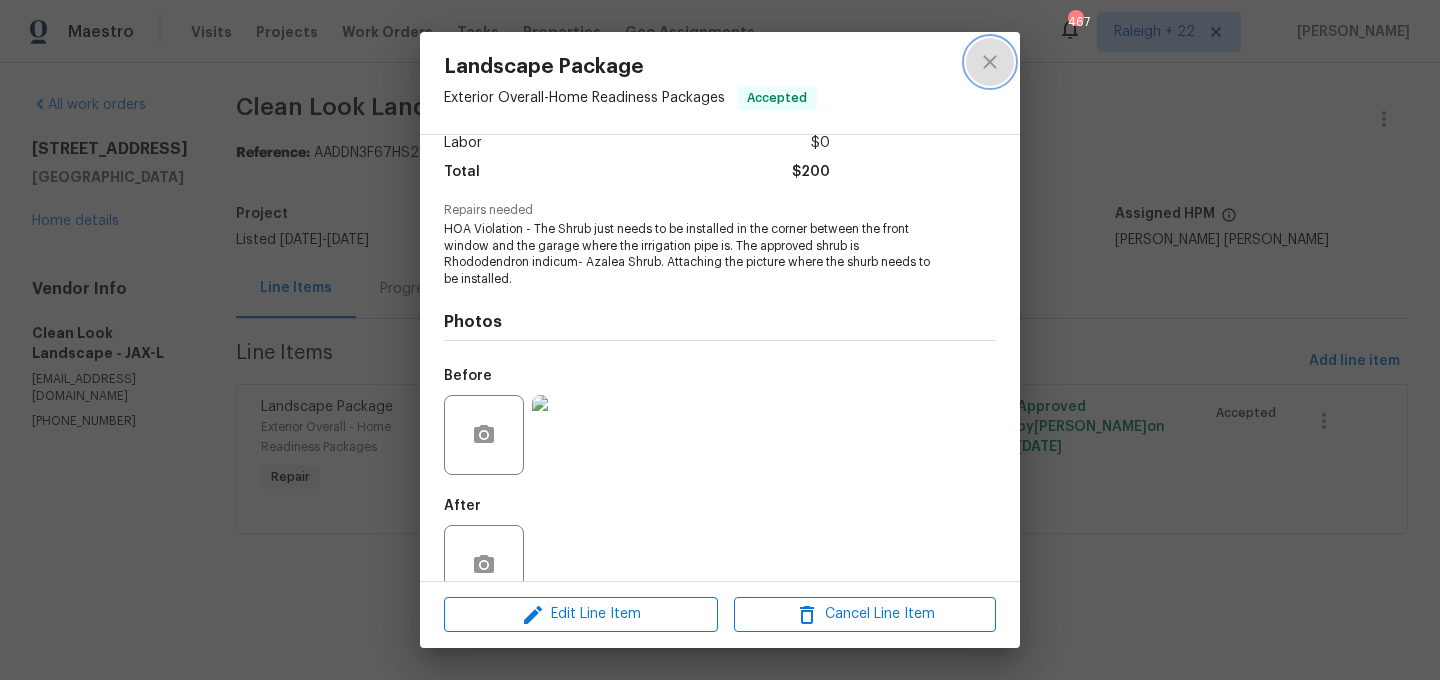 click 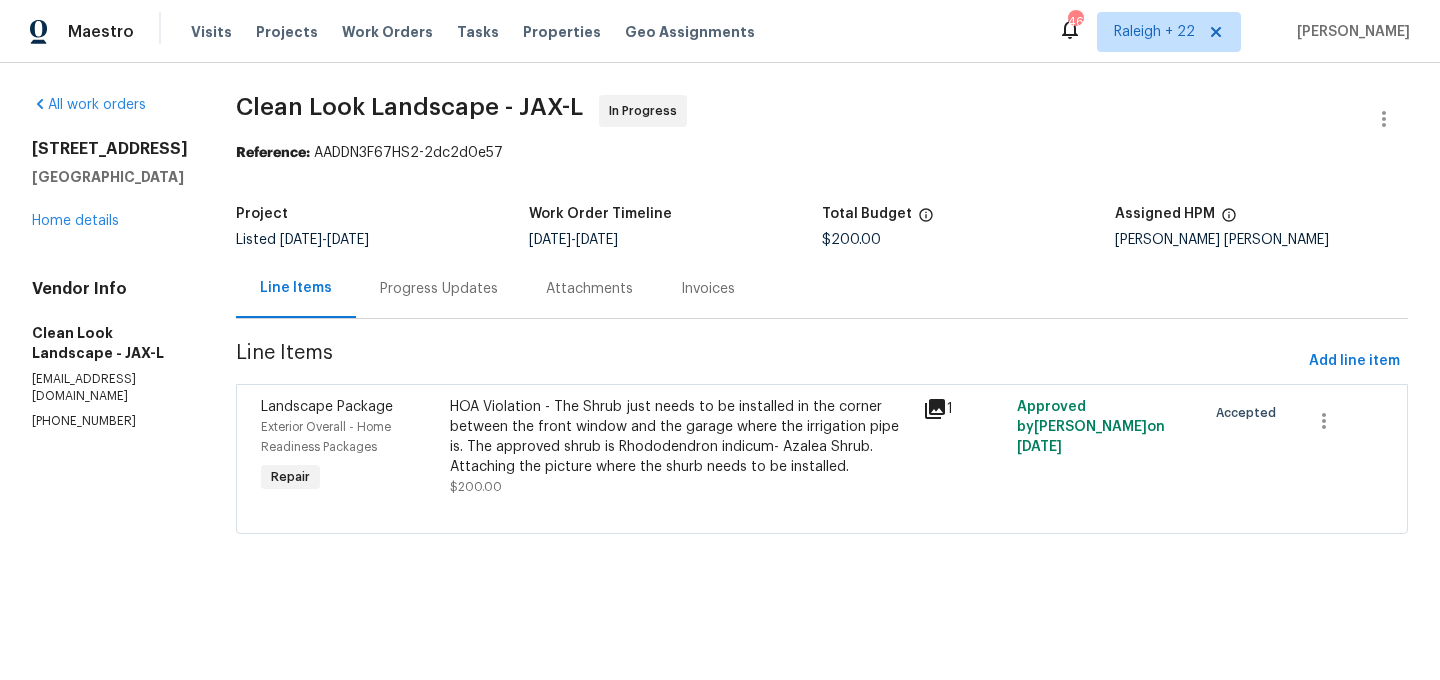 click on "Progress Updates" at bounding box center (439, 289) 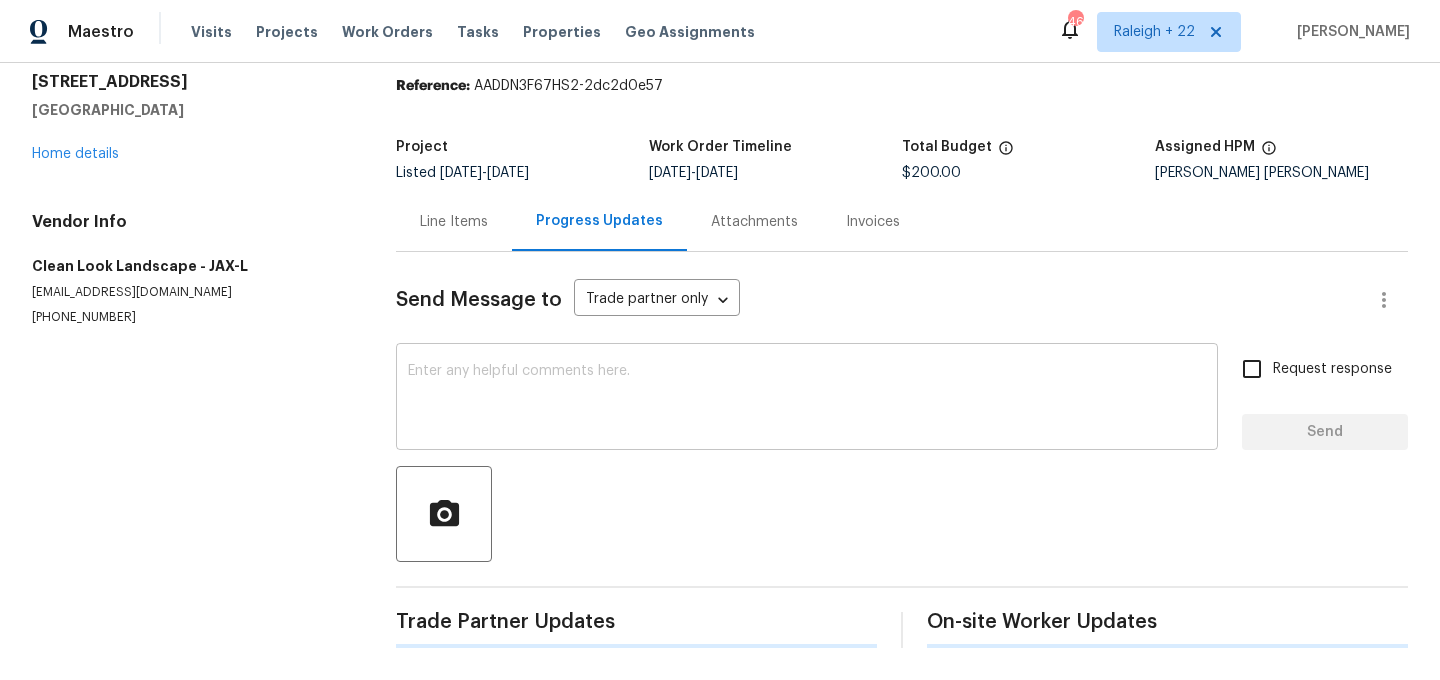 scroll, scrollTop: 63, scrollLeft: 0, axis: vertical 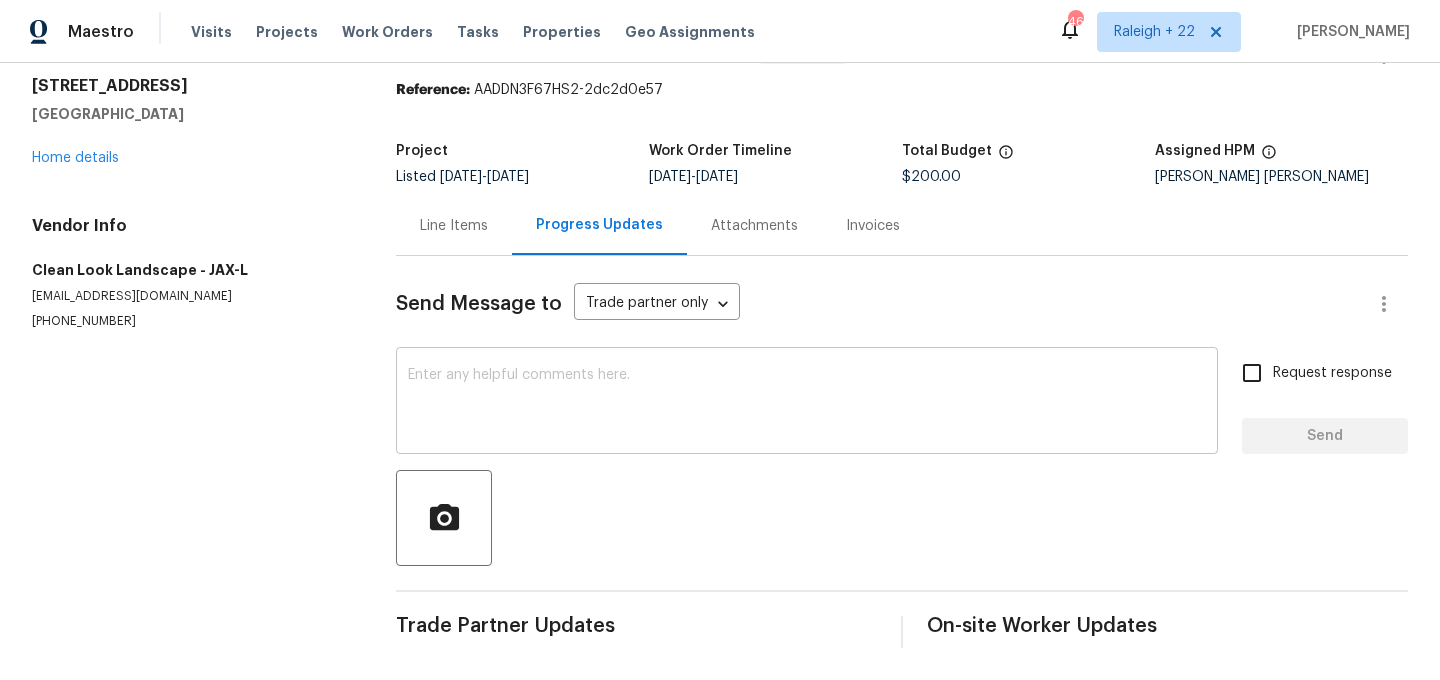 click at bounding box center [807, 403] 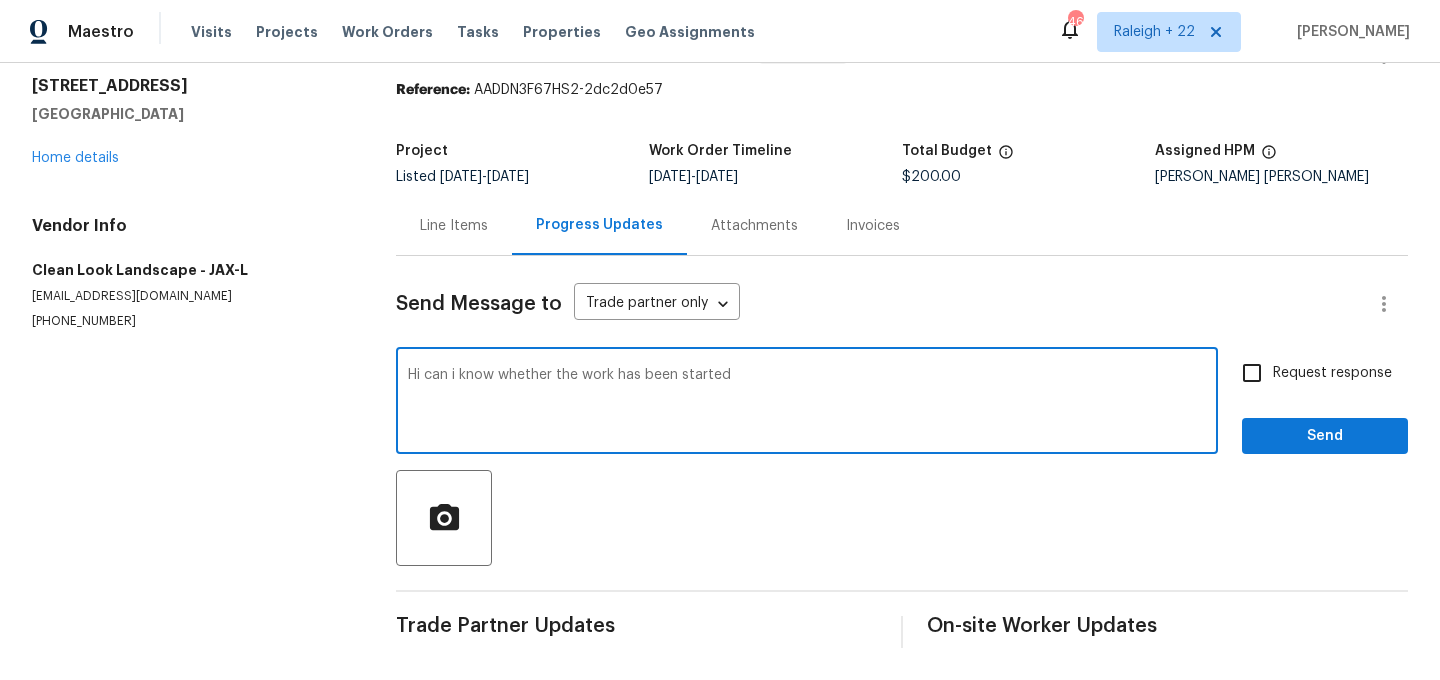 type on "Hi can i know whether the work has been started" 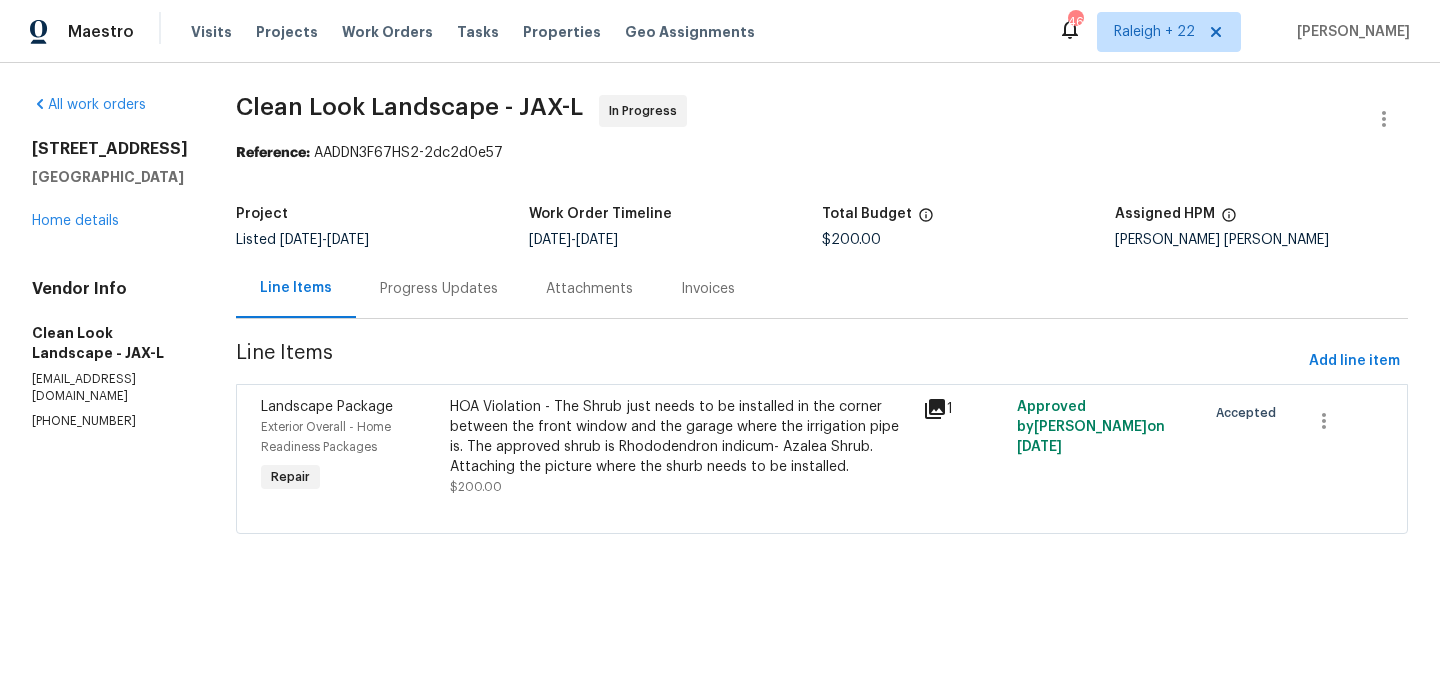 scroll, scrollTop: 0, scrollLeft: 0, axis: both 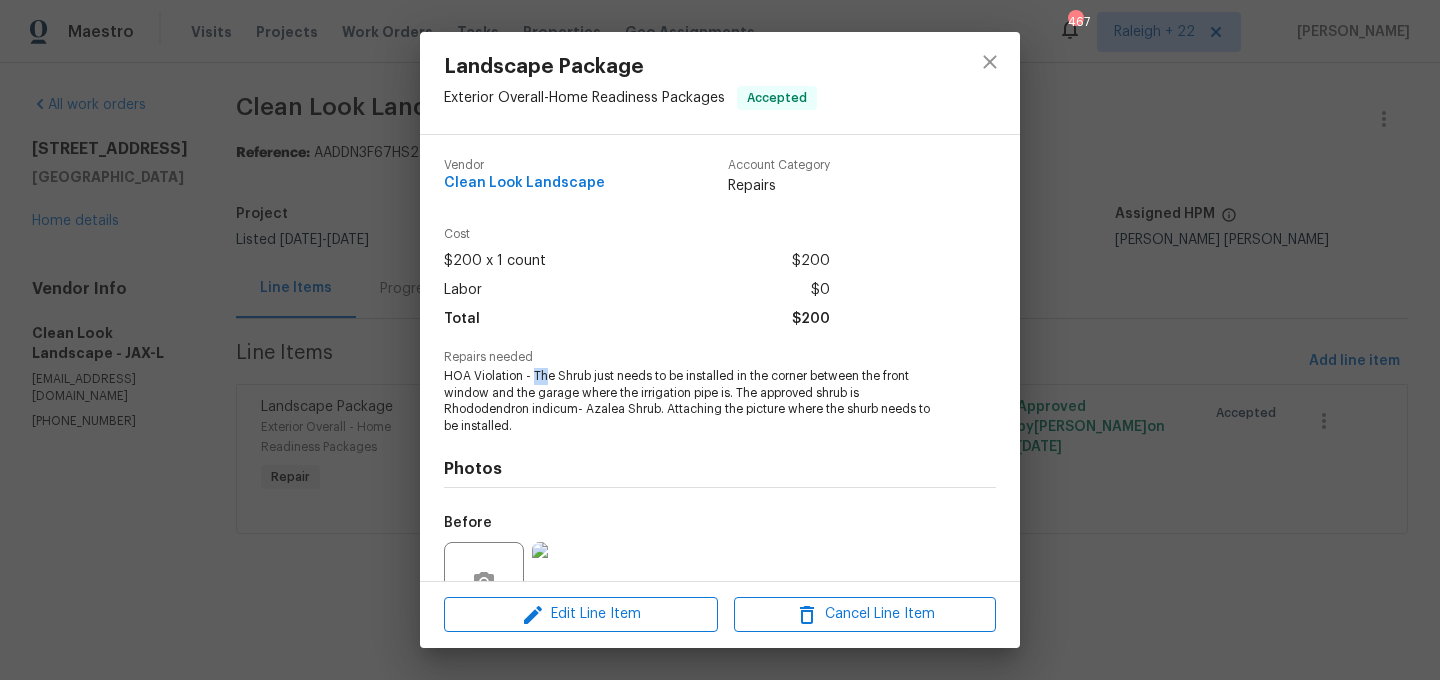 drag, startPoint x: 533, startPoint y: 376, endPoint x: 547, endPoint y: 376, distance: 14 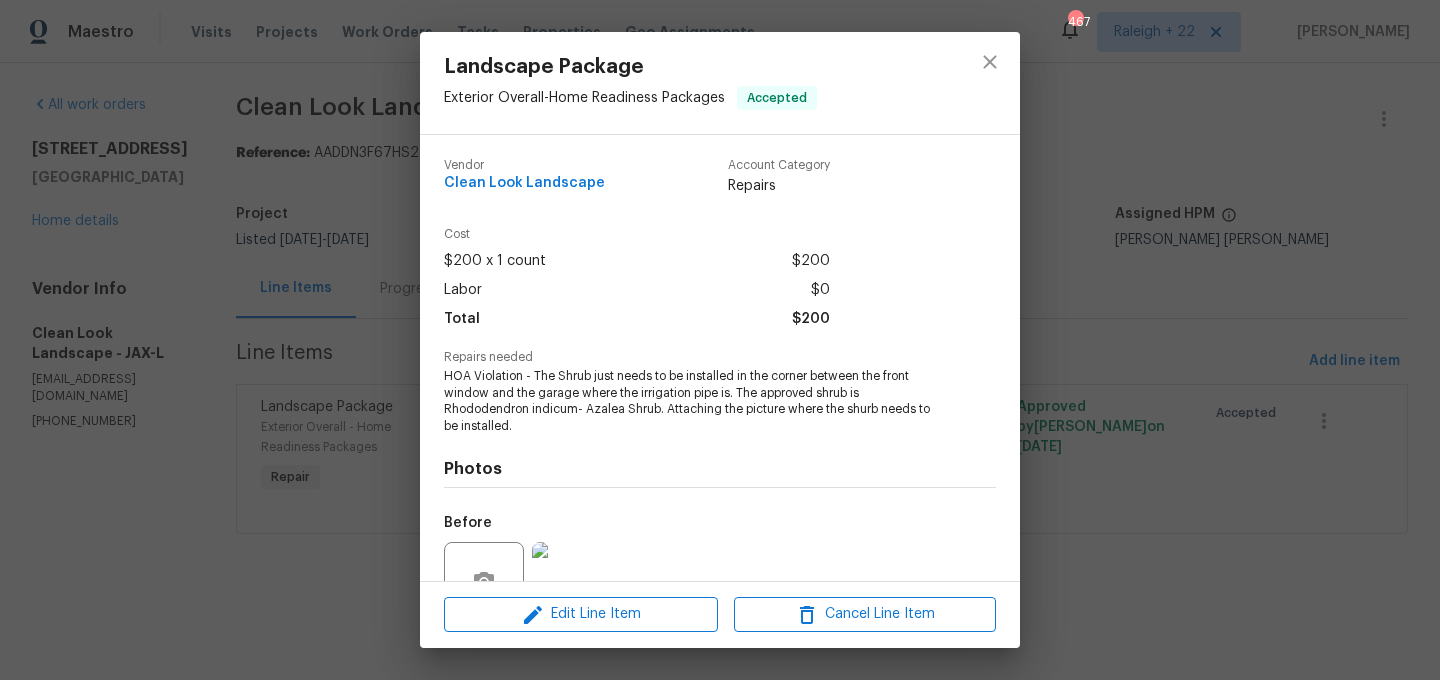 click on "HOA Violation - The Shrub just needs to be installed in the corner between the front window and the garage where the irrigation pipe is. The approved shrub is Rhododendron indicum- Azalea Shrub. Attaching the picture where the shurb needs to be installed." at bounding box center (692, 401) 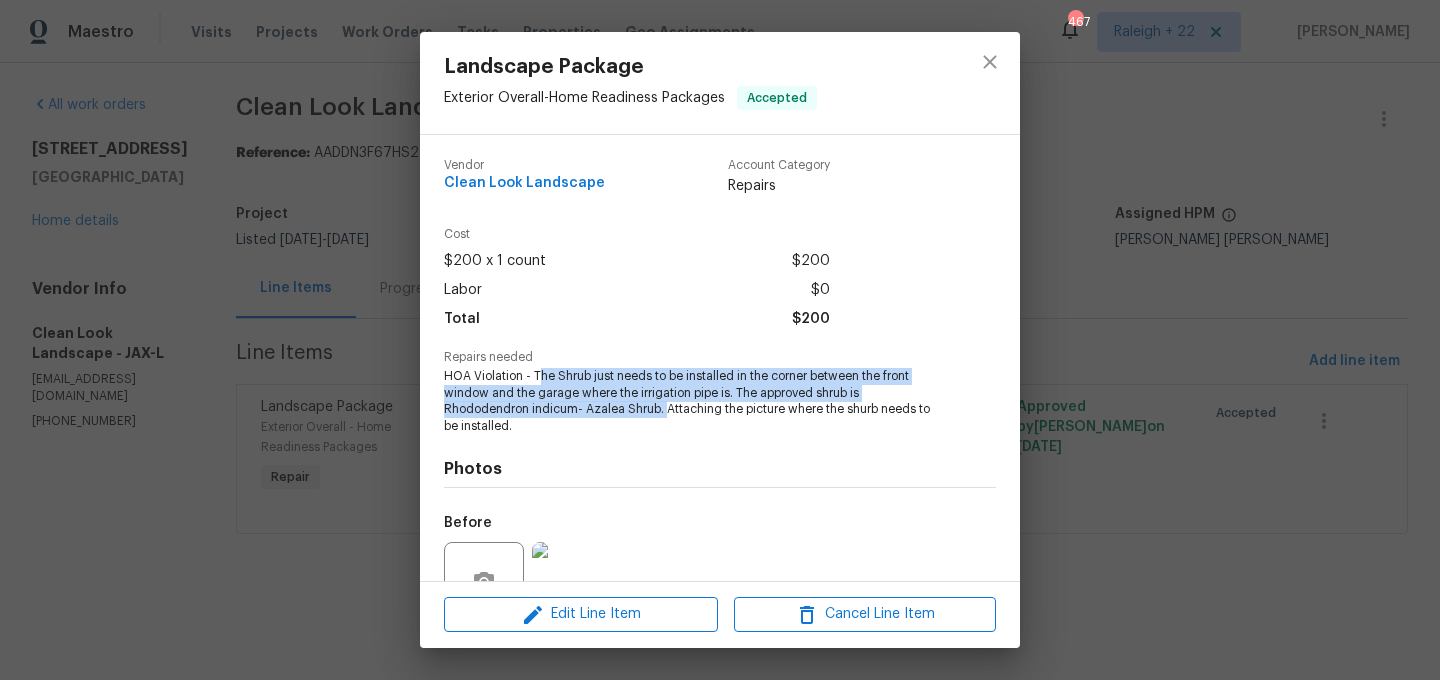 drag, startPoint x: 537, startPoint y: 374, endPoint x: 667, endPoint y: 403, distance: 133.19534 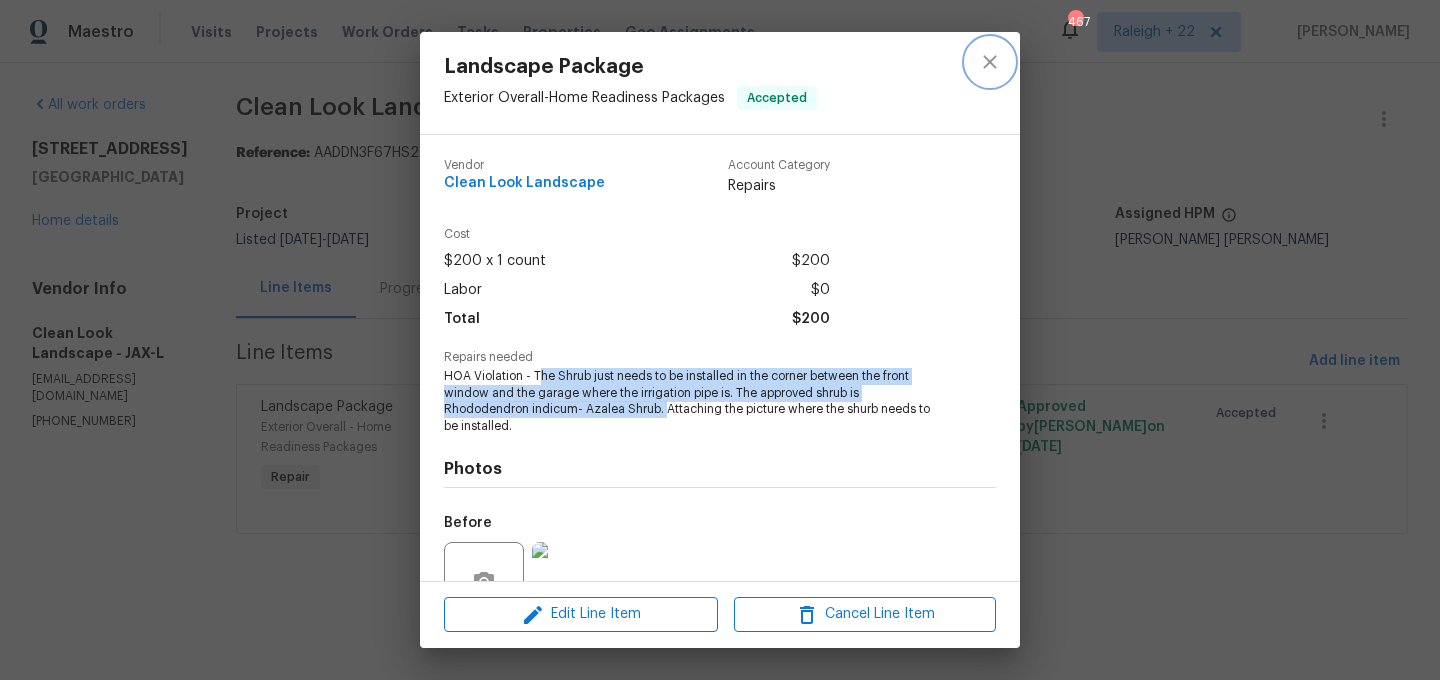 click 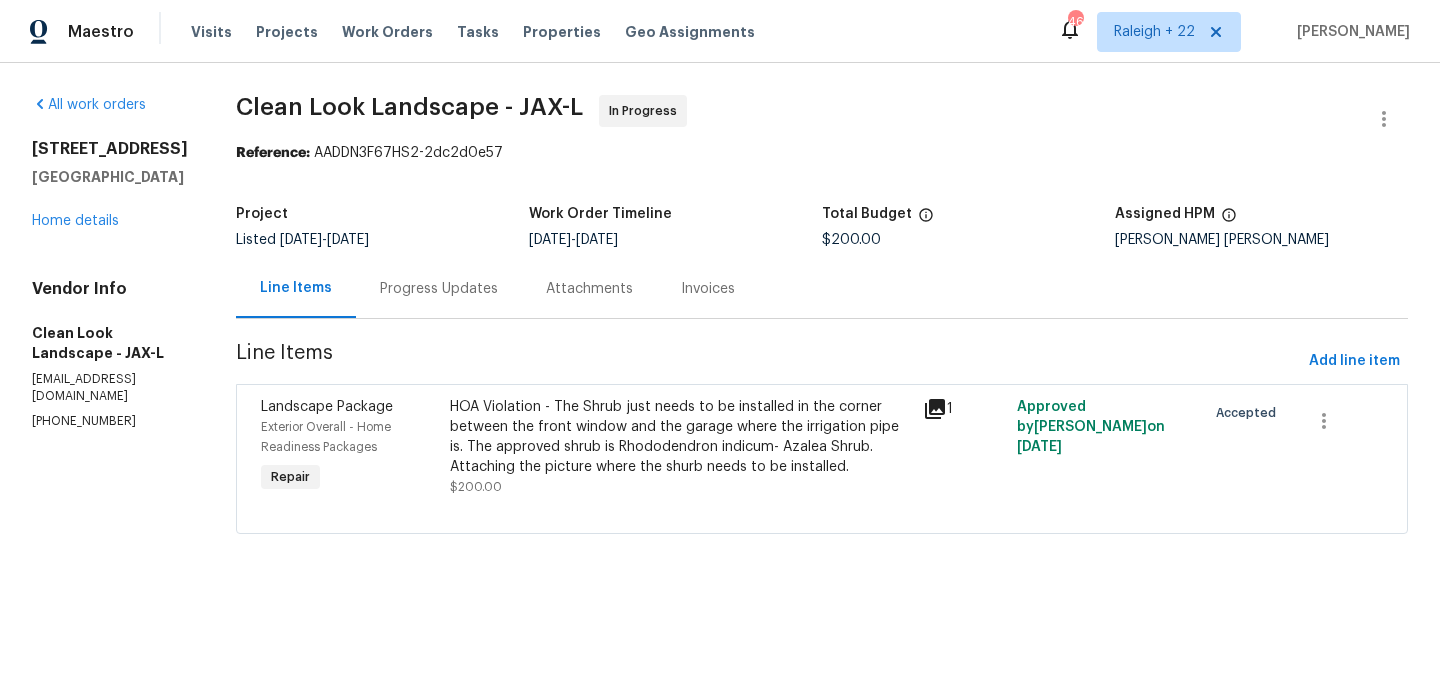 click on "Progress Updates" at bounding box center [439, 289] 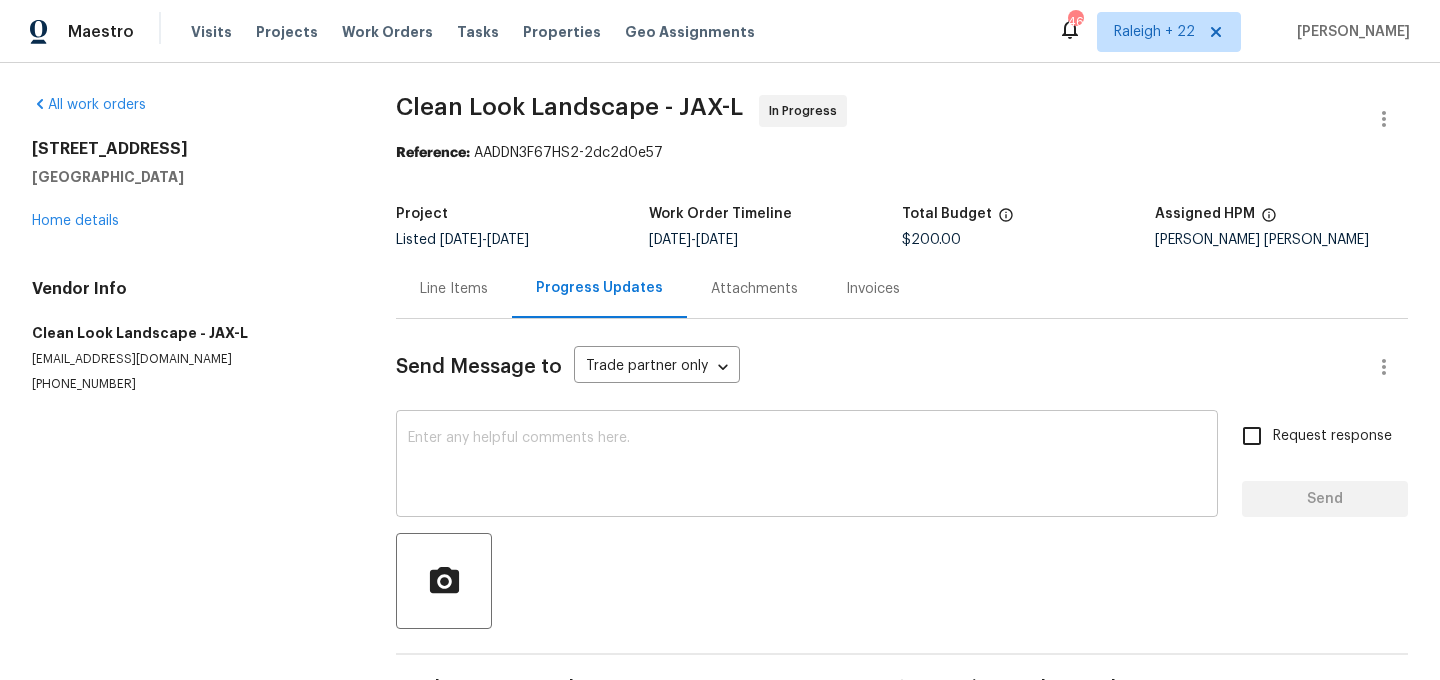 click on "x ​" at bounding box center (807, 466) 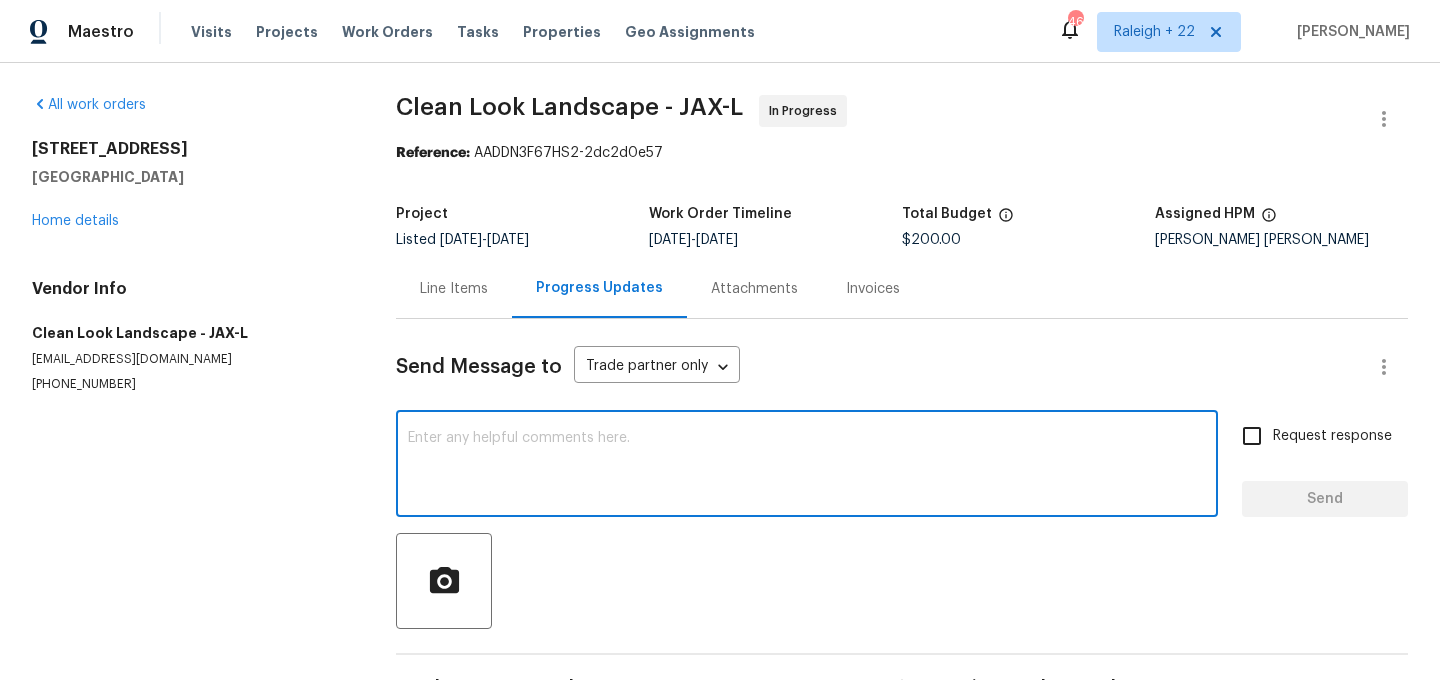 click at bounding box center (807, 466) 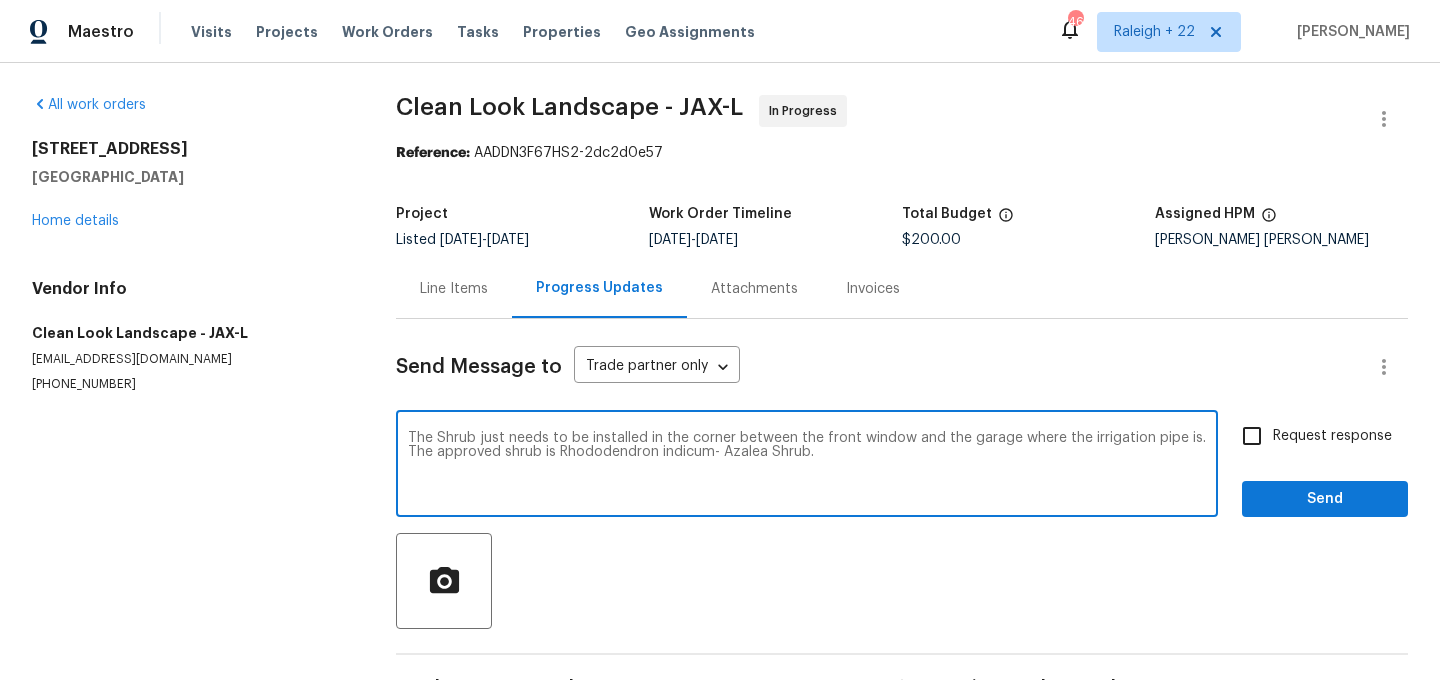 type on "The Shrub just needs to be installed in the corner between the front window and the garage where the irrigation pipe is. The approved shrub is Rhododendron indicum- Azalea Shrub." 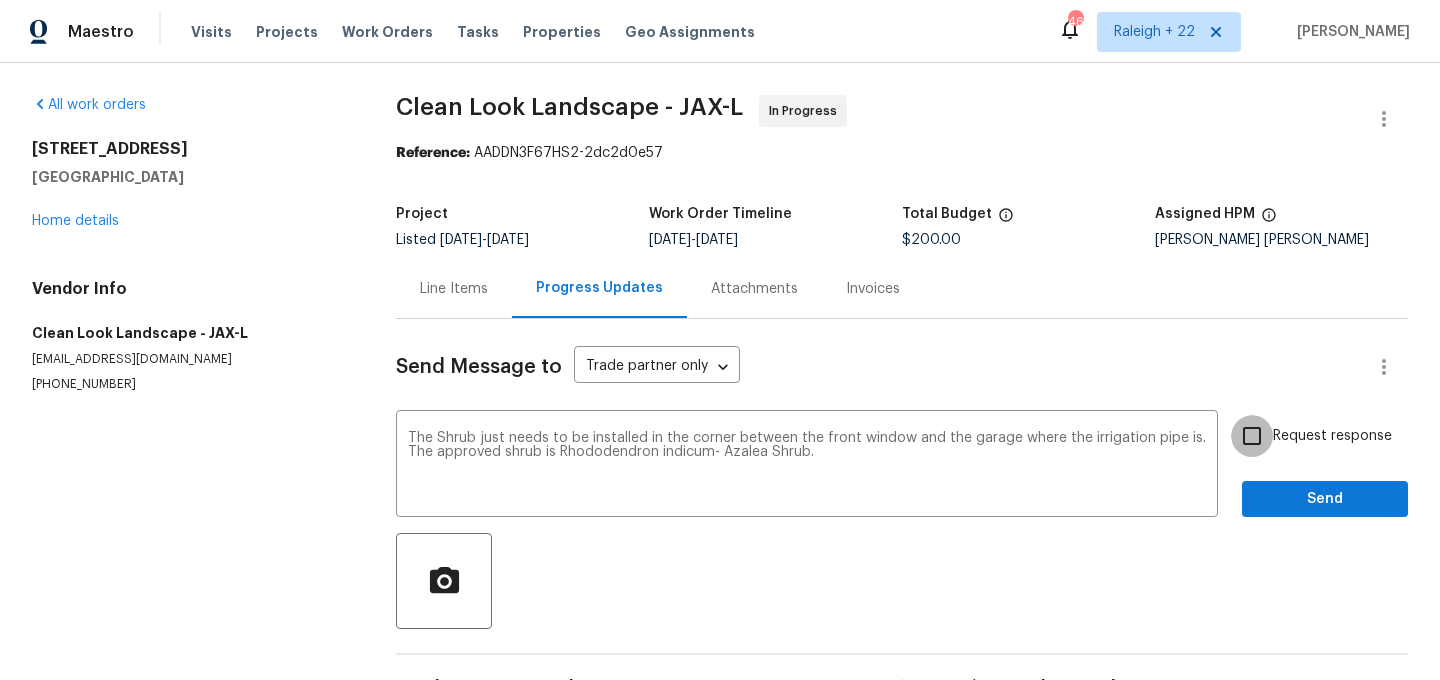 click on "Request response" 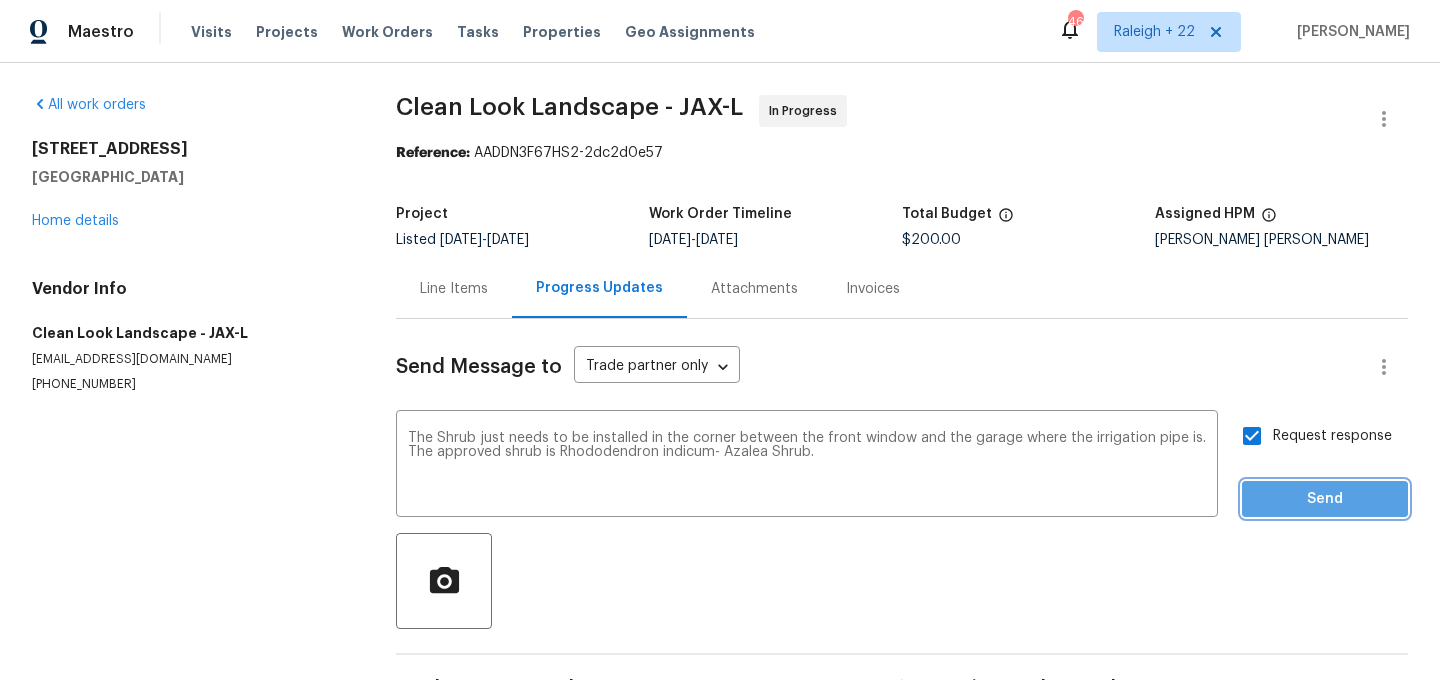 click on "Send" 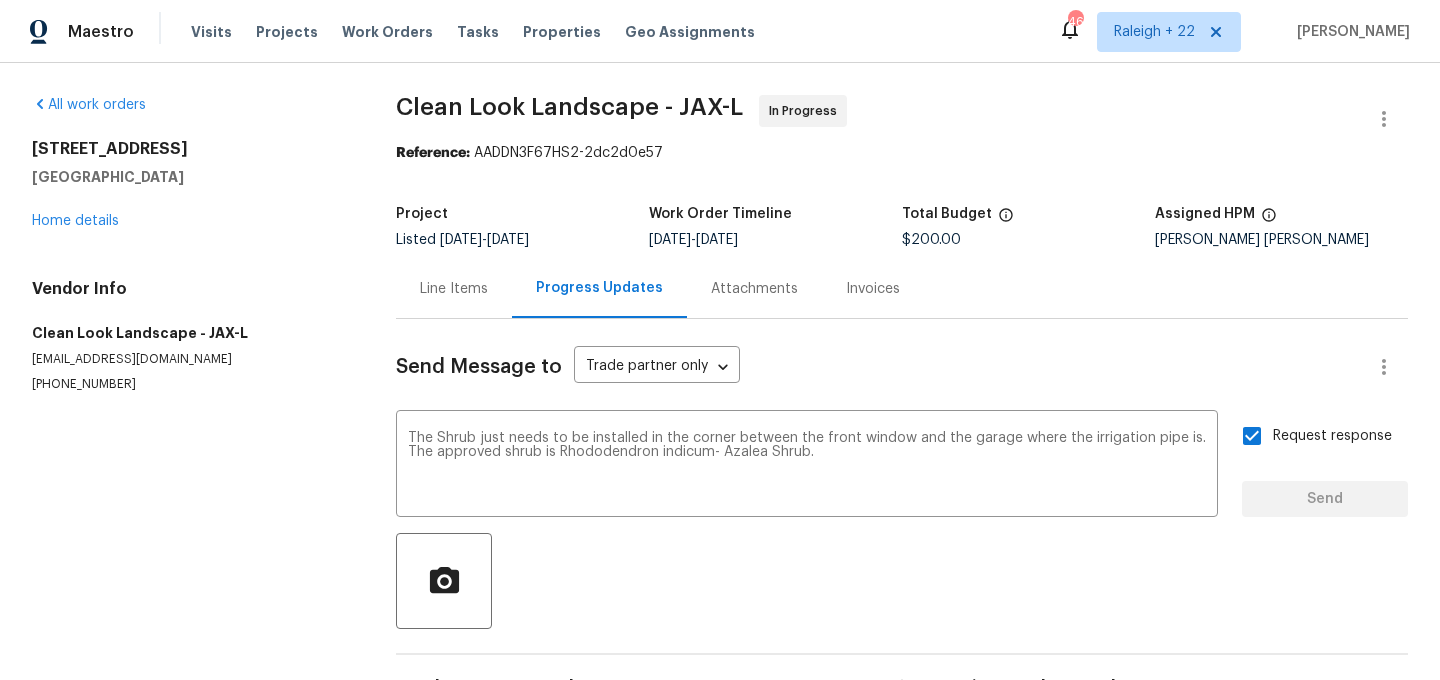 type 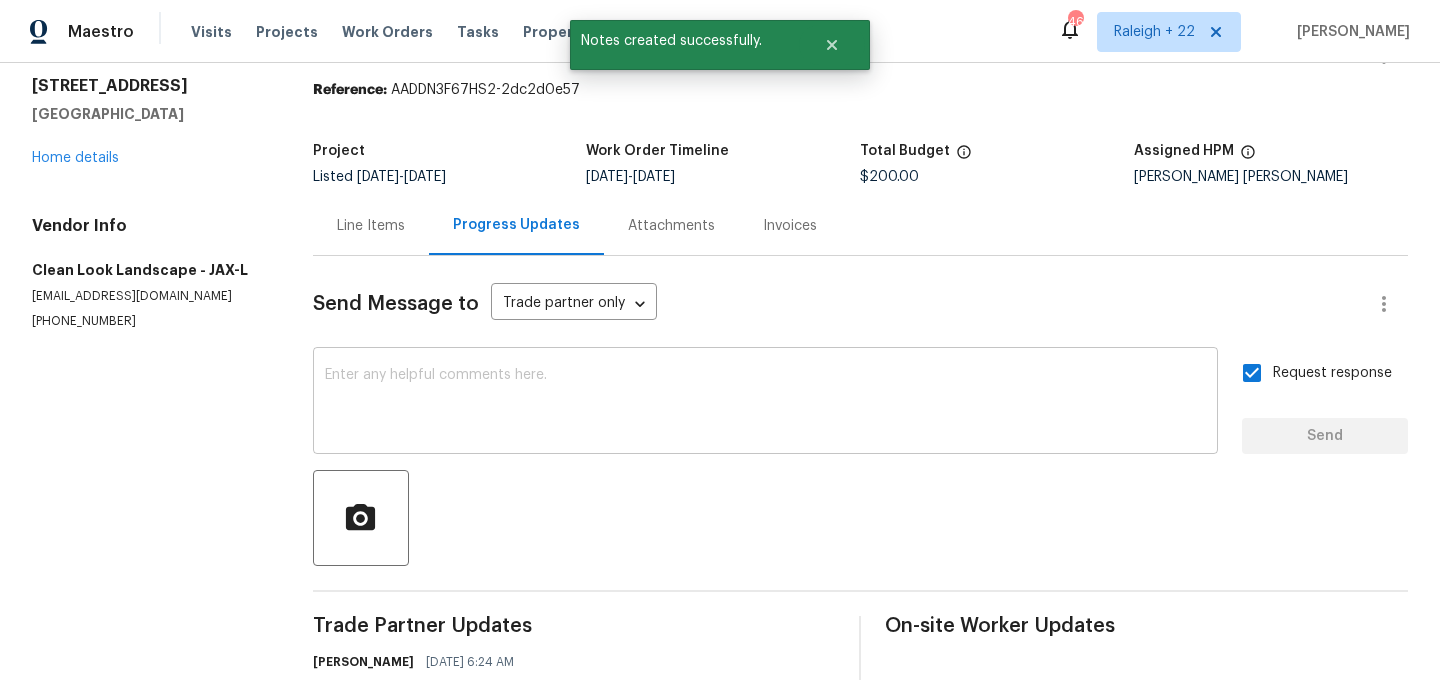 scroll, scrollTop: 181, scrollLeft: 0, axis: vertical 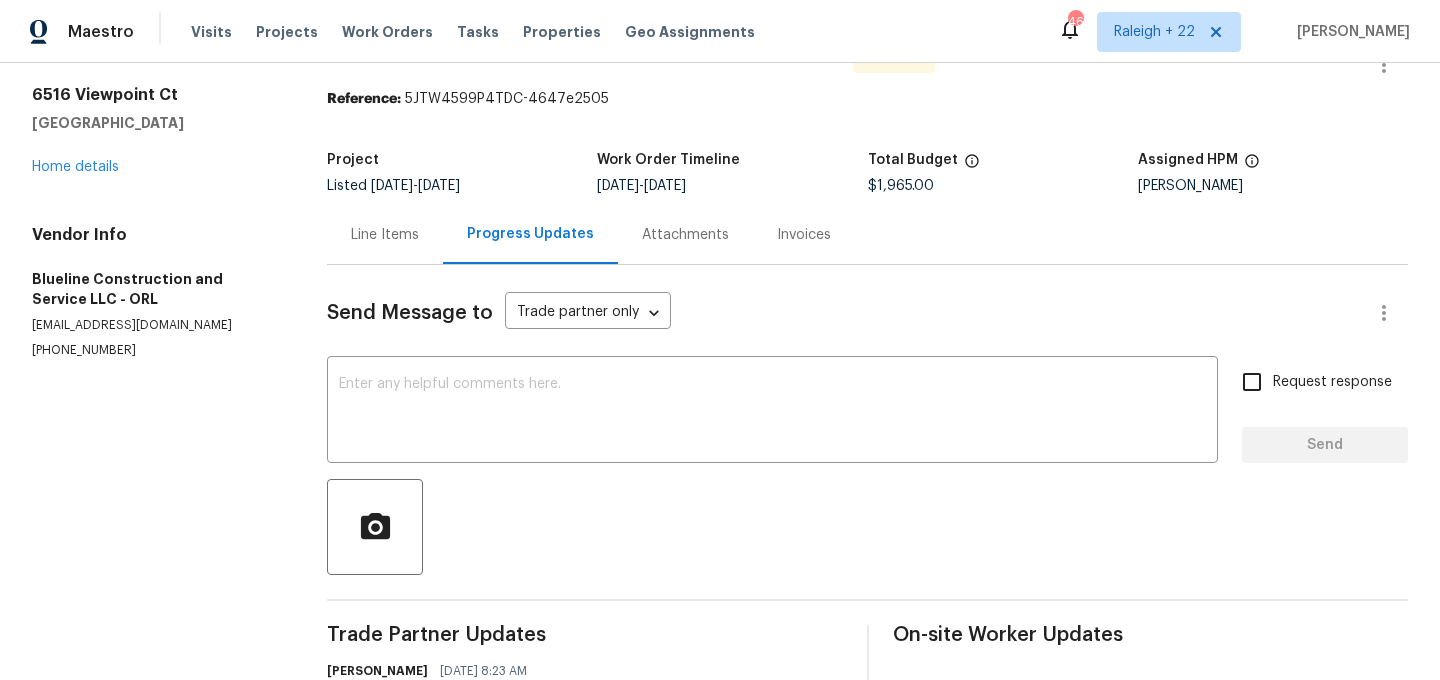 click on "Line Items" at bounding box center (385, 235) 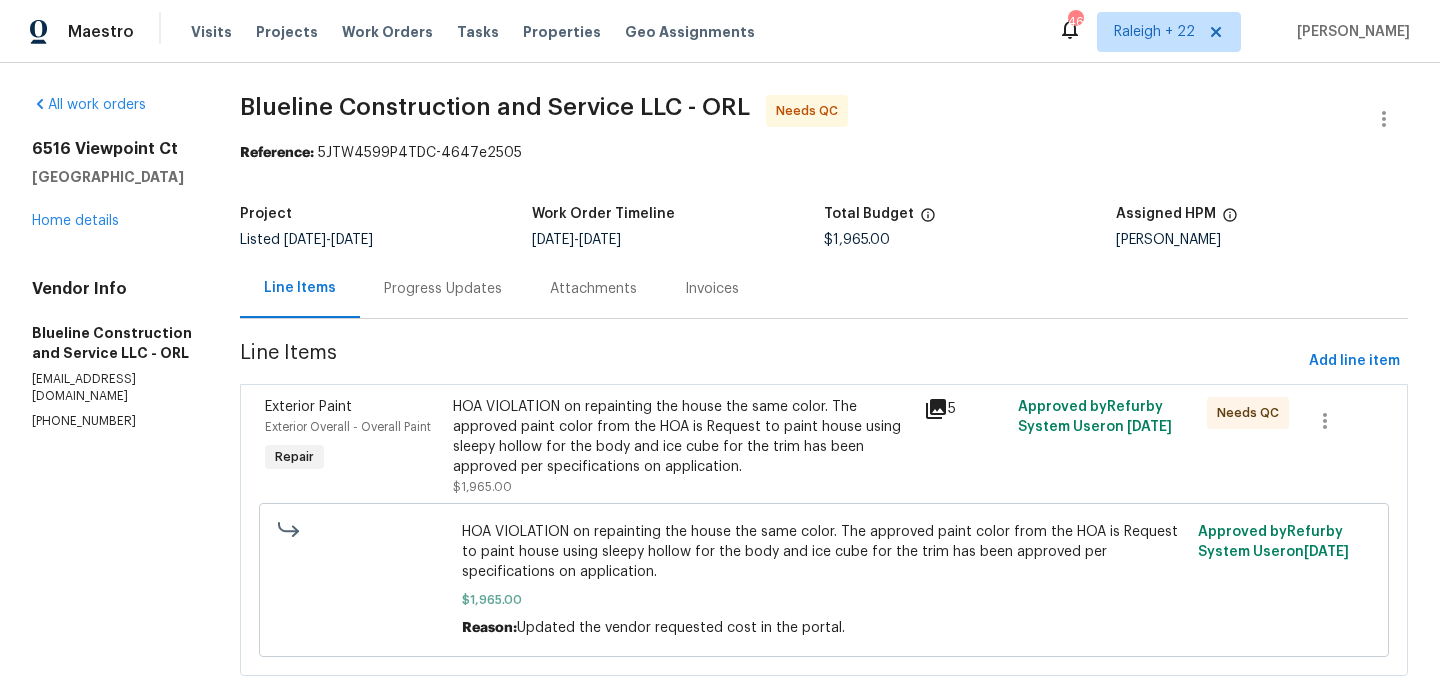 scroll, scrollTop: 53, scrollLeft: 0, axis: vertical 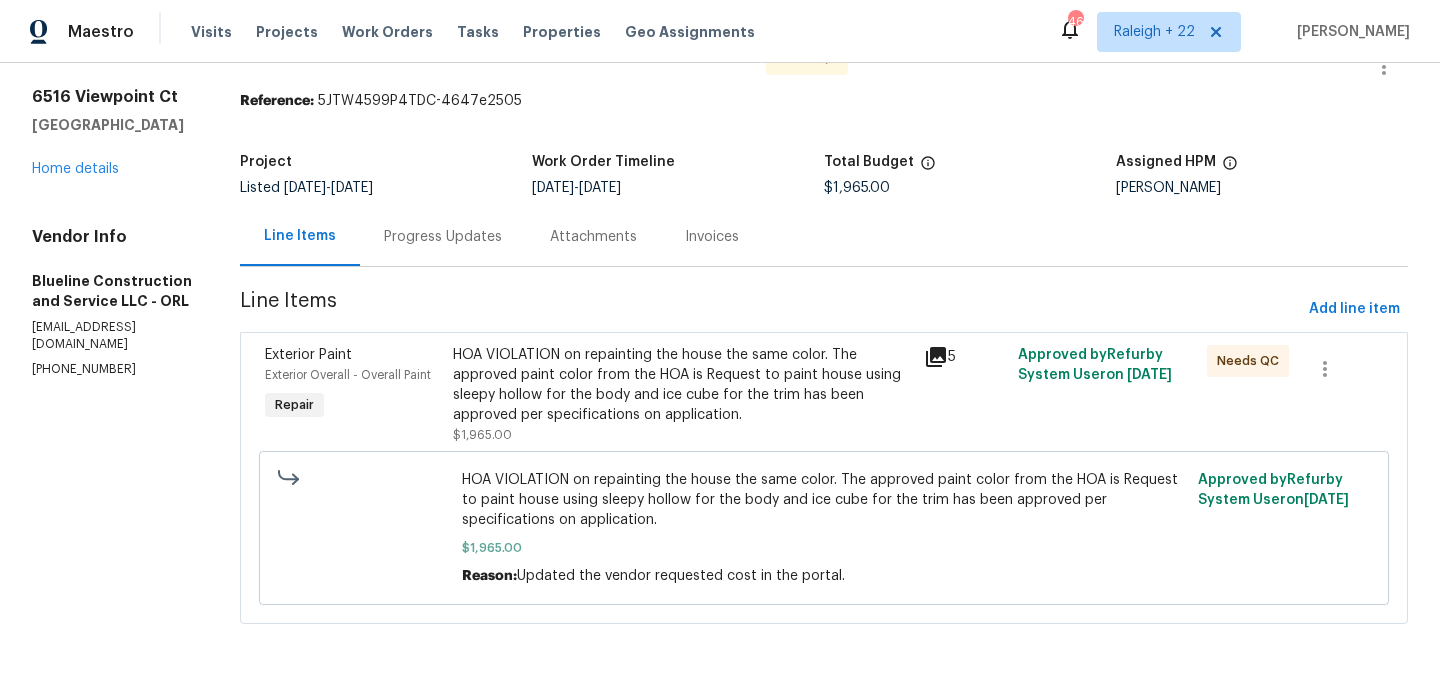 click on "HOA VIOLATION on repainting the house the same color. The approved paint color from the HOA is Request to paint house using sleepy hollow for the body and ice cube for the trim has been approved per specifications on
application." at bounding box center (682, 385) 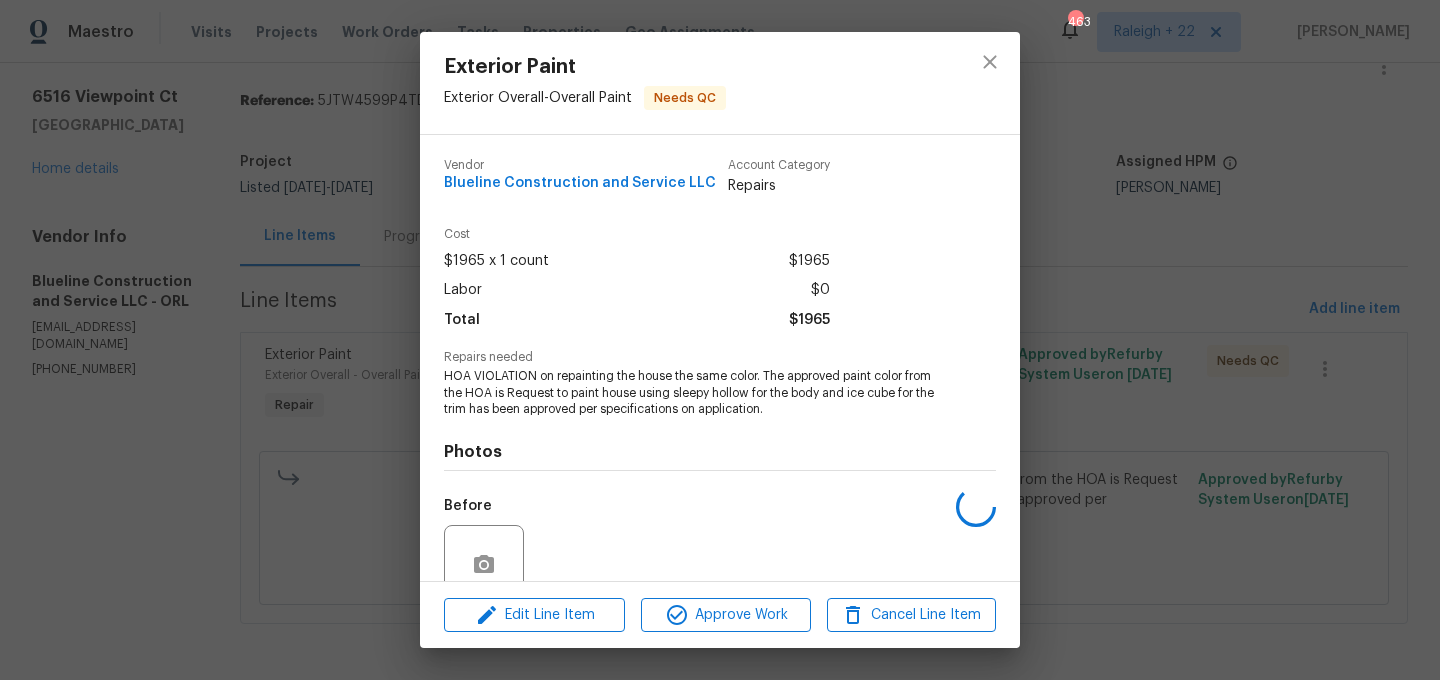 scroll, scrollTop: 174, scrollLeft: 0, axis: vertical 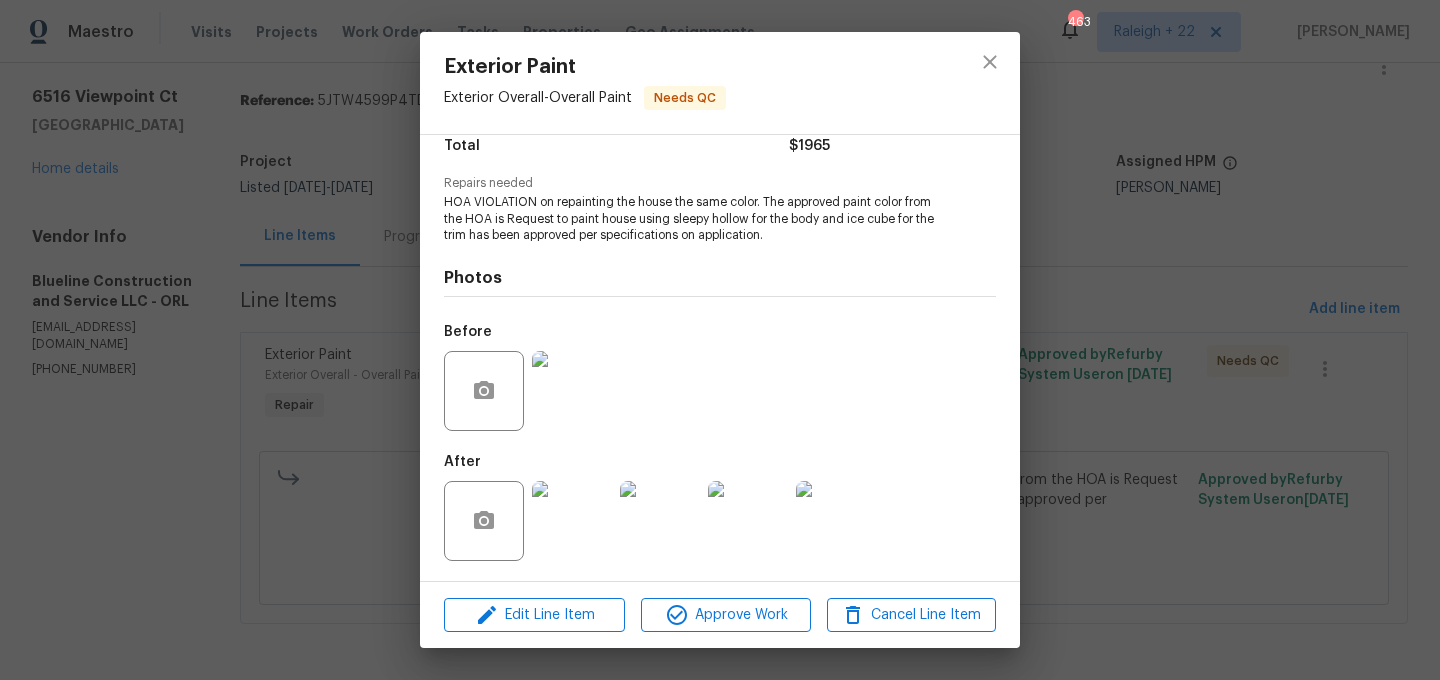 click at bounding box center [572, 521] 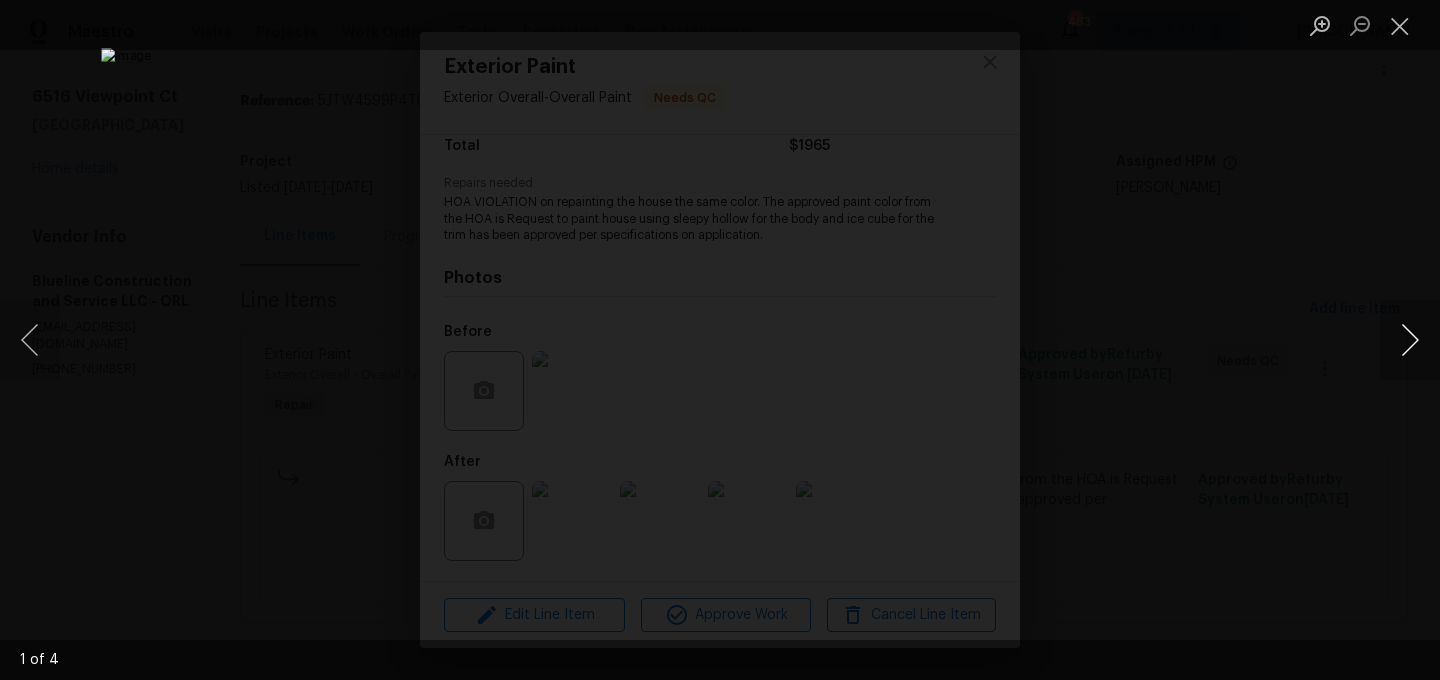 click at bounding box center (1410, 340) 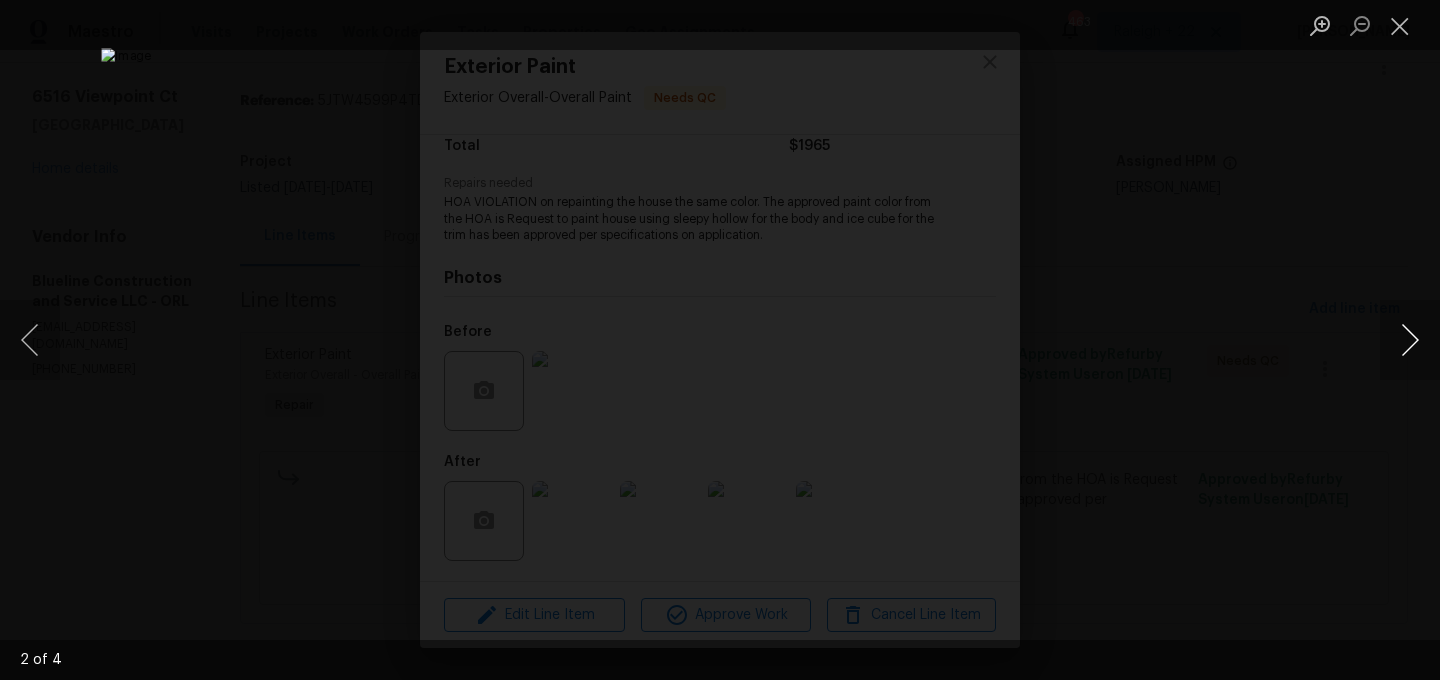 click at bounding box center [1410, 340] 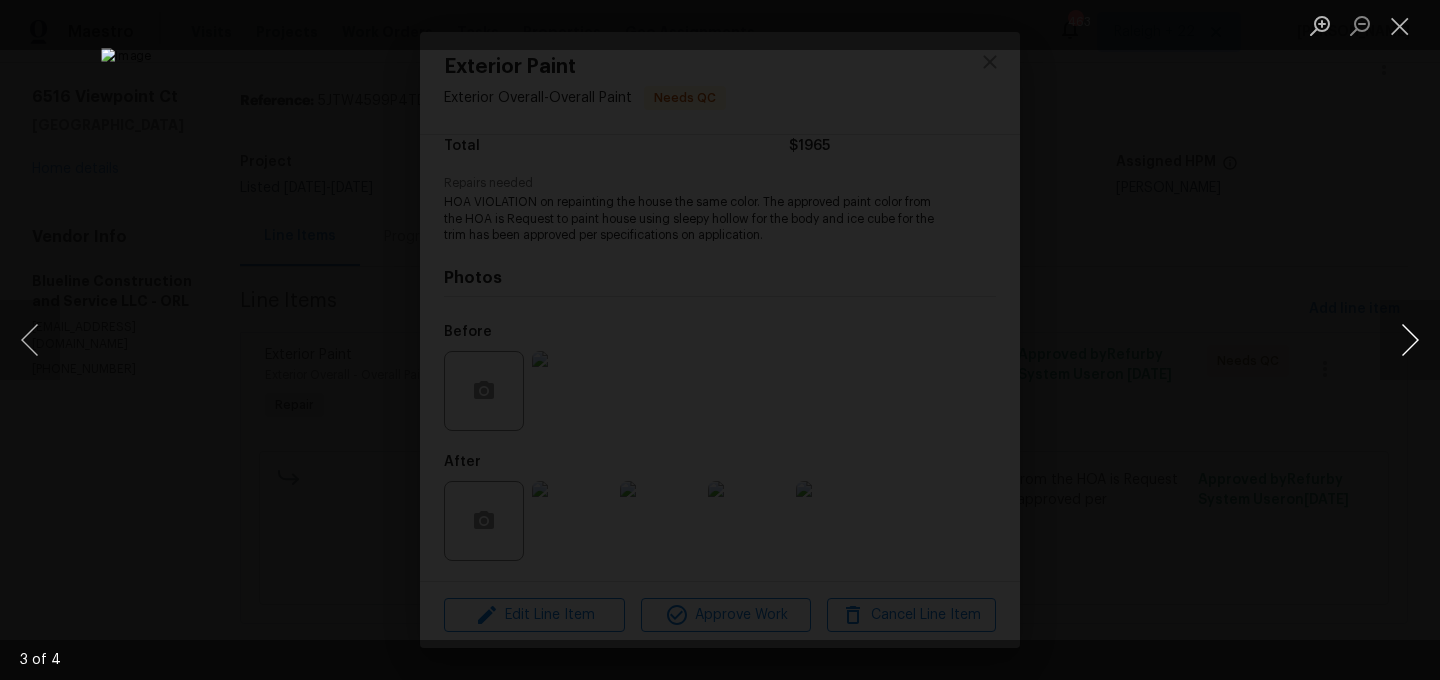 click at bounding box center (1410, 340) 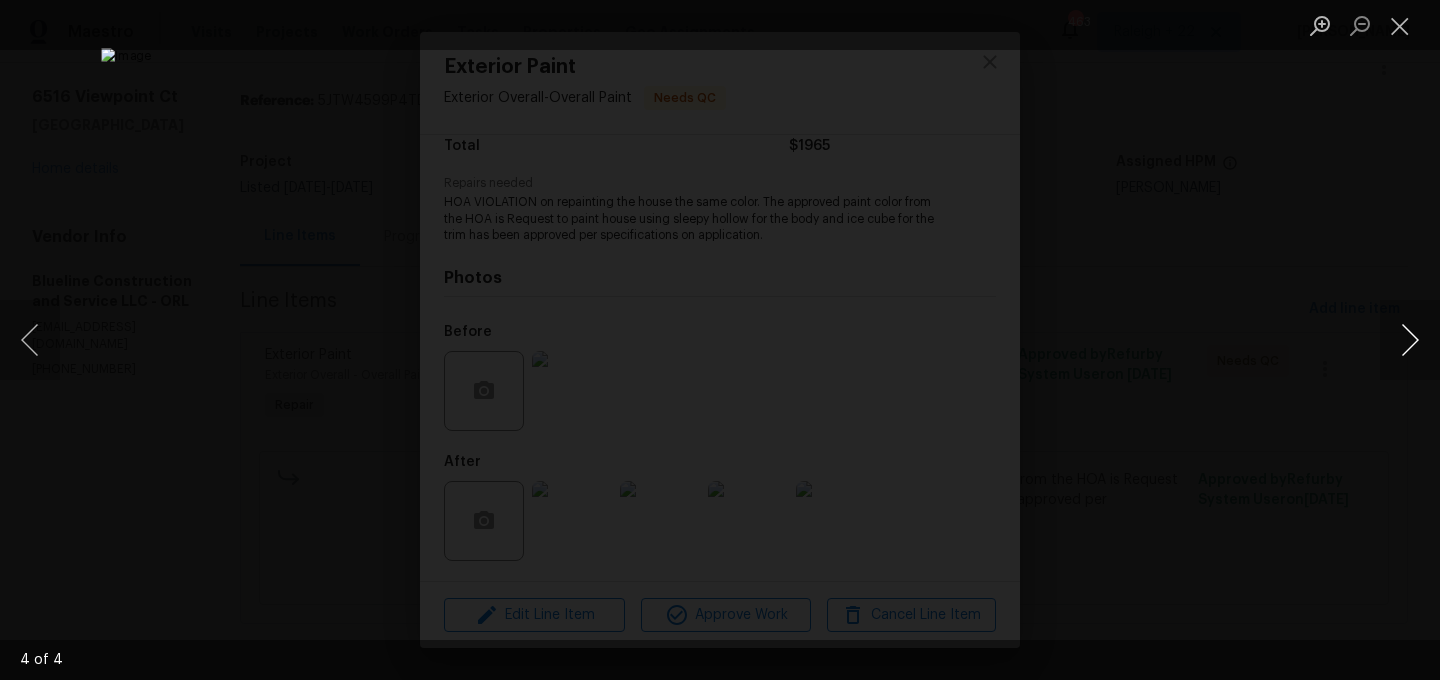 click at bounding box center (1410, 340) 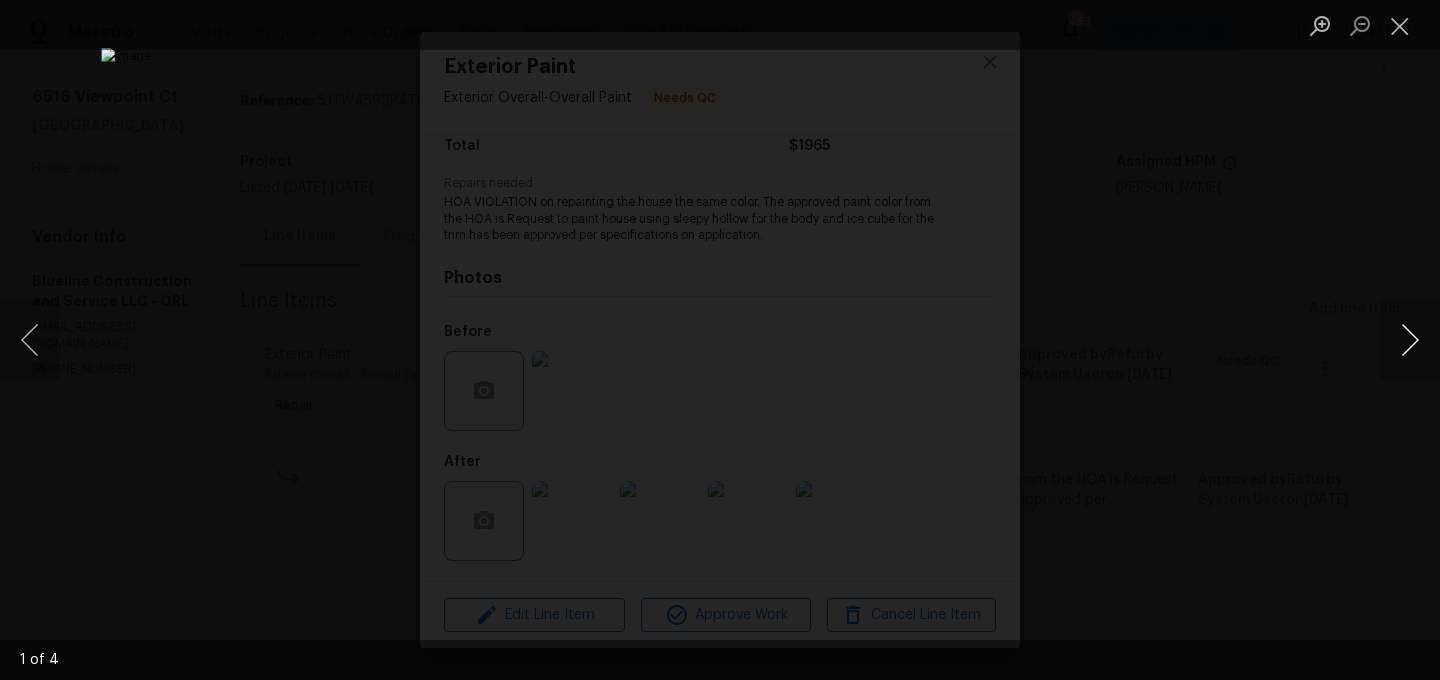 click at bounding box center (1410, 340) 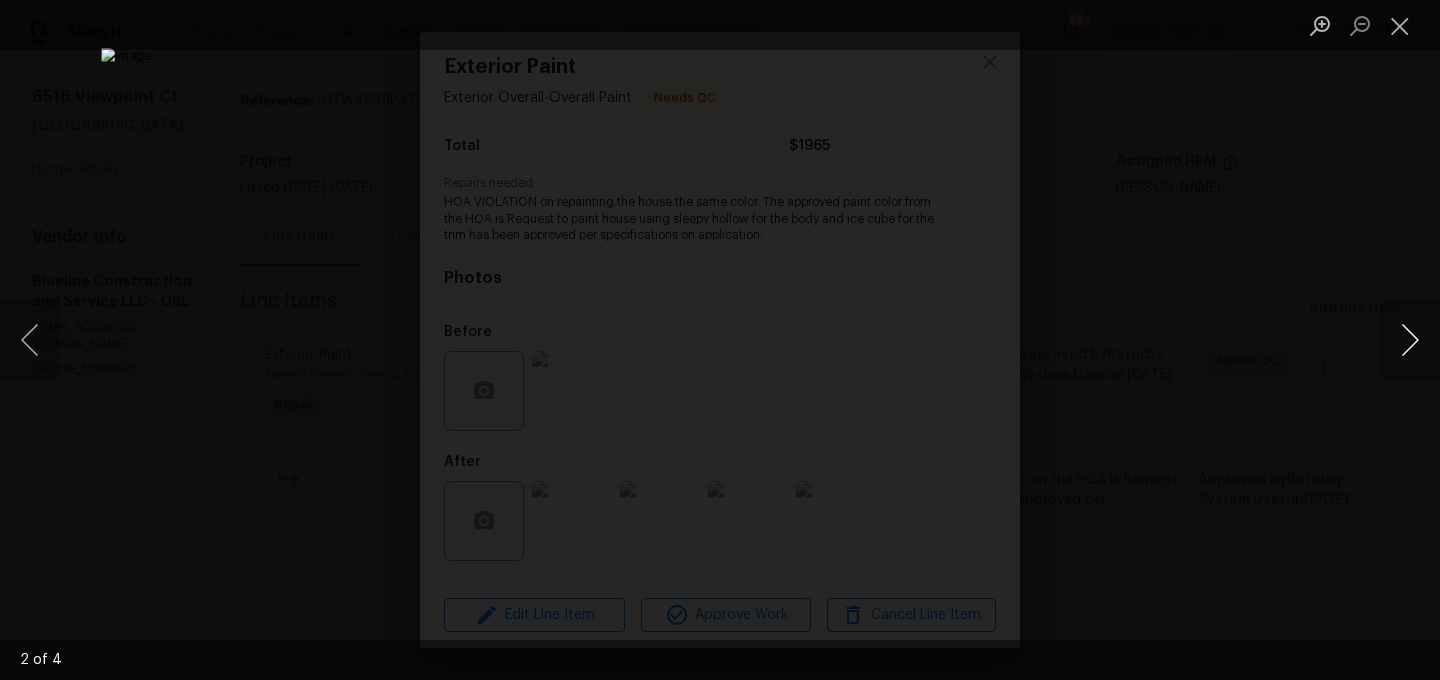 click at bounding box center [1410, 340] 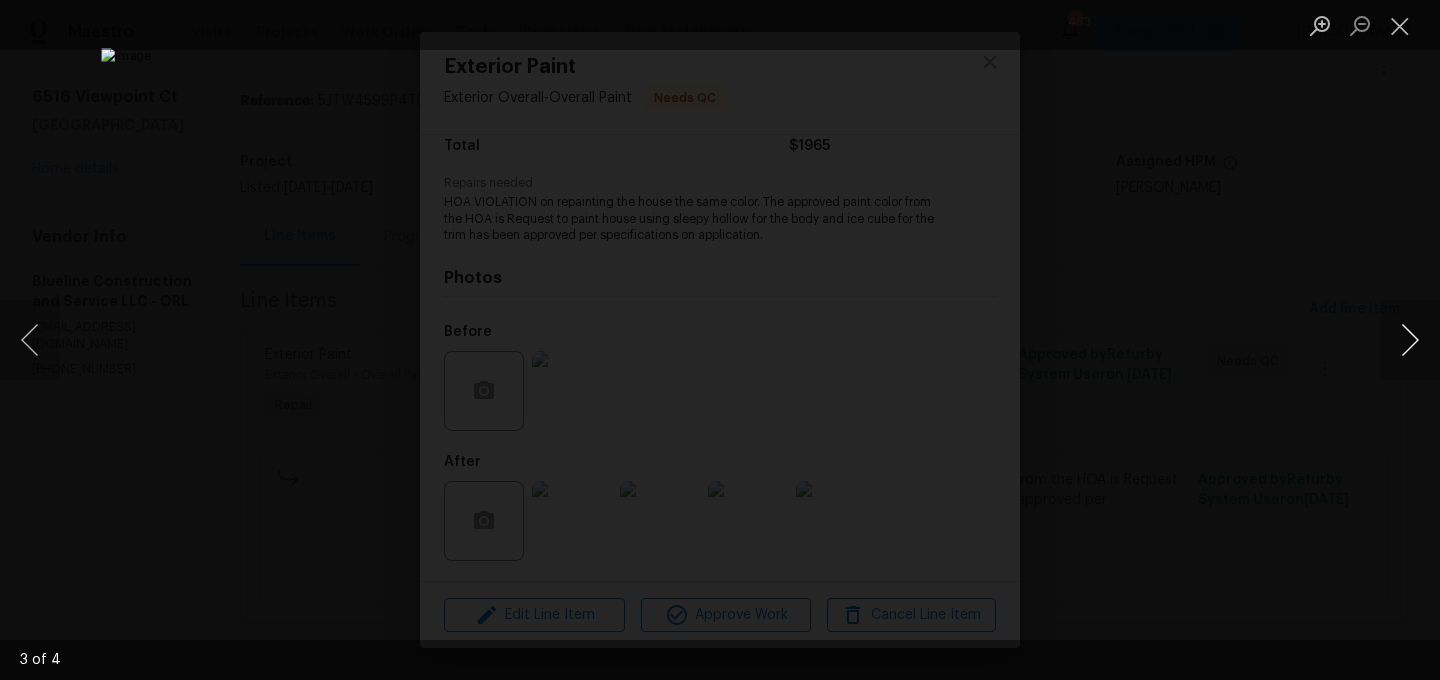 click at bounding box center (1410, 340) 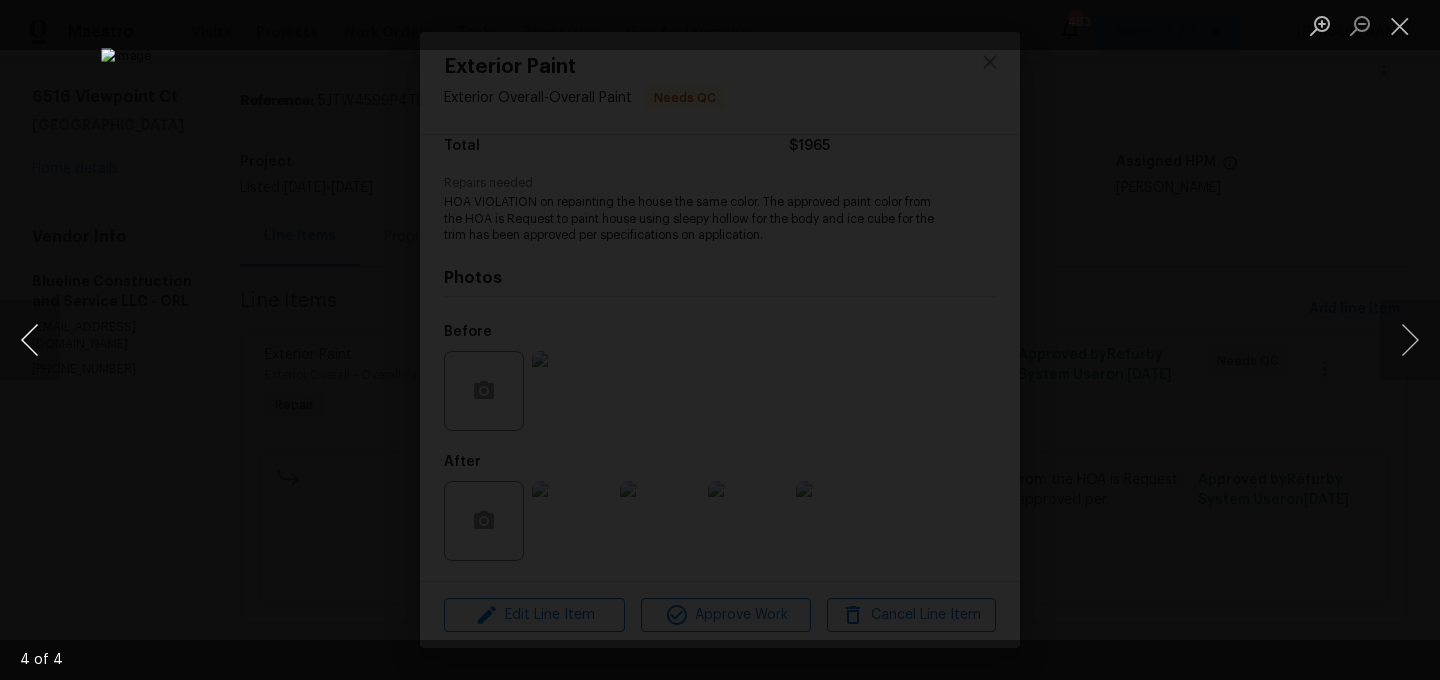 click at bounding box center [30, 340] 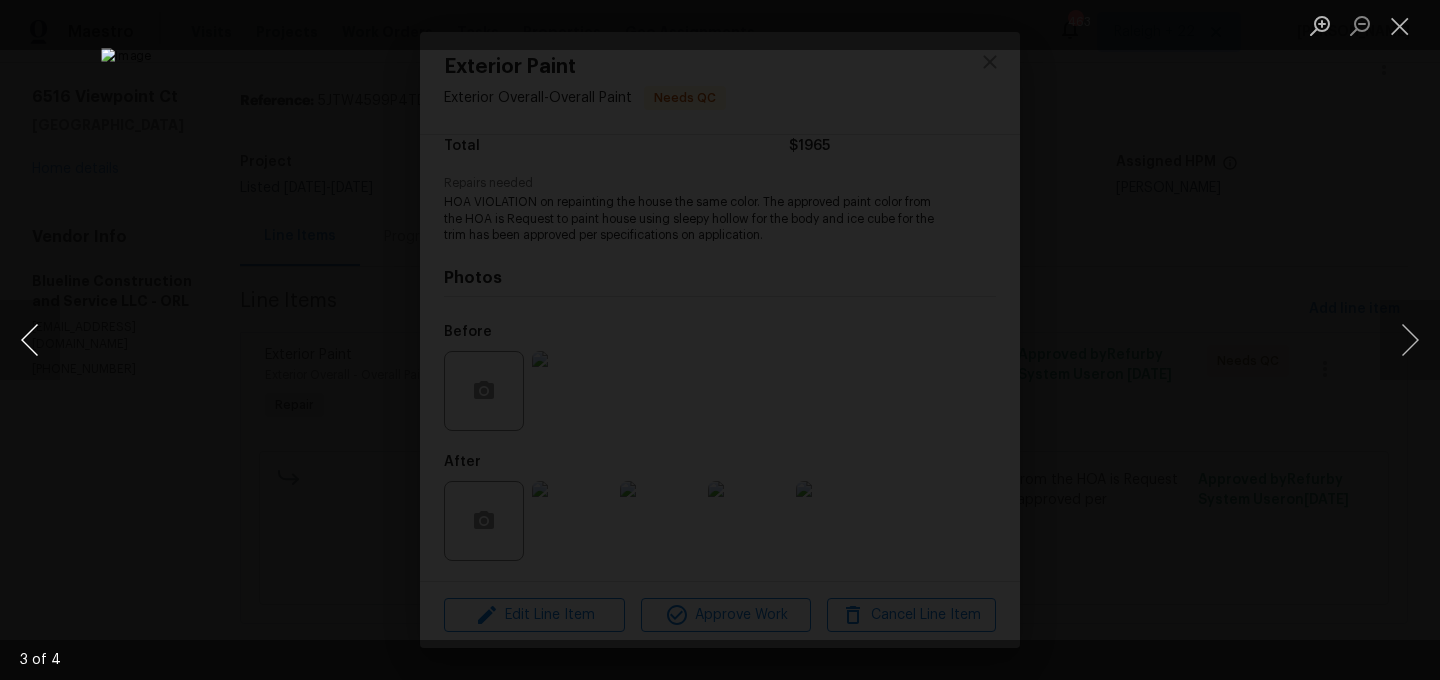click at bounding box center (30, 340) 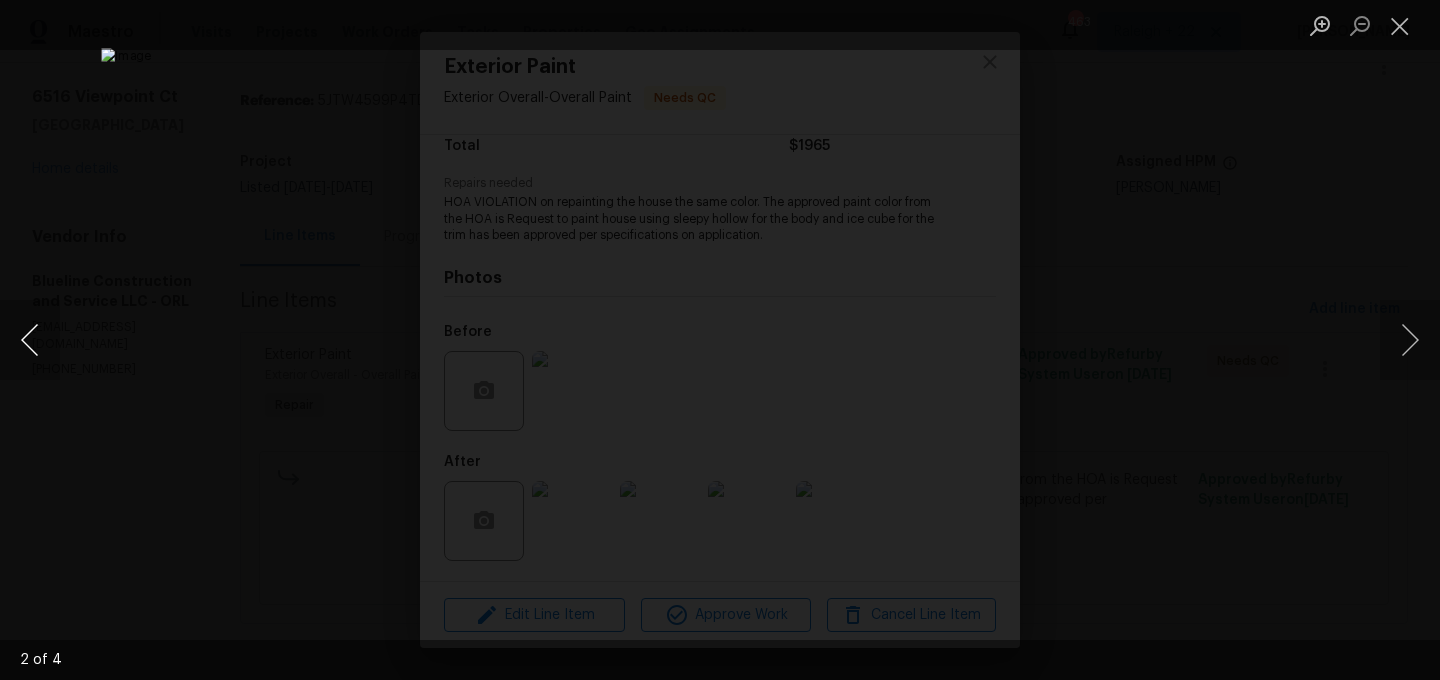 click at bounding box center [30, 340] 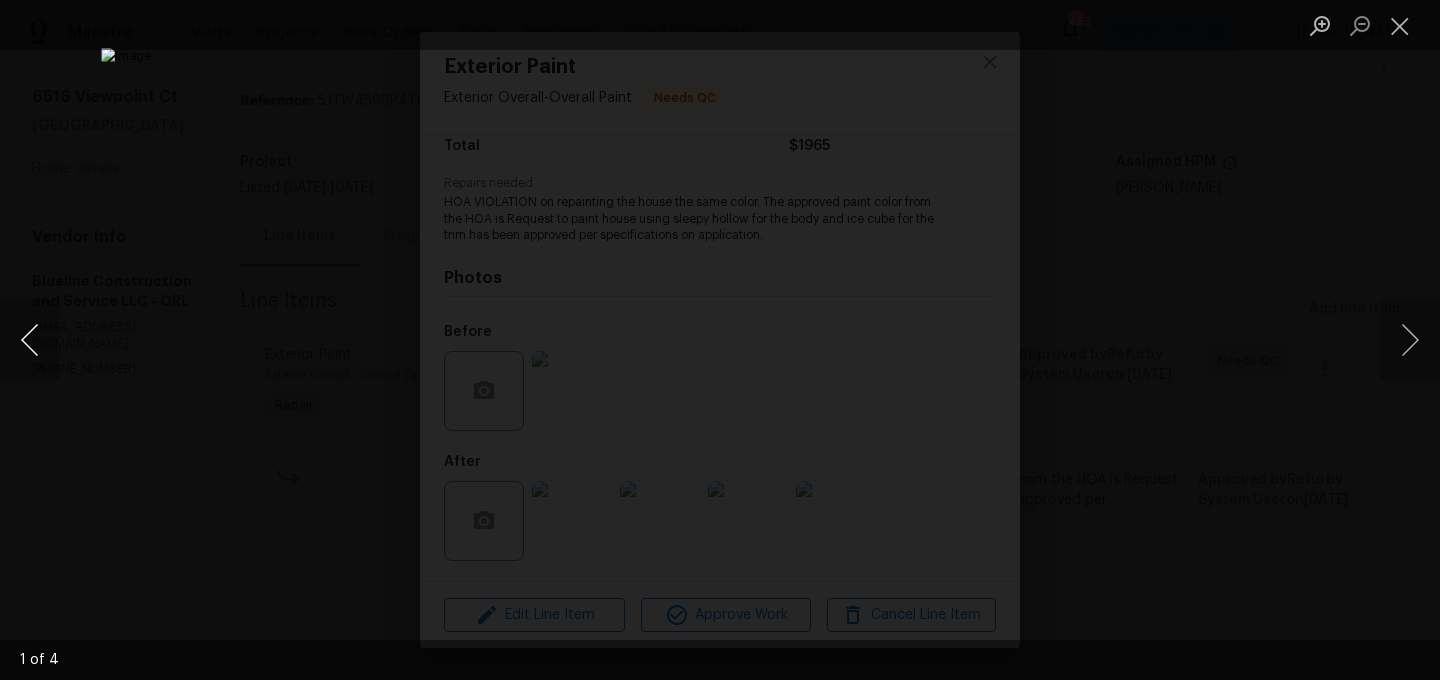 click at bounding box center [30, 340] 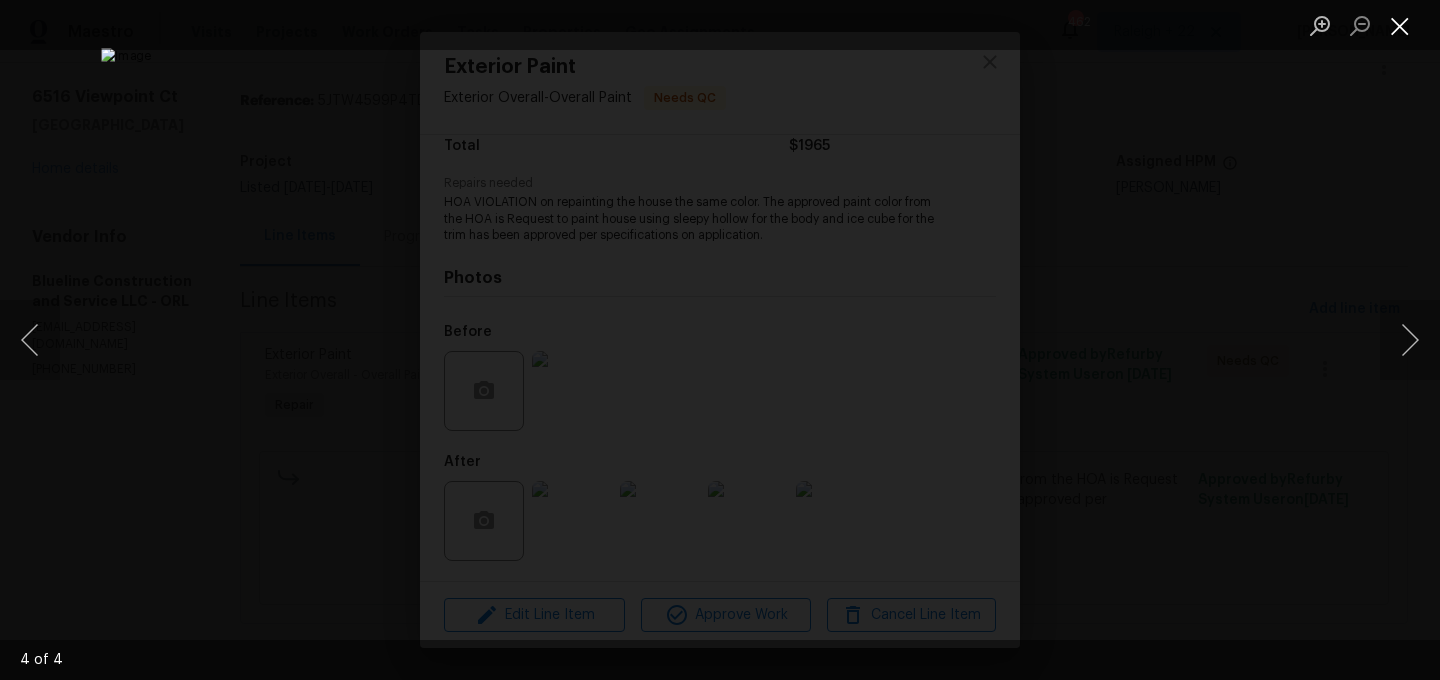 click at bounding box center (1400, 25) 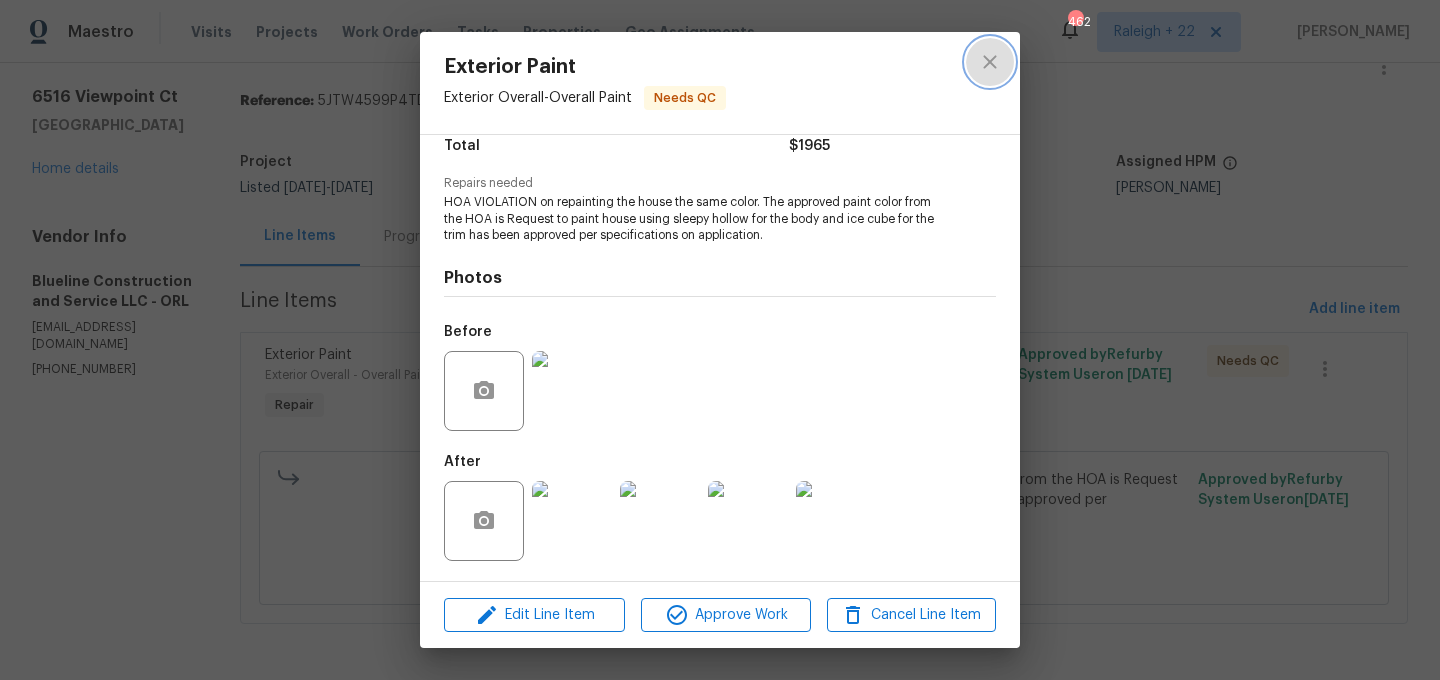 click at bounding box center (990, 62) 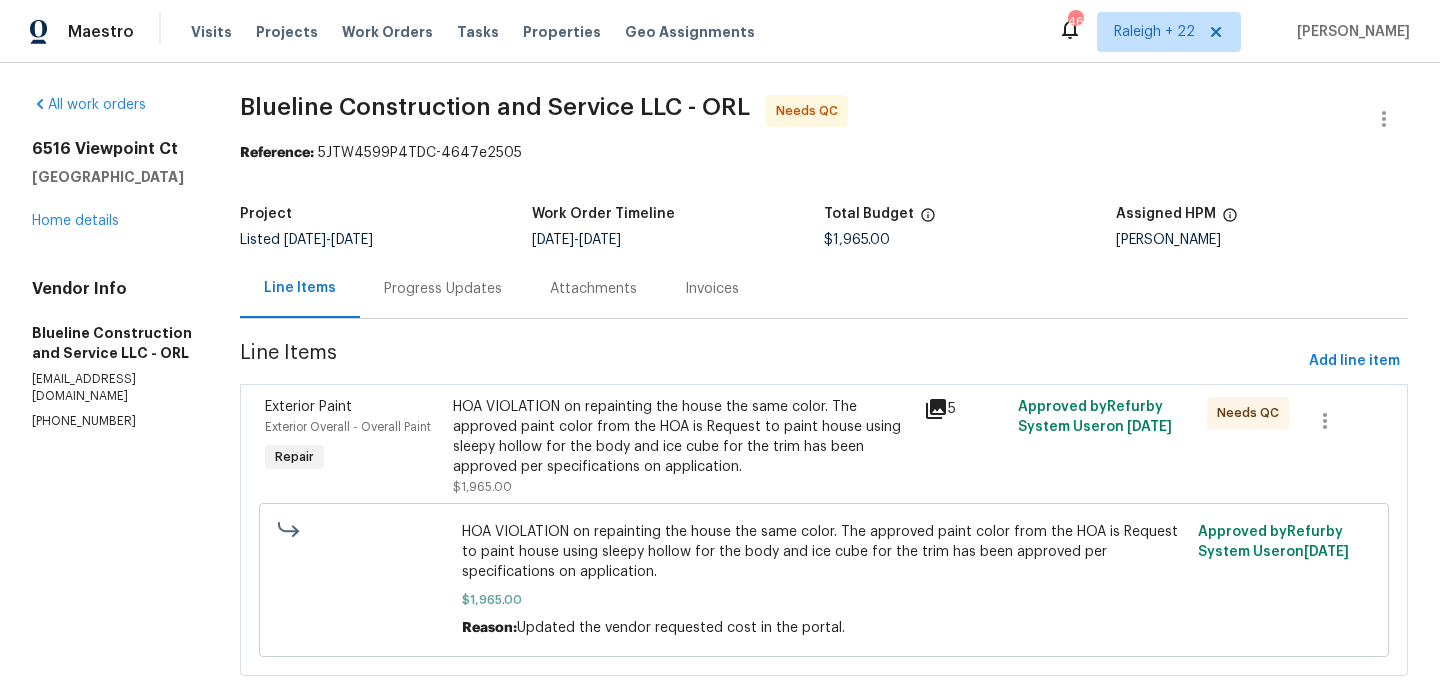 scroll, scrollTop: 53, scrollLeft: 0, axis: vertical 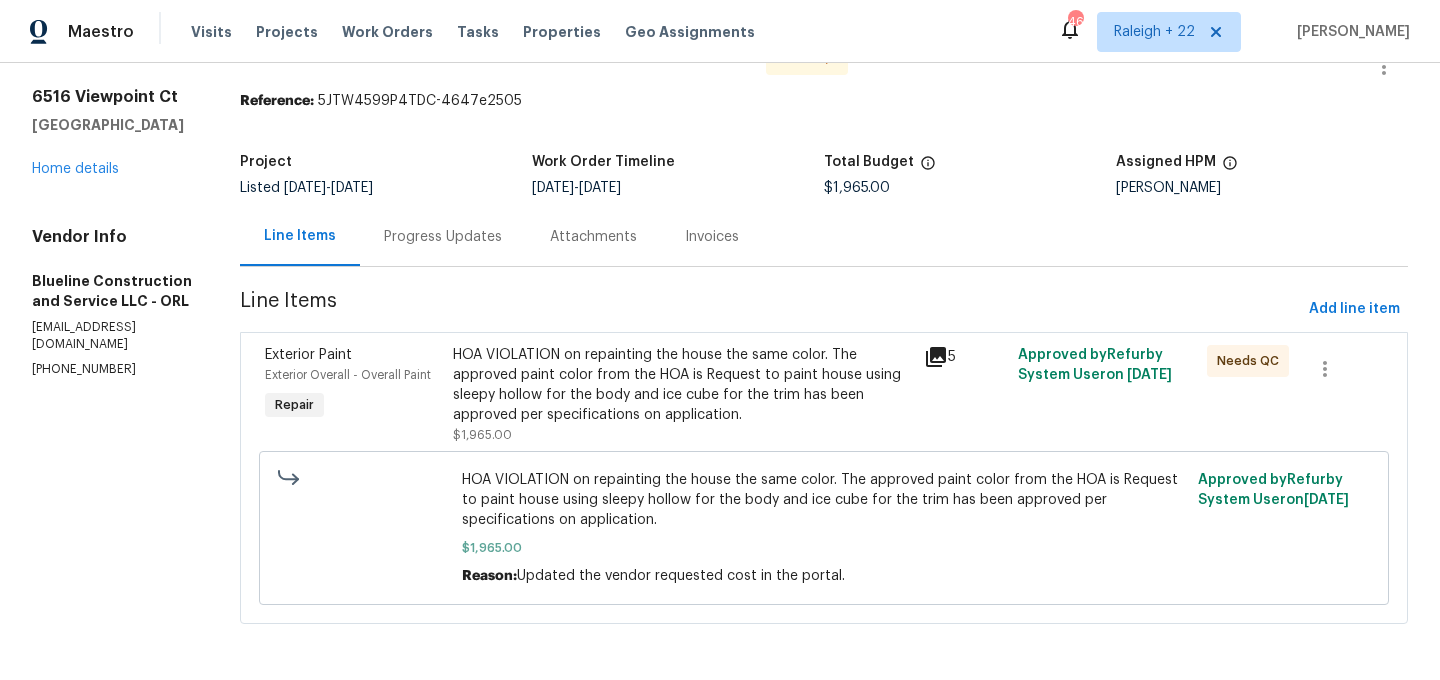 click on "HOA VIOLATION on repainting the house the same color. The approved paint color from the HOA is Request to paint house using sleepy hollow for the body and ice cube for the trim has been approved per specifications on
application." at bounding box center (682, 385) 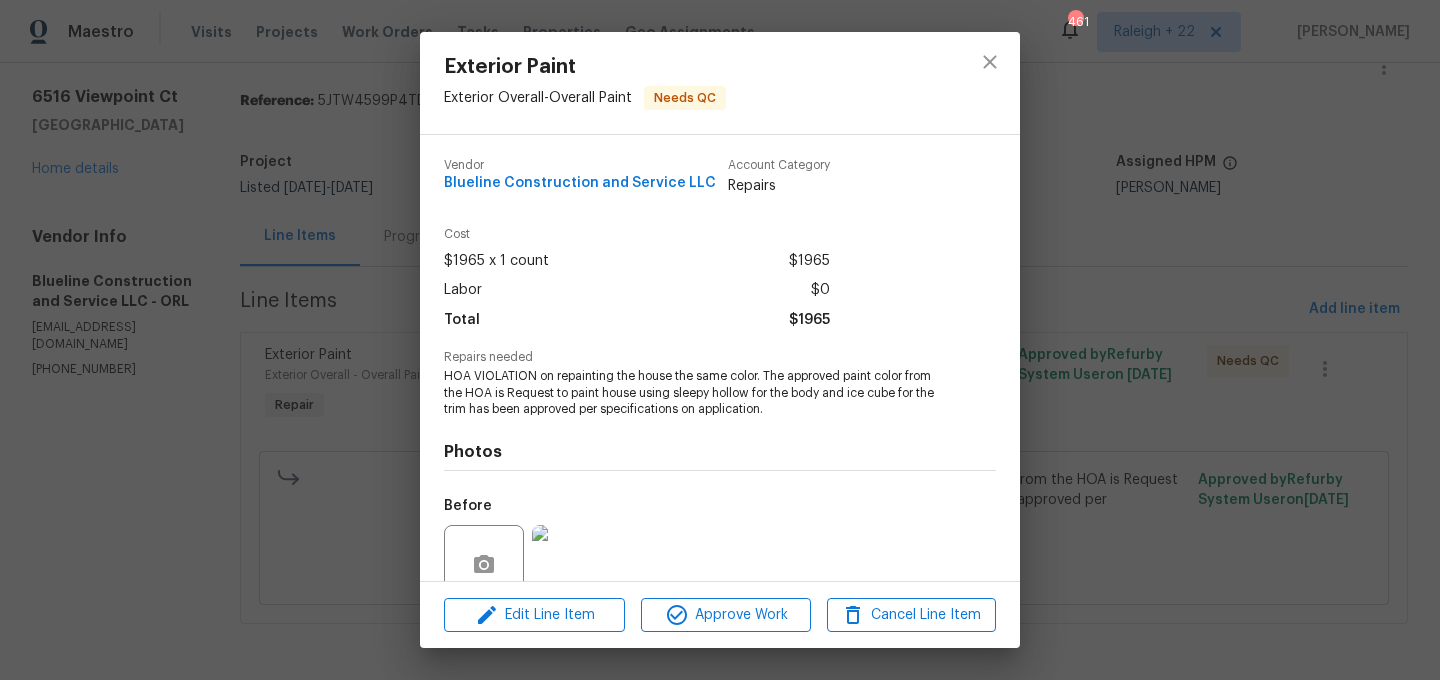 scroll, scrollTop: 174, scrollLeft: 0, axis: vertical 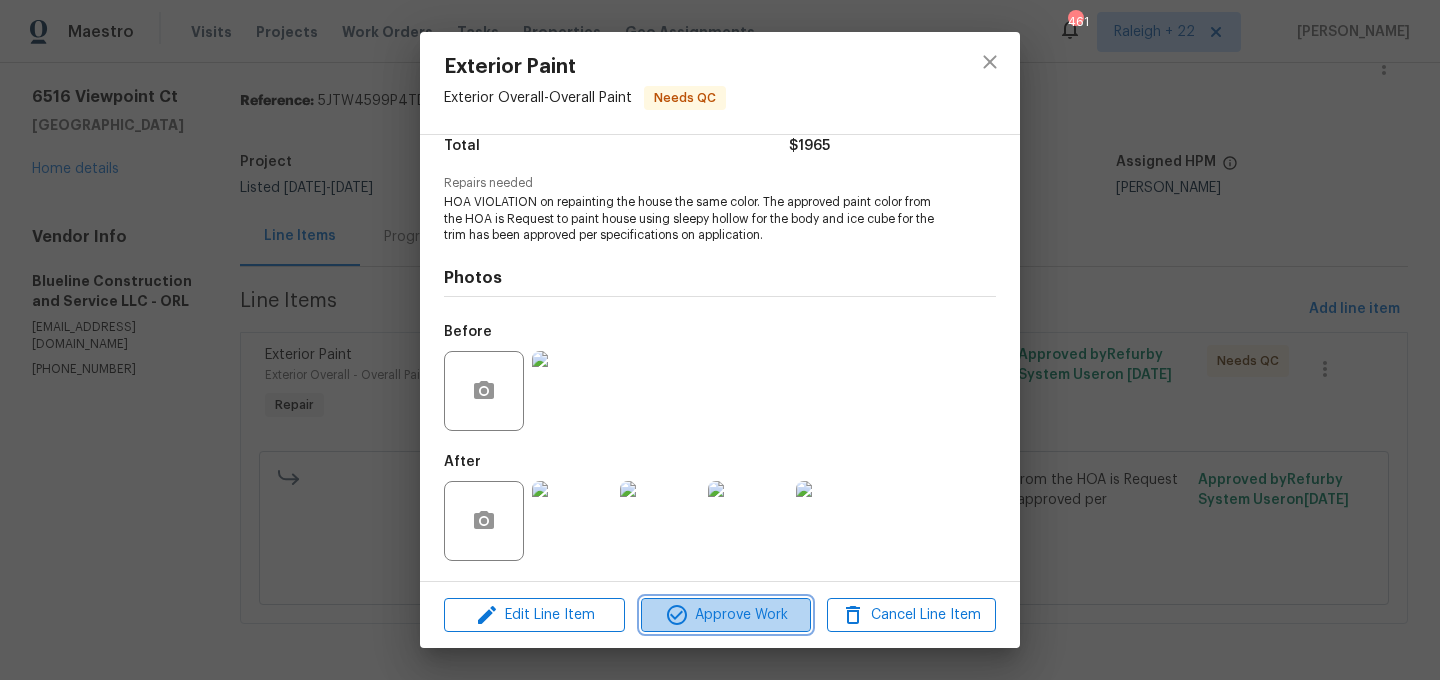click on "Approve Work" at bounding box center [725, 615] 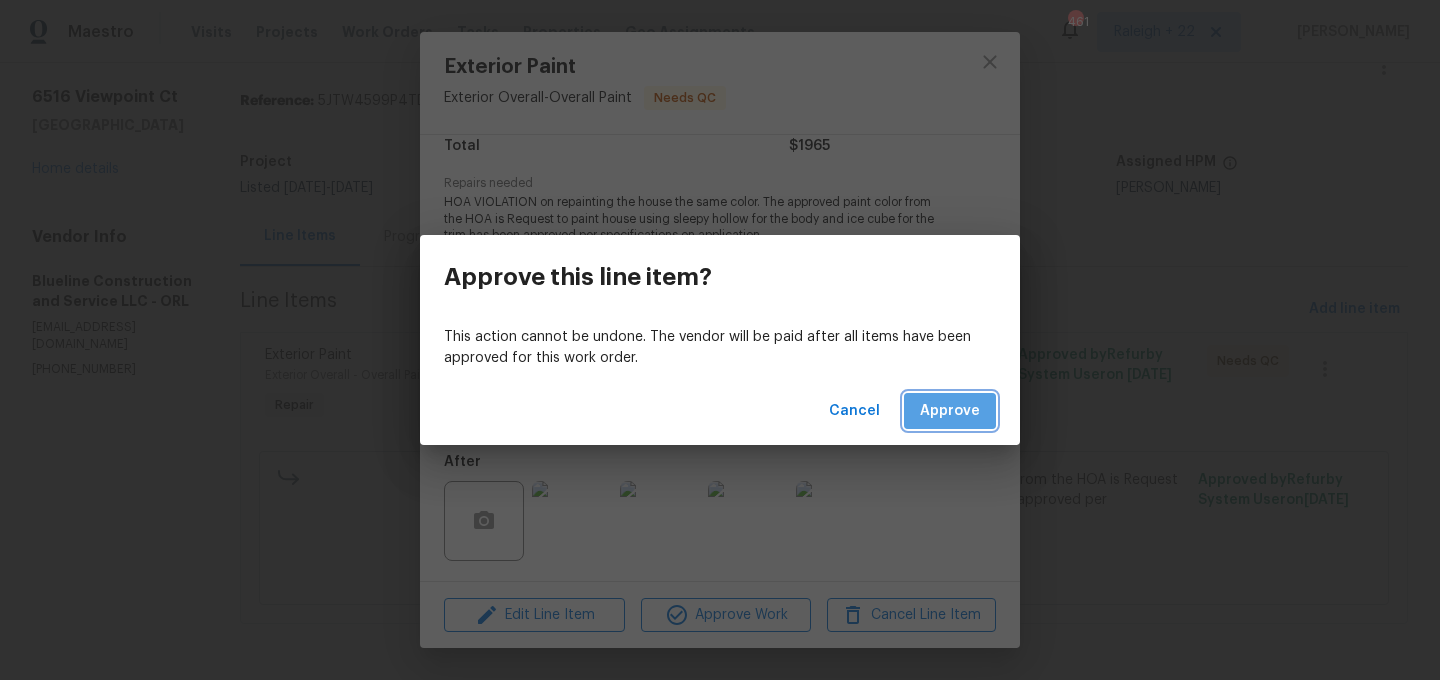 click on "Approve" at bounding box center (950, 411) 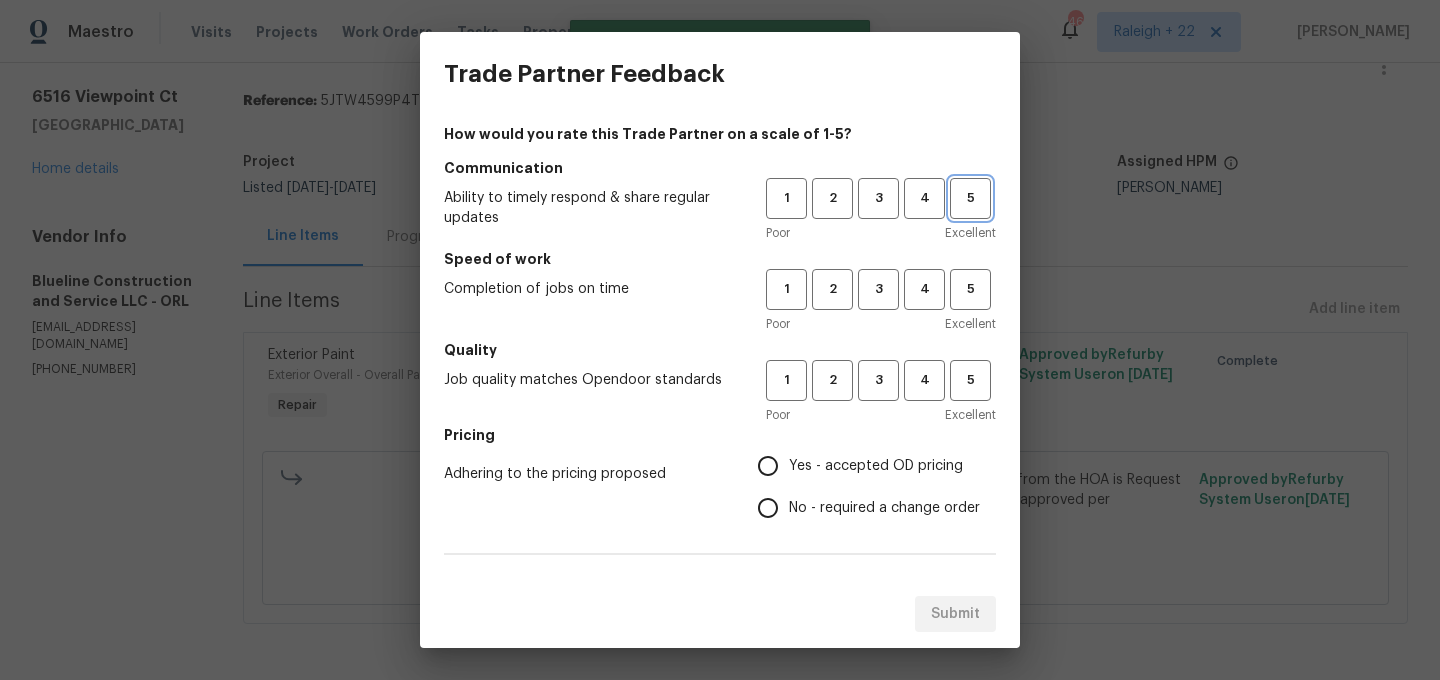 click on "5" at bounding box center [970, 198] 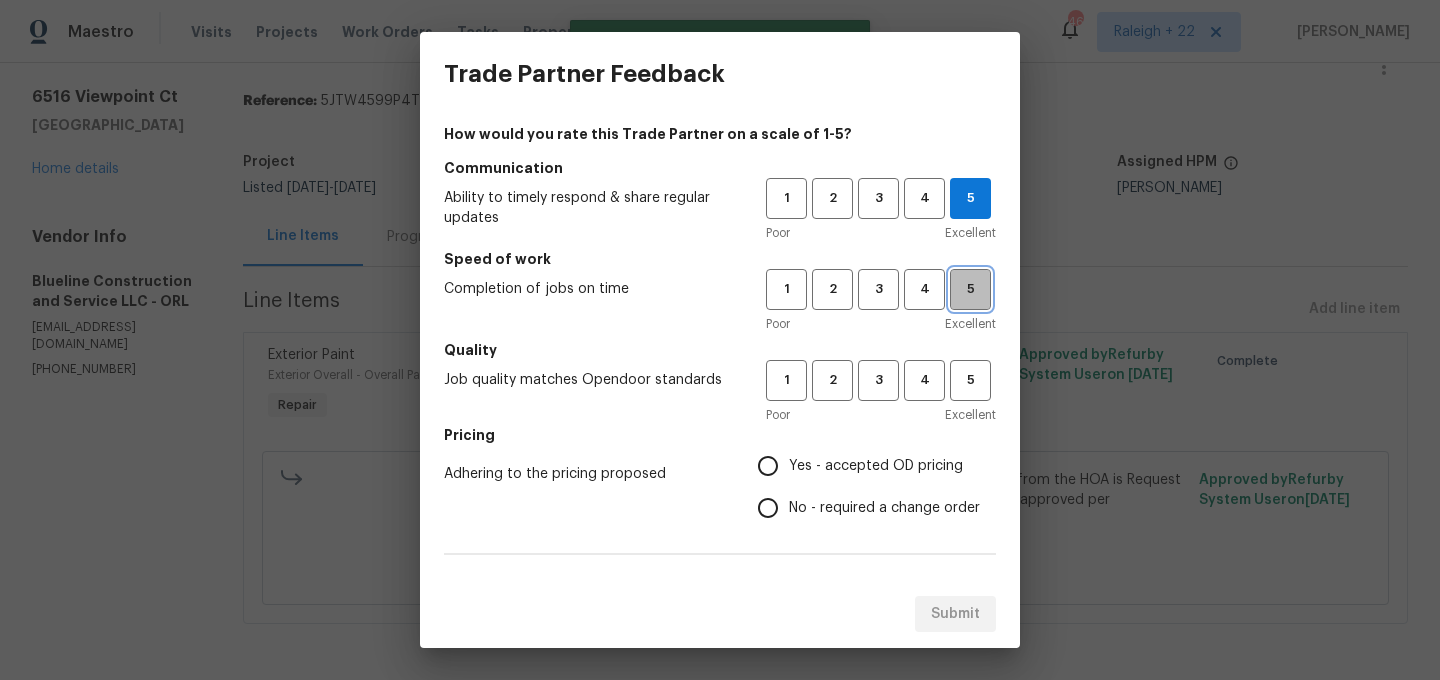 click on "5" at bounding box center (970, 289) 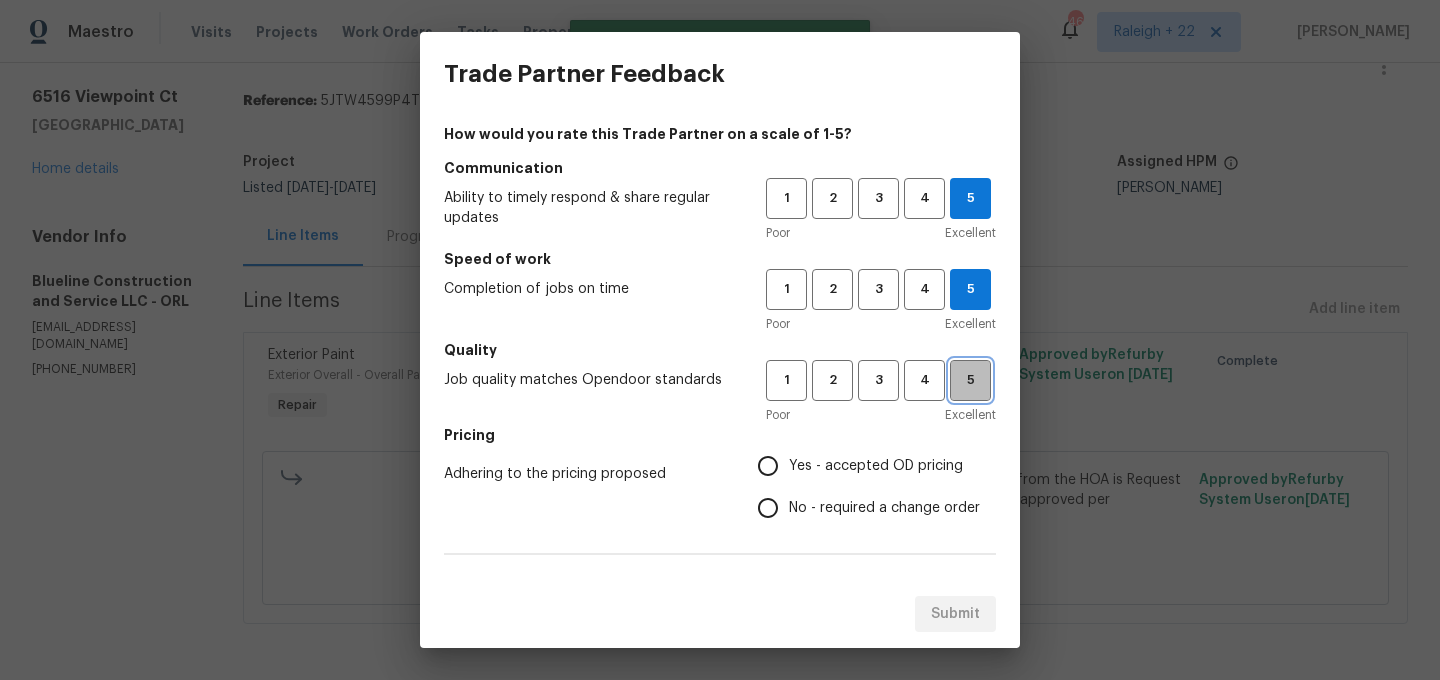 click on "5" at bounding box center [970, 380] 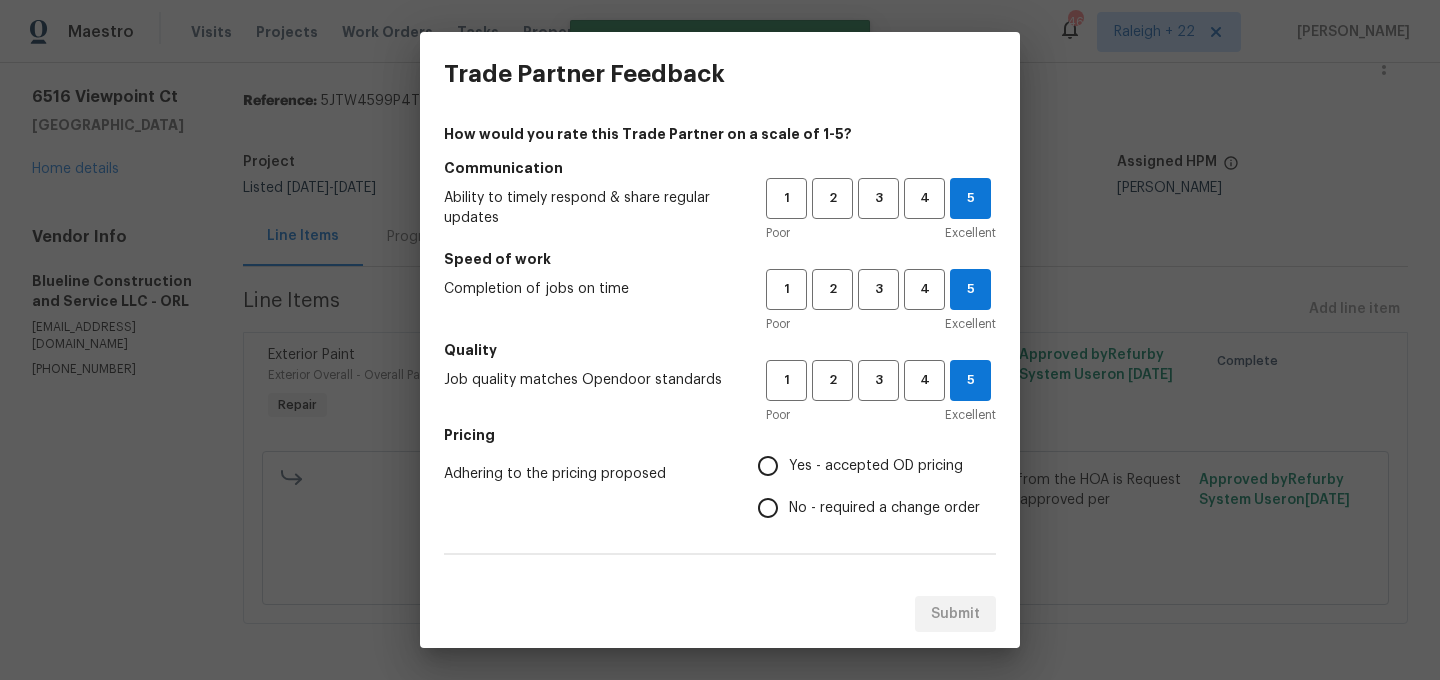 click on "Yes - accepted OD pricing" at bounding box center [768, 466] 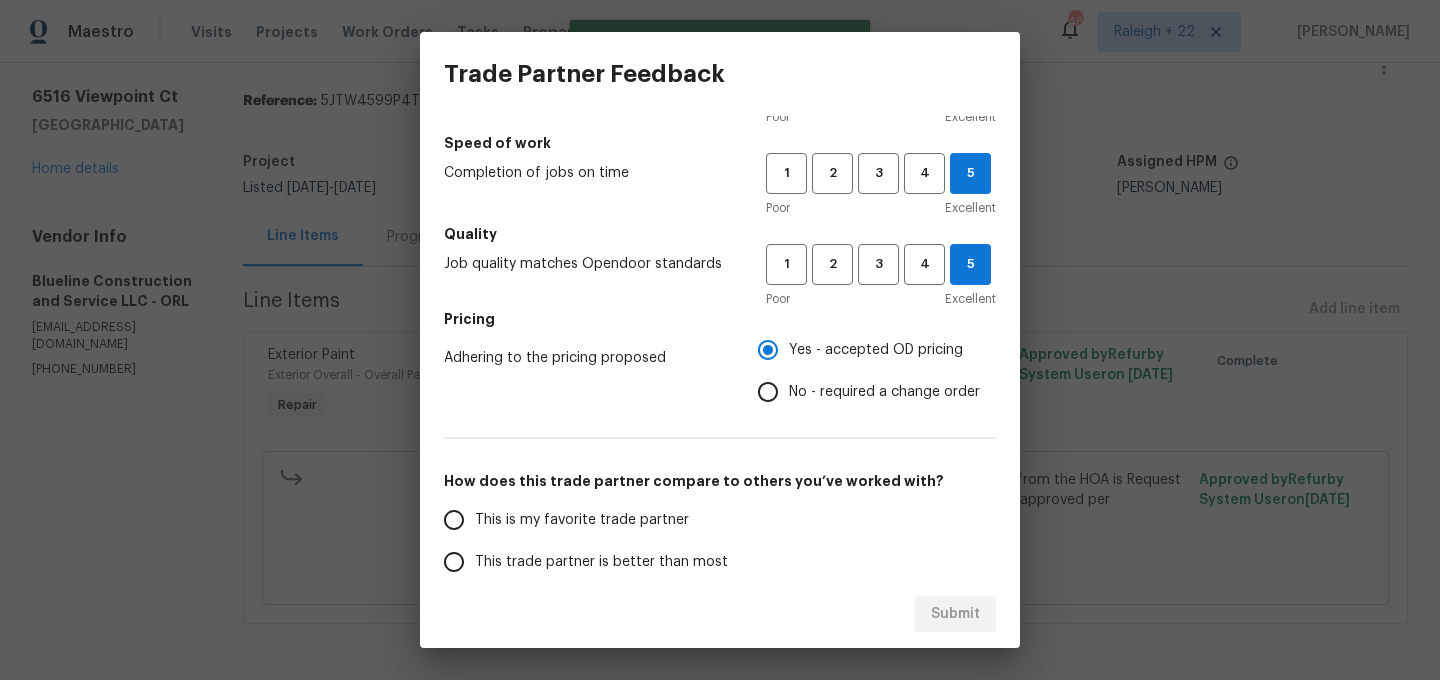 scroll, scrollTop: 246, scrollLeft: 0, axis: vertical 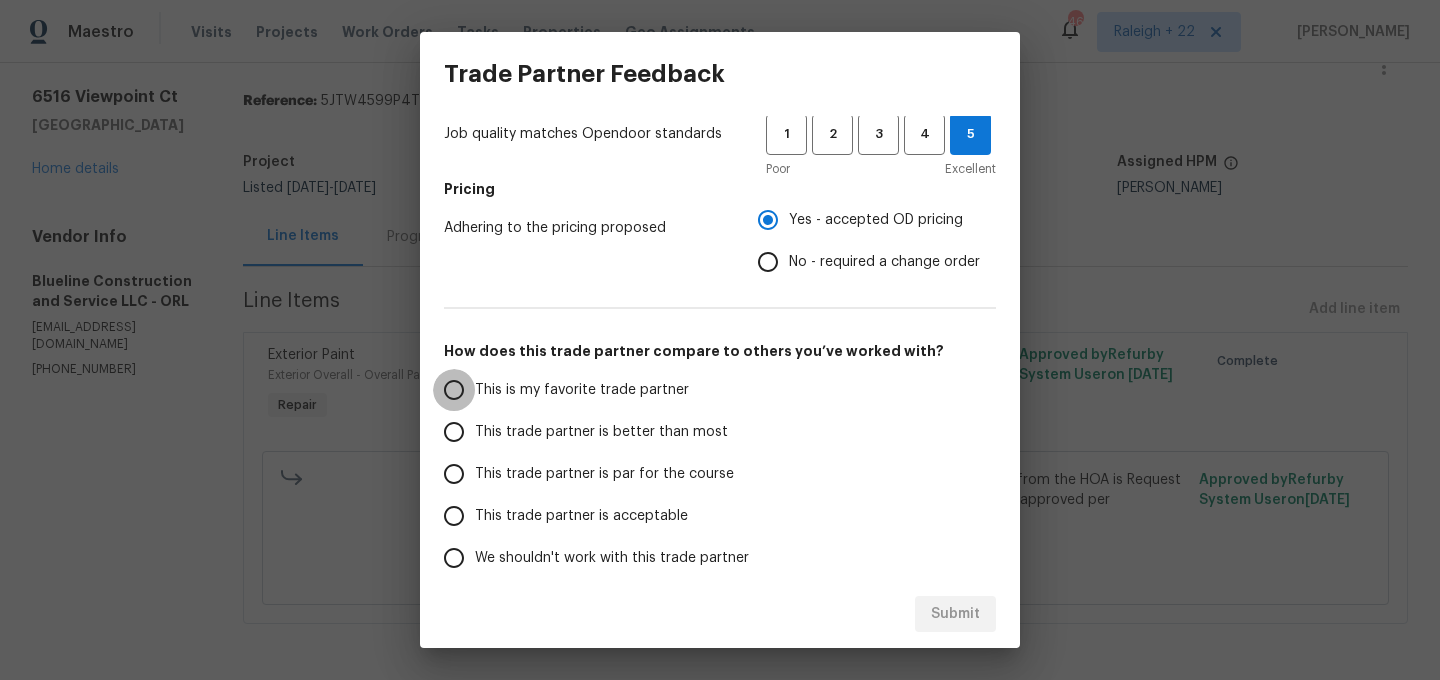 click on "This is my favorite trade partner" at bounding box center (454, 390) 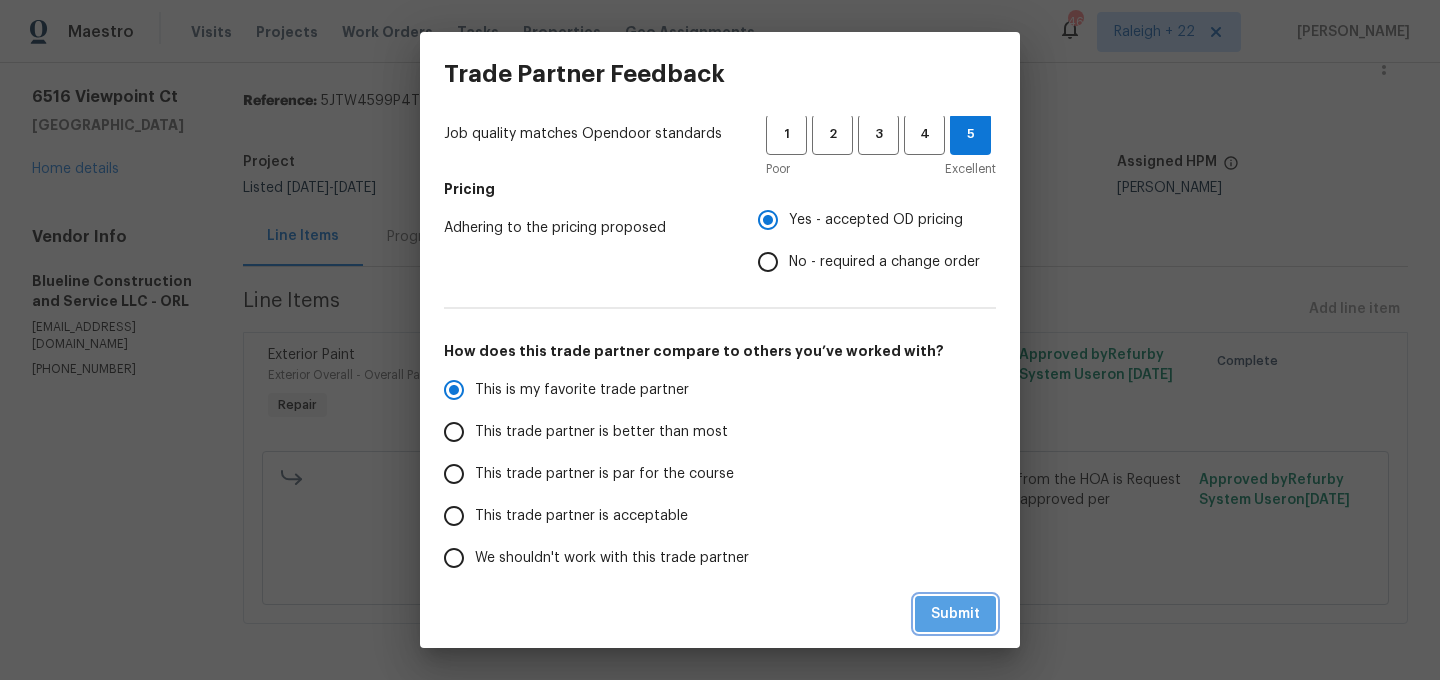 click on "Submit" at bounding box center (955, 614) 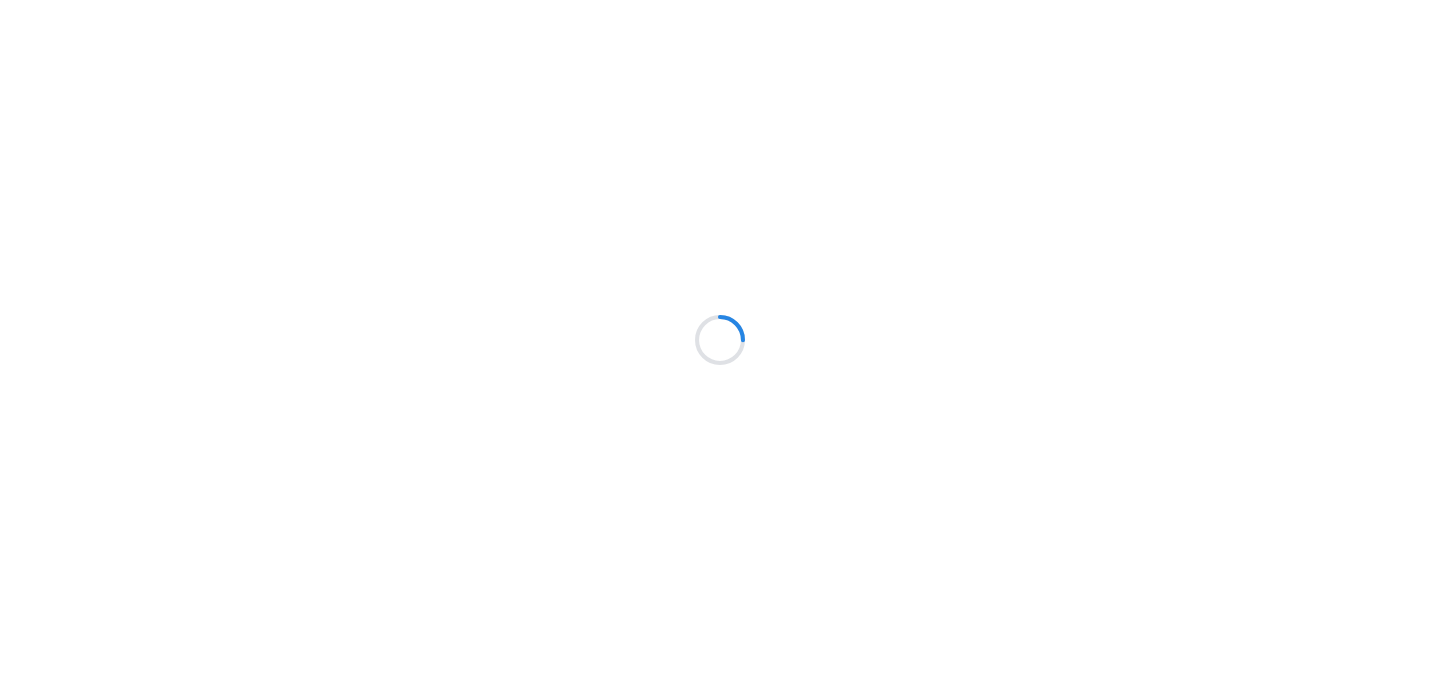 scroll, scrollTop: 0, scrollLeft: 0, axis: both 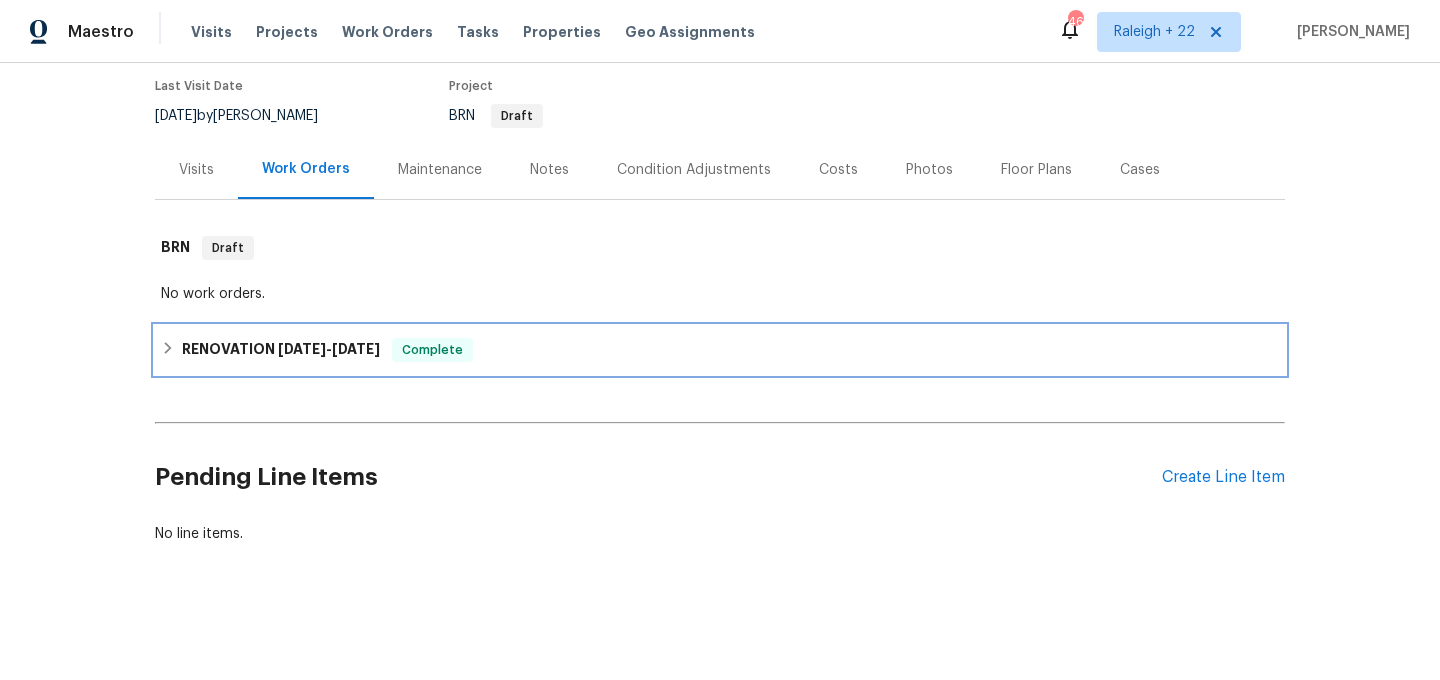 click 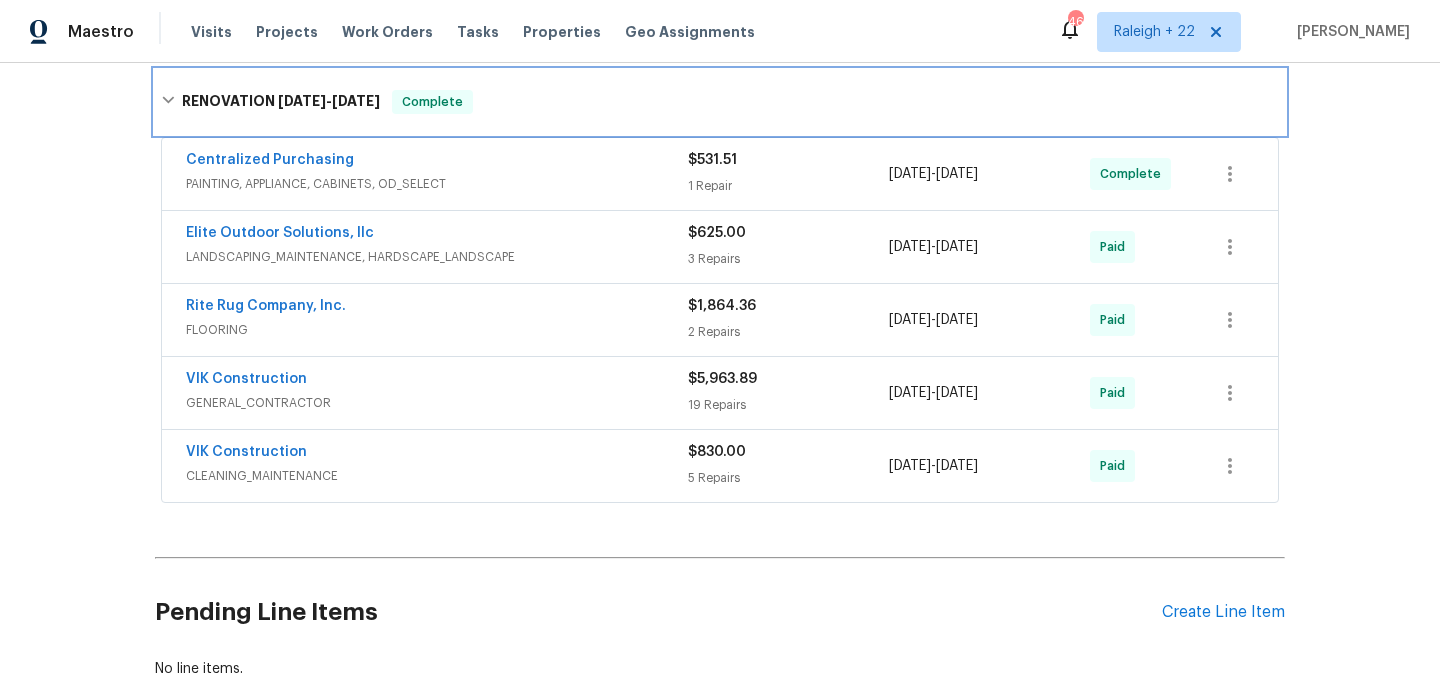 scroll, scrollTop: 418, scrollLeft: 0, axis: vertical 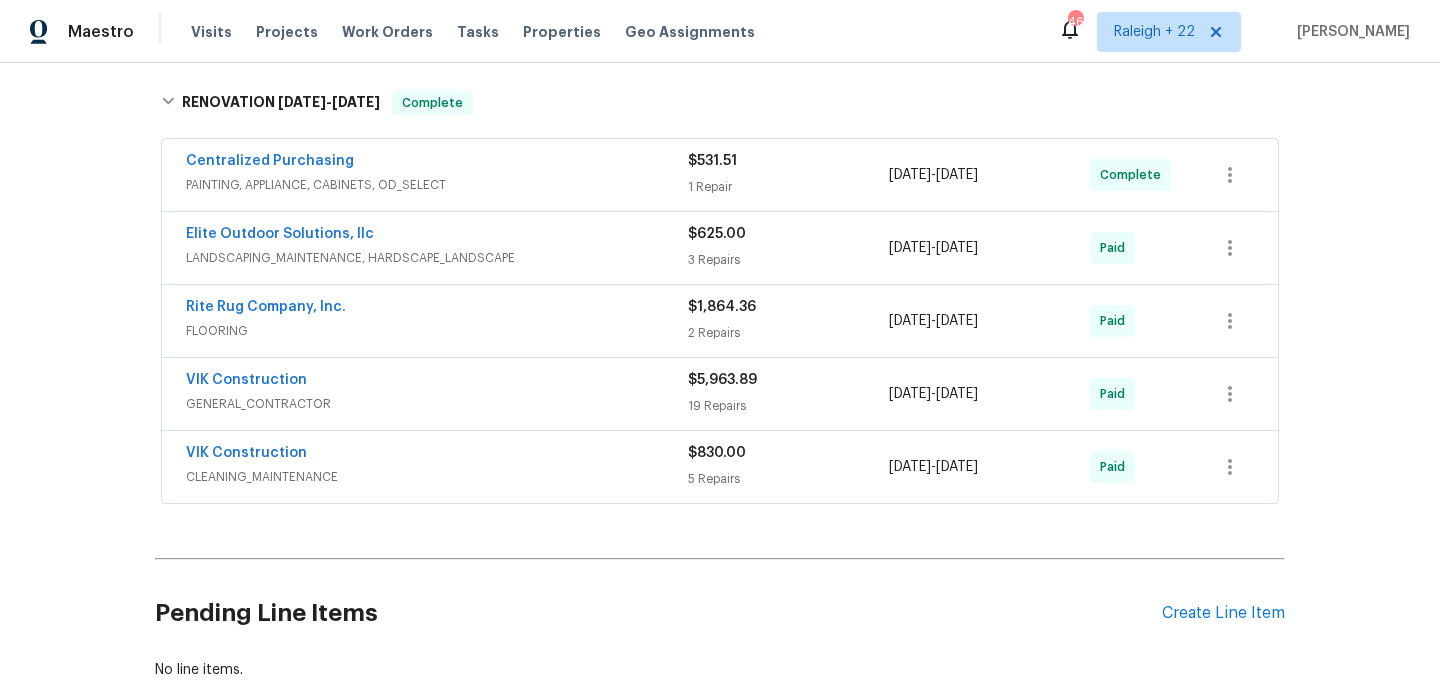 click on "LANDSCAPING_MAINTENANCE, HARDSCAPE_LANDSCAPE" at bounding box center [437, 258] 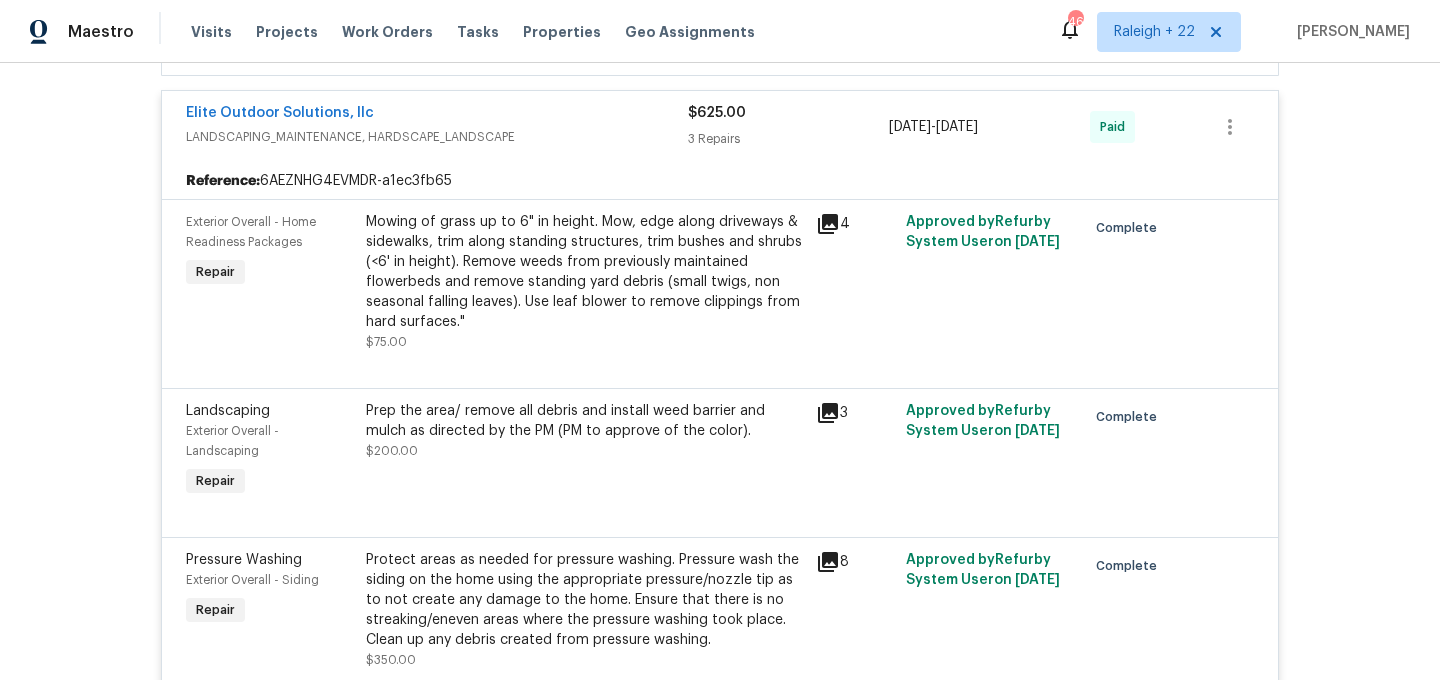 scroll, scrollTop: 1128, scrollLeft: 0, axis: vertical 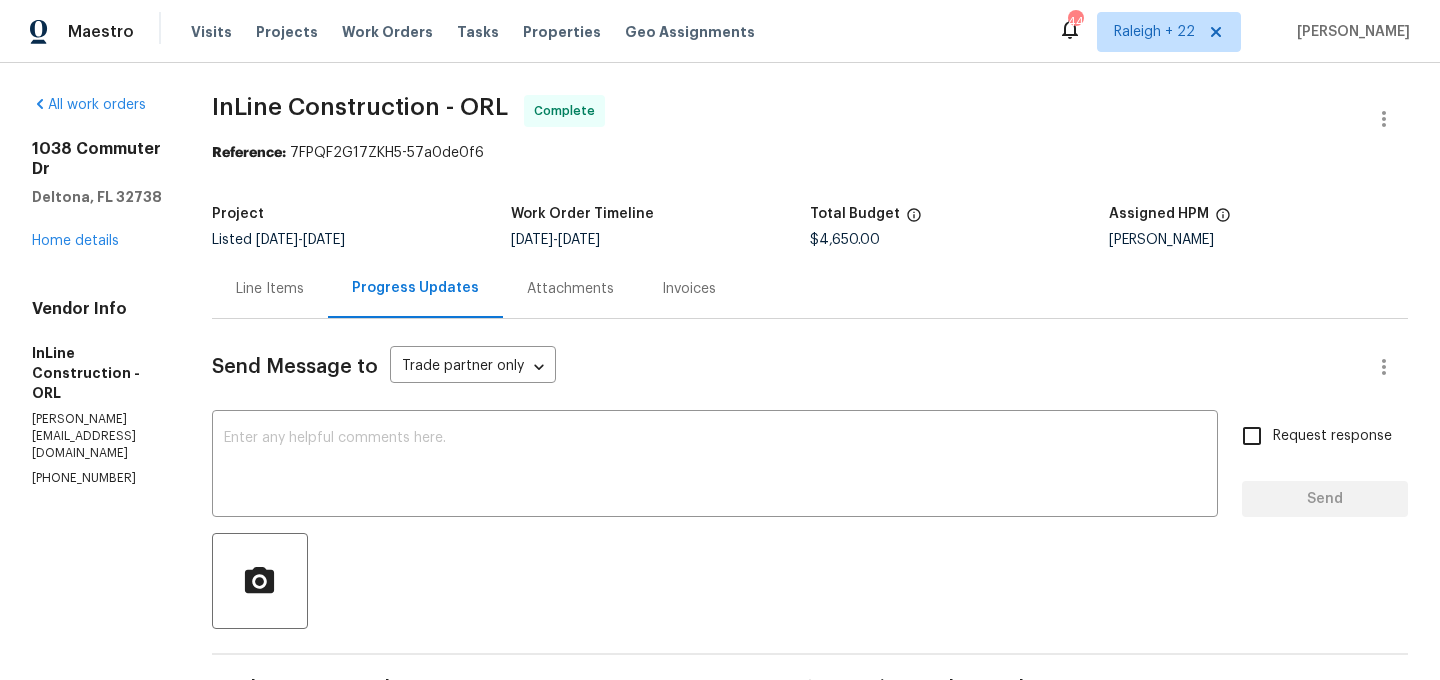 click on "Line Items" at bounding box center (270, 289) 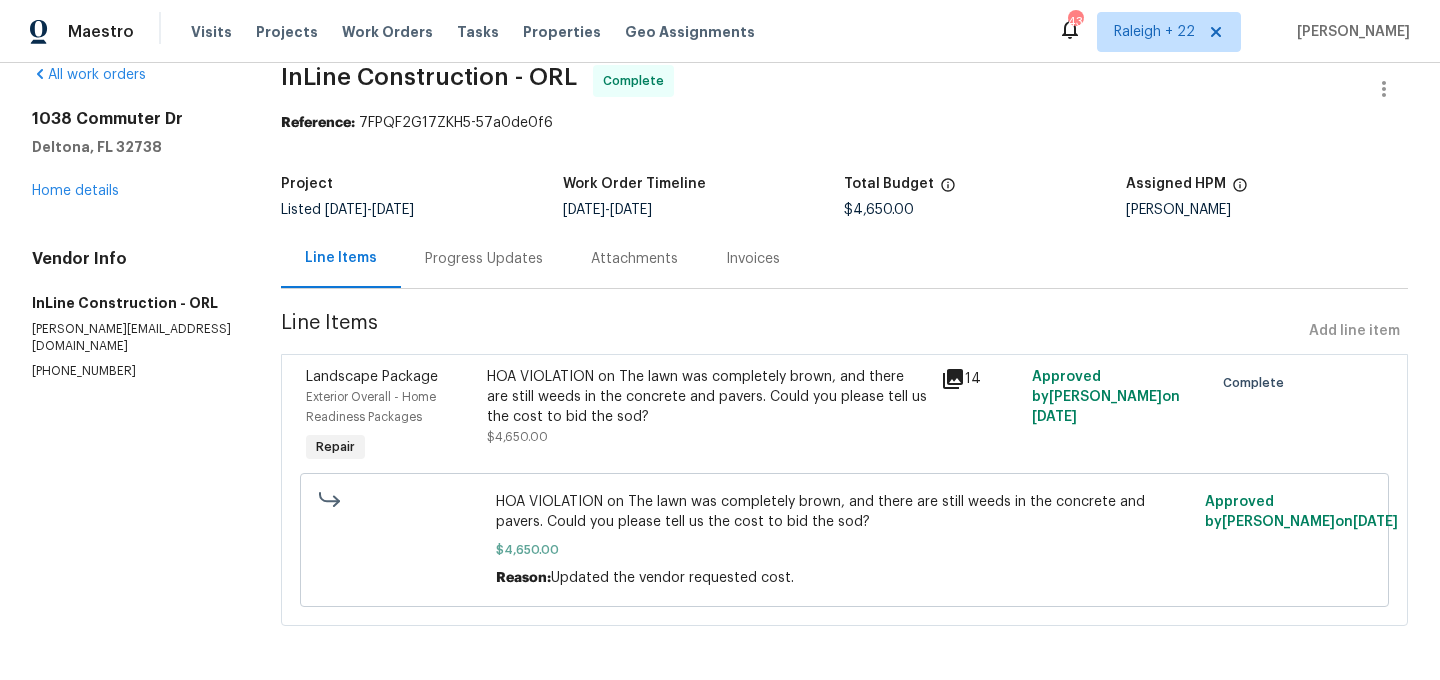 scroll, scrollTop: 0, scrollLeft: 0, axis: both 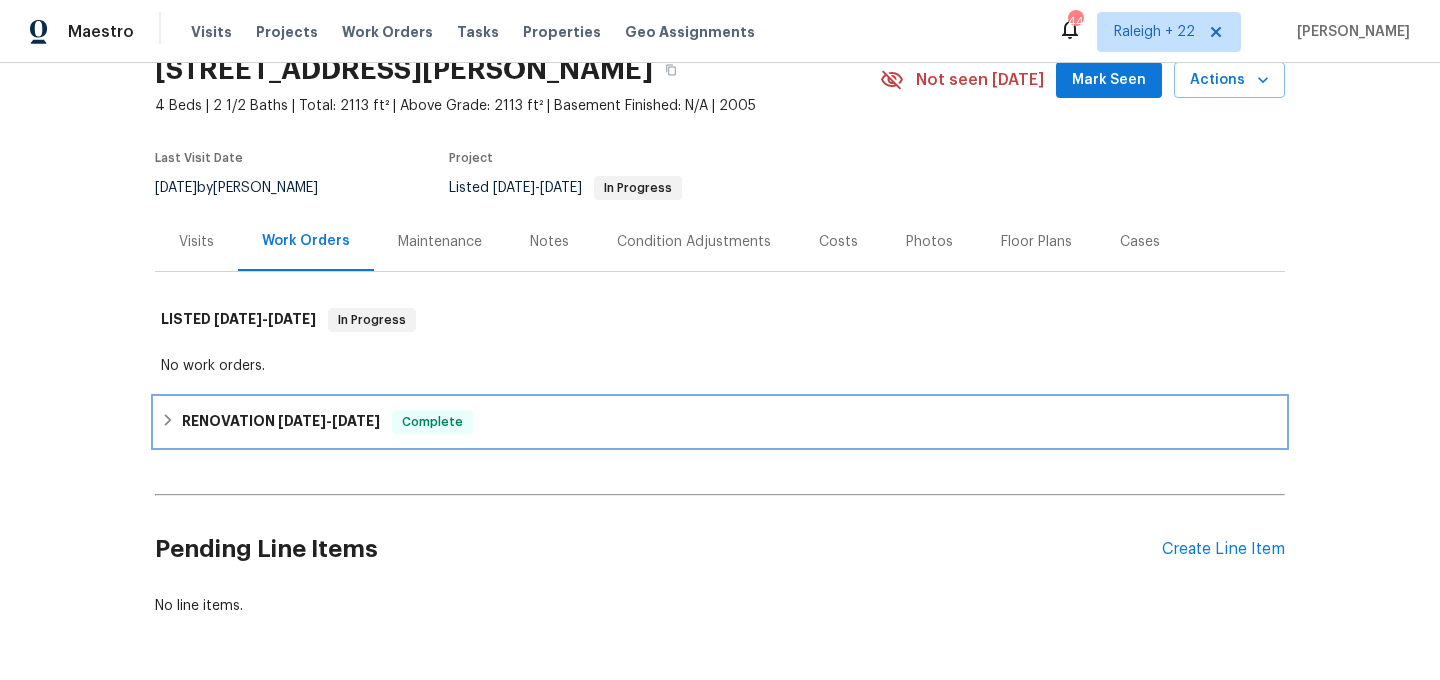 click 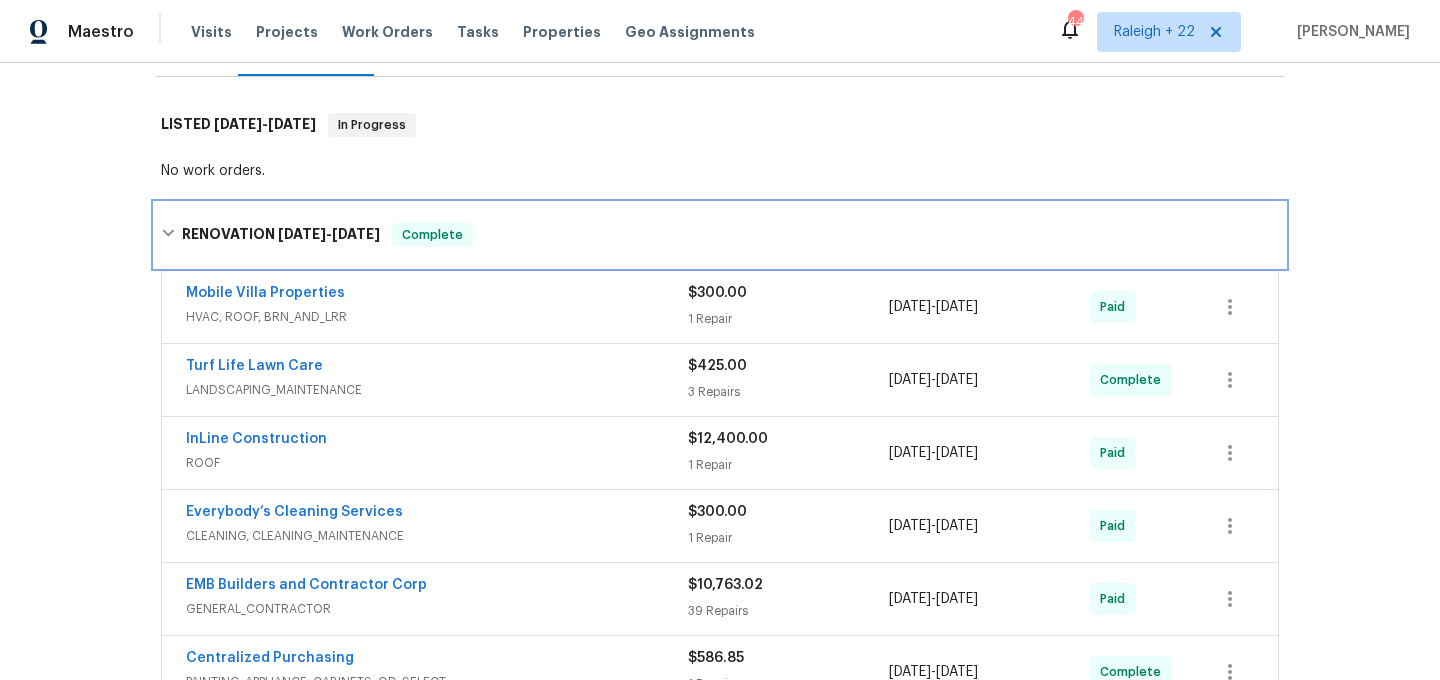 scroll, scrollTop: 323, scrollLeft: 0, axis: vertical 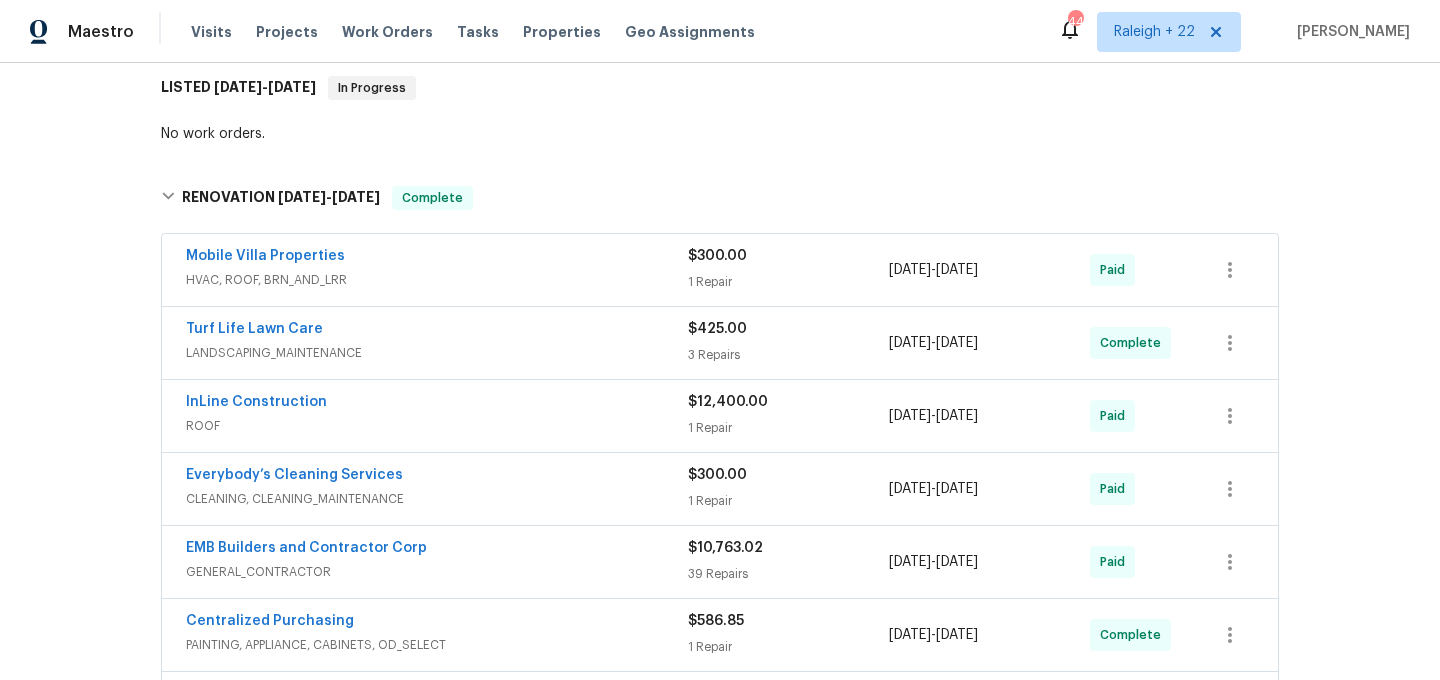 click on "HVAC, ROOF, BRN_AND_LRR" at bounding box center (437, 280) 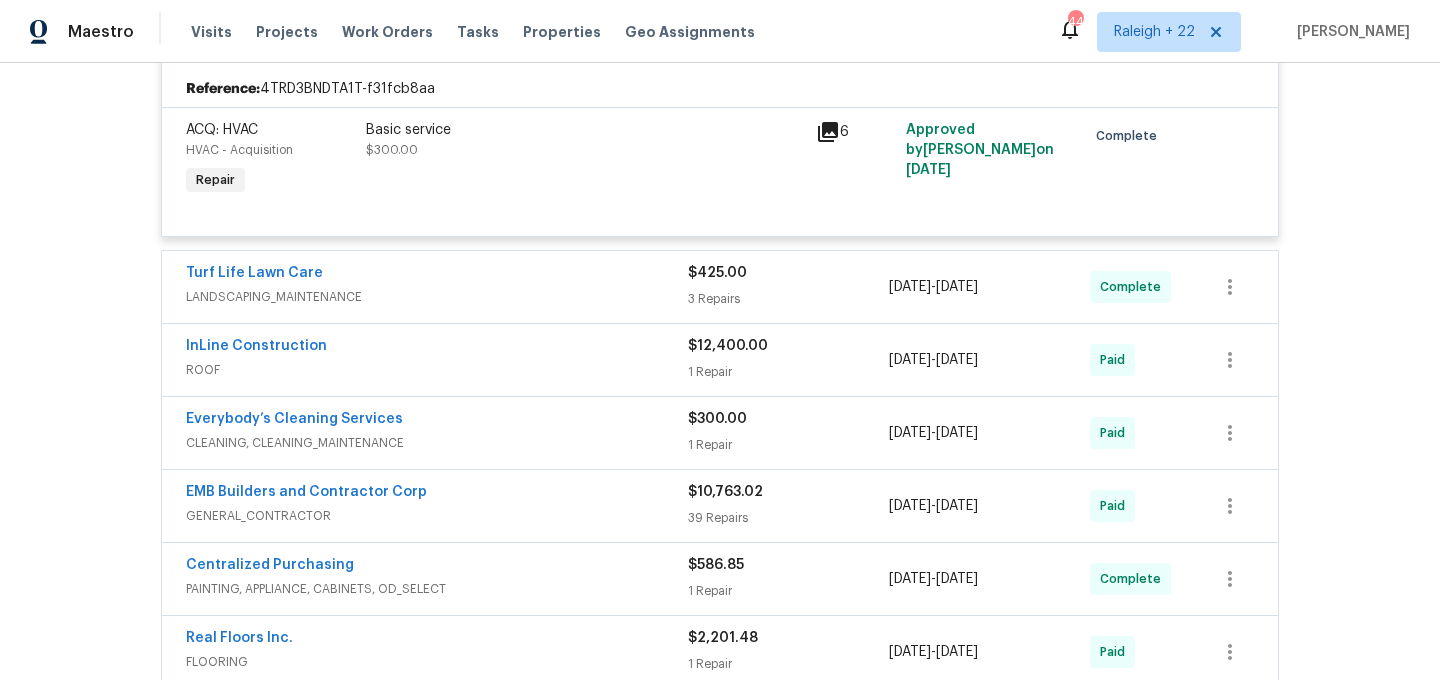scroll, scrollTop: 576, scrollLeft: 0, axis: vertical 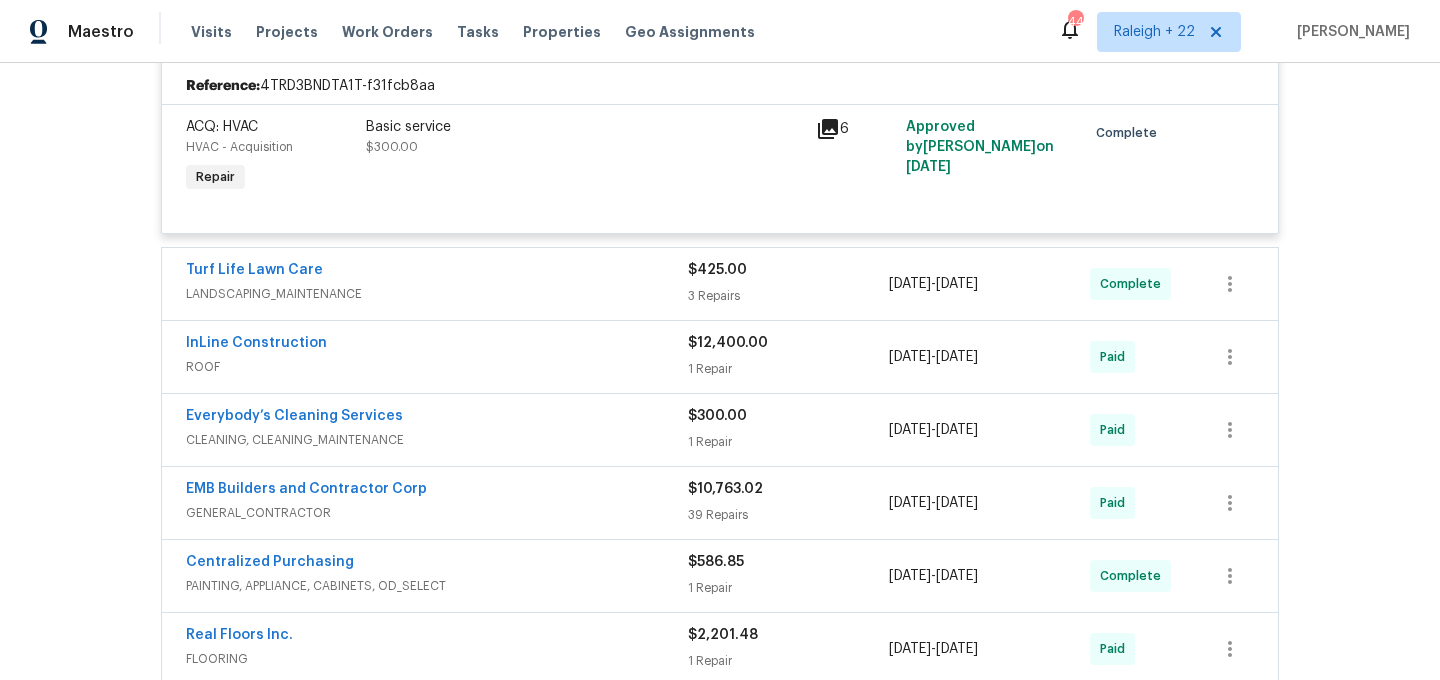 click on "ROOF" at bounding box center [437, 367] 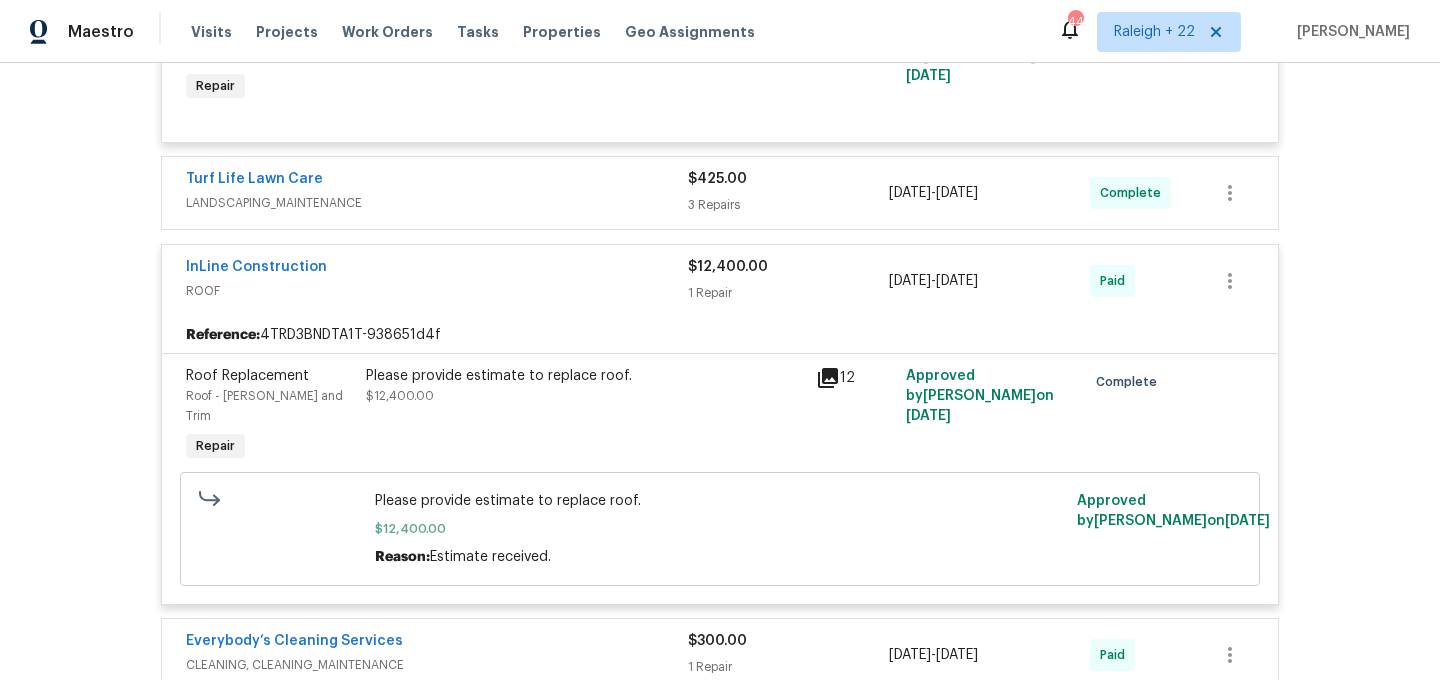 scroll, scrollTop: 670, scrollLeft: 0, axis: vertical 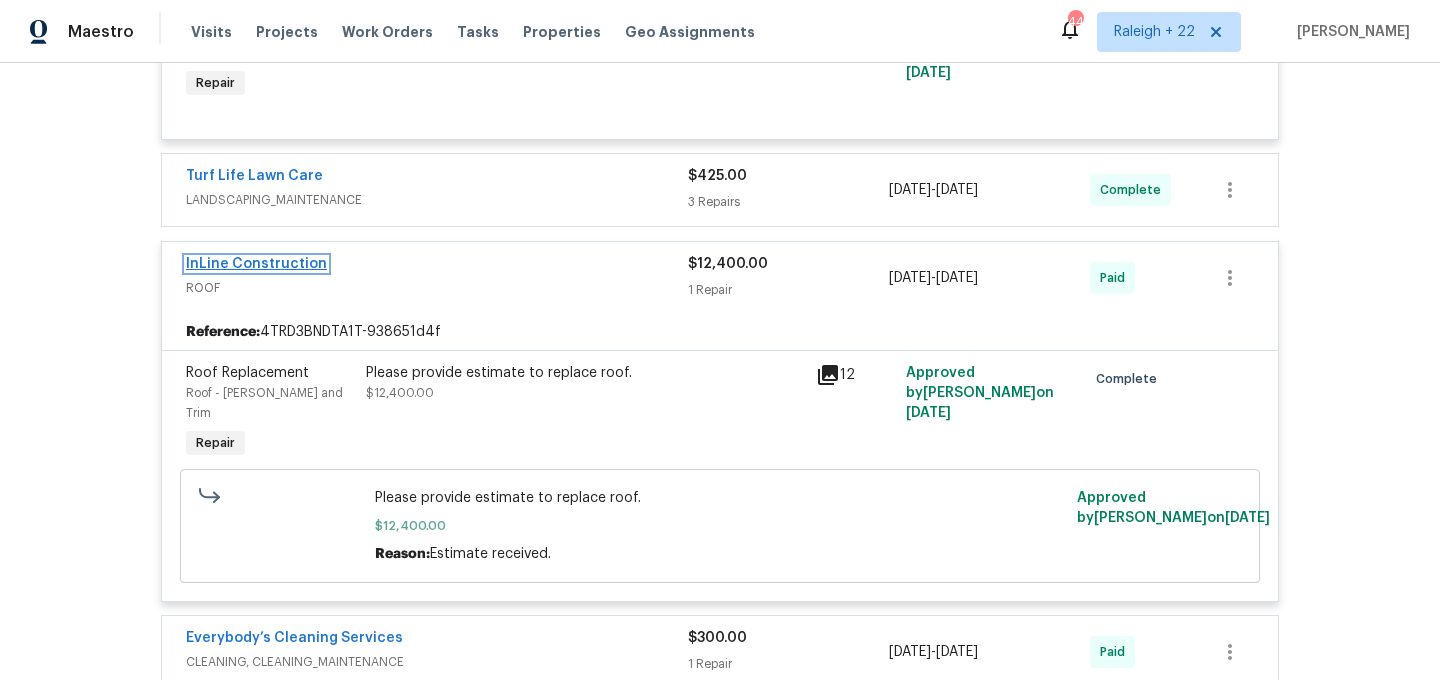 click on "InLine Construction" at bounding box center [256, 264] 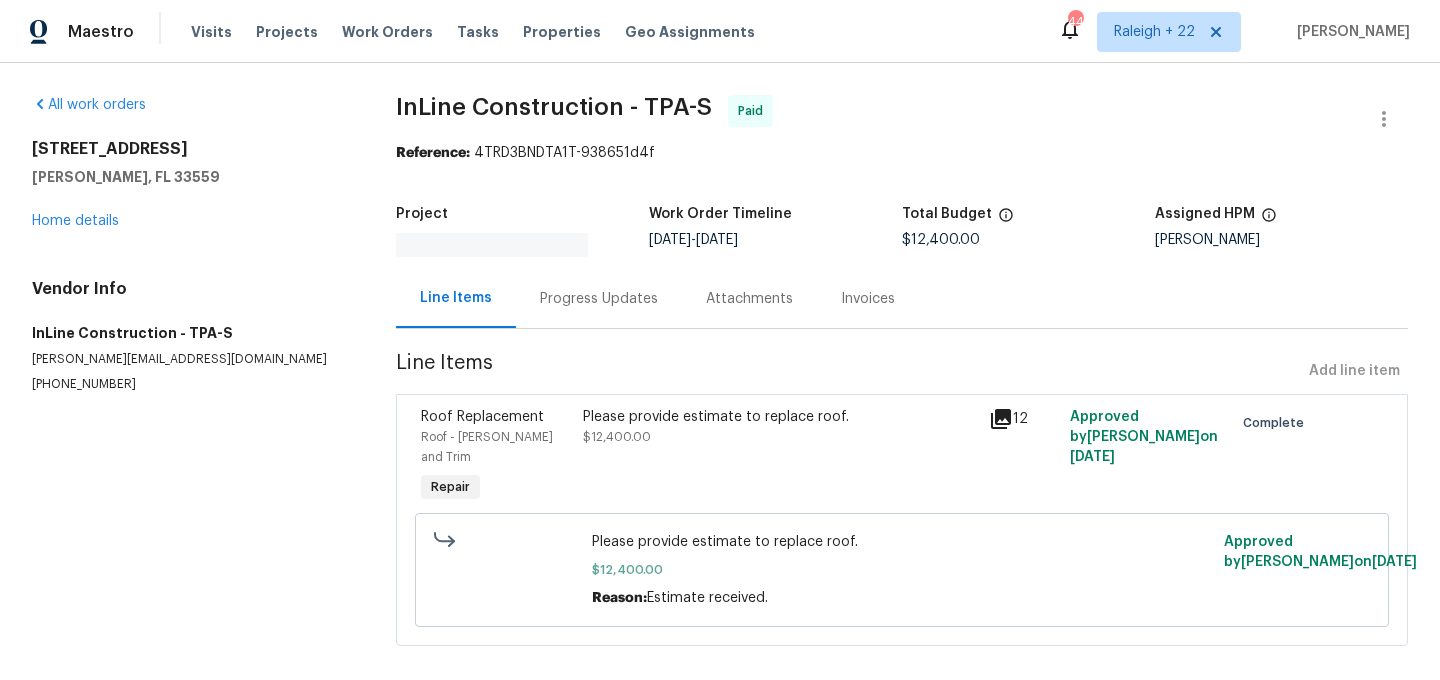 scroll, scrollTop: 0, scrollLeft: 0, axis: both 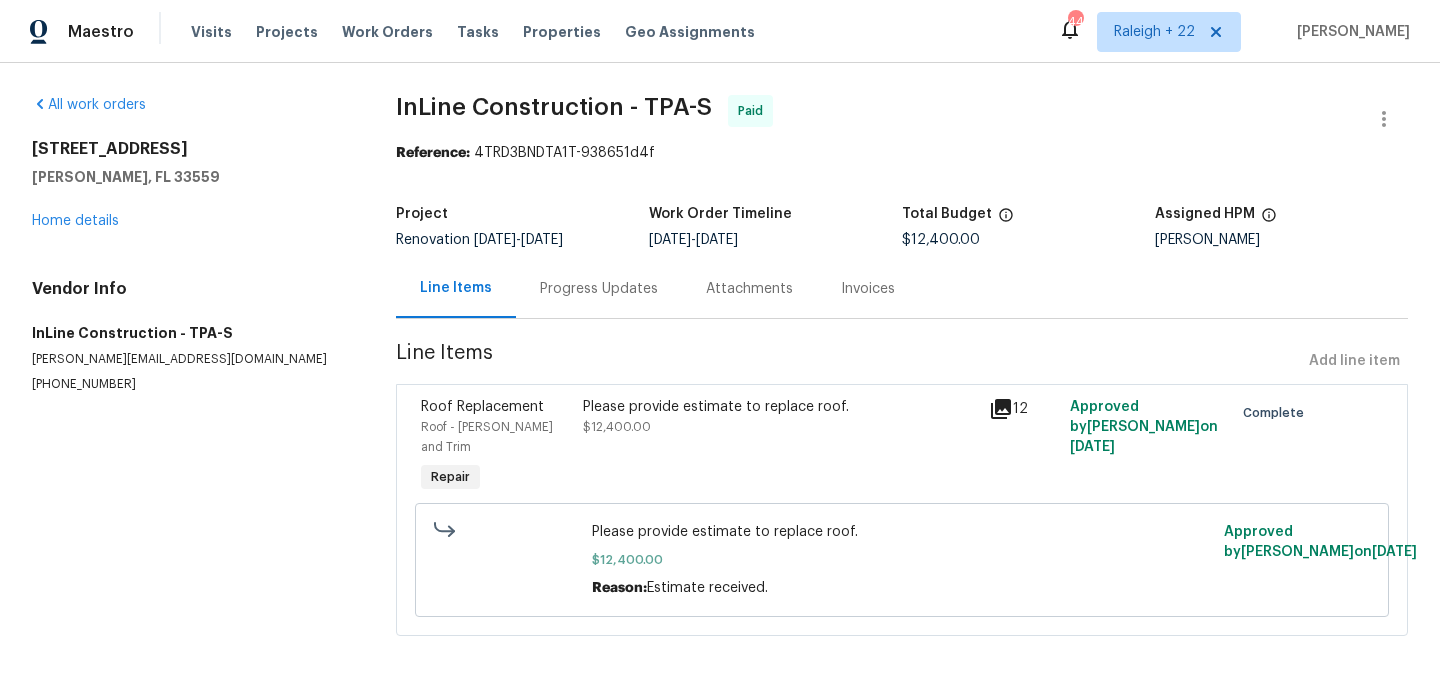 click on "Progress Updates" at bounding box center [599, 289] 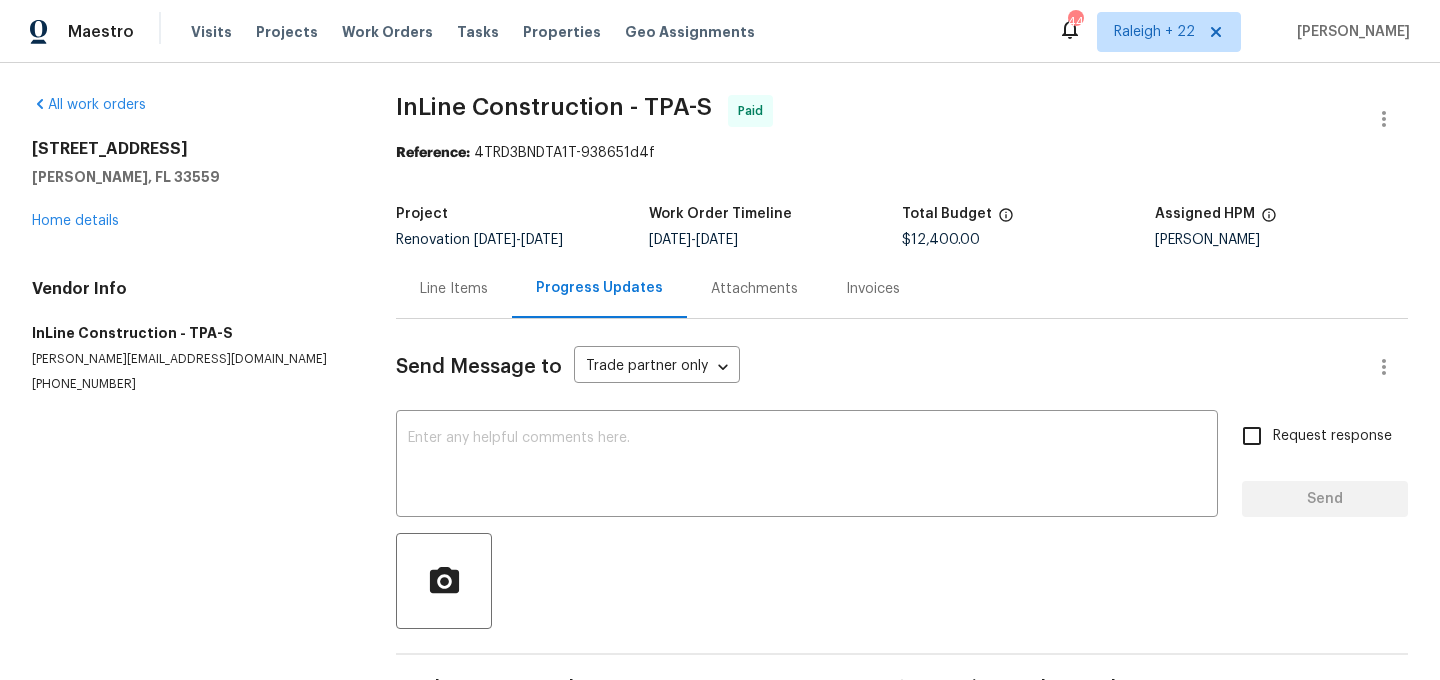 scroll, scrollTop: 219, scrollLeft: 0, axis: vertical 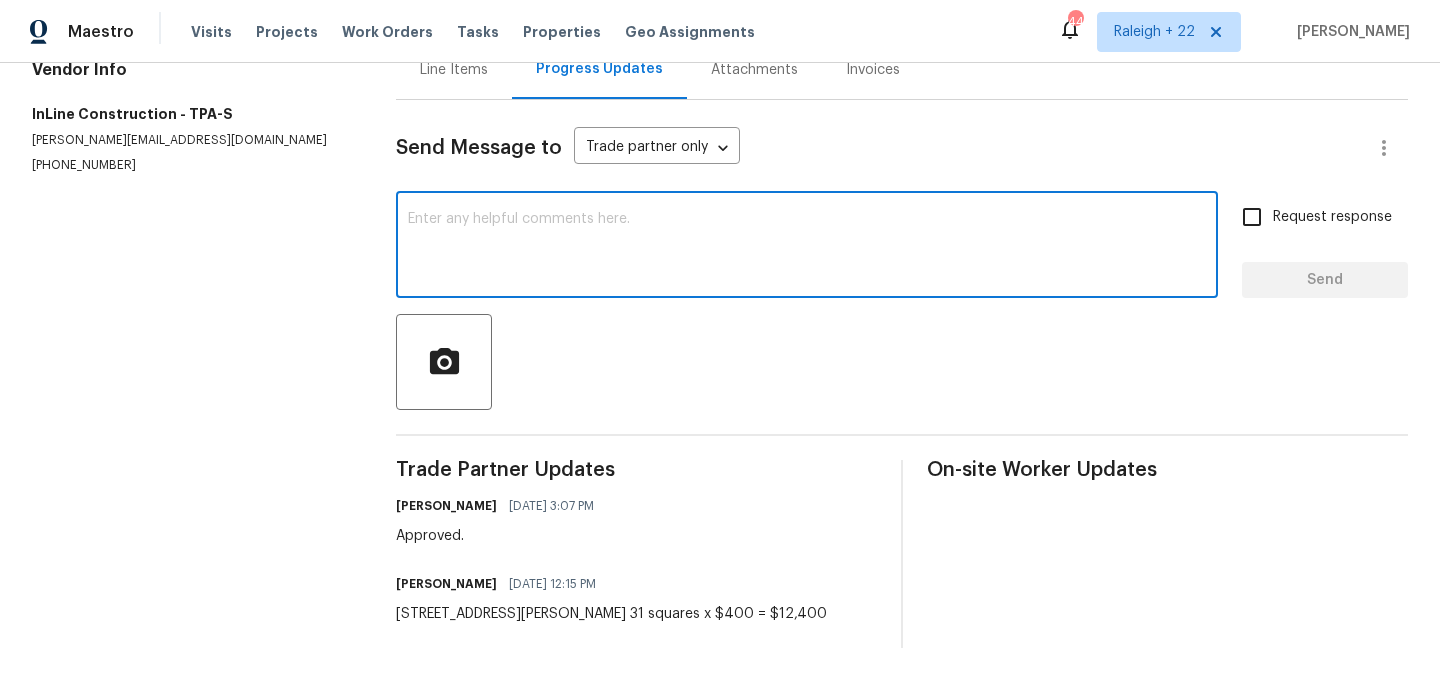 click at bounding box center (807, 247) 